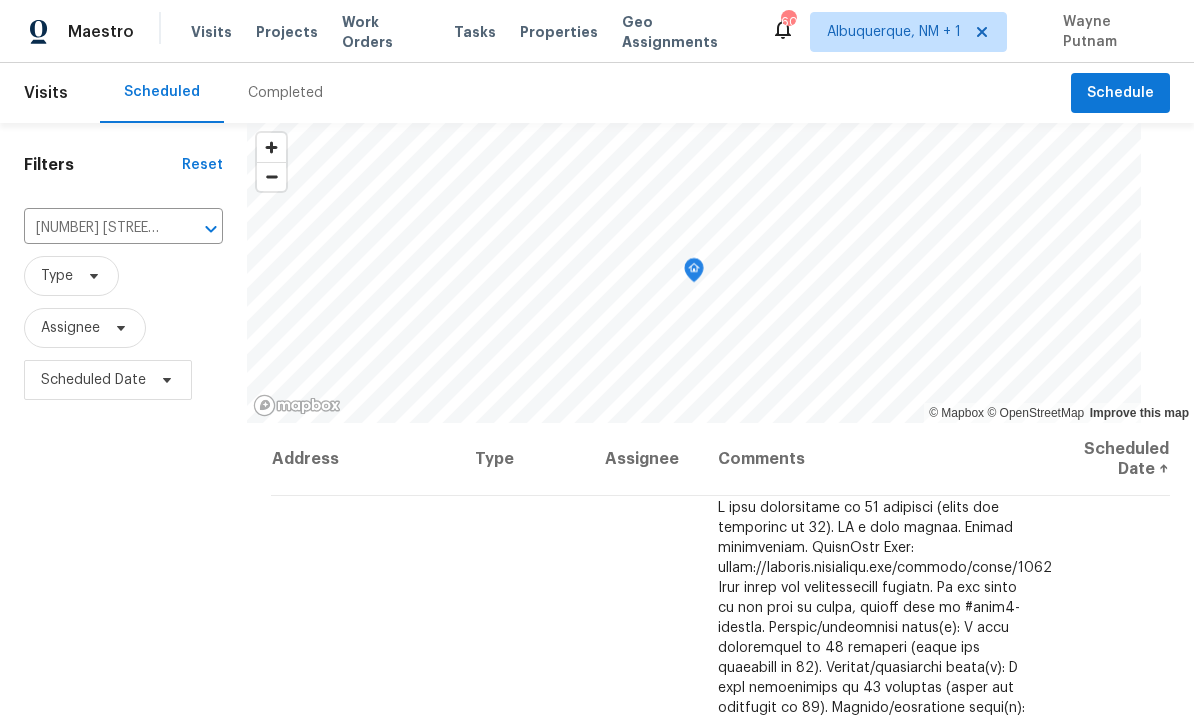 scroll, scrollTop: 75, scrollLeft: 0, axis: vertical 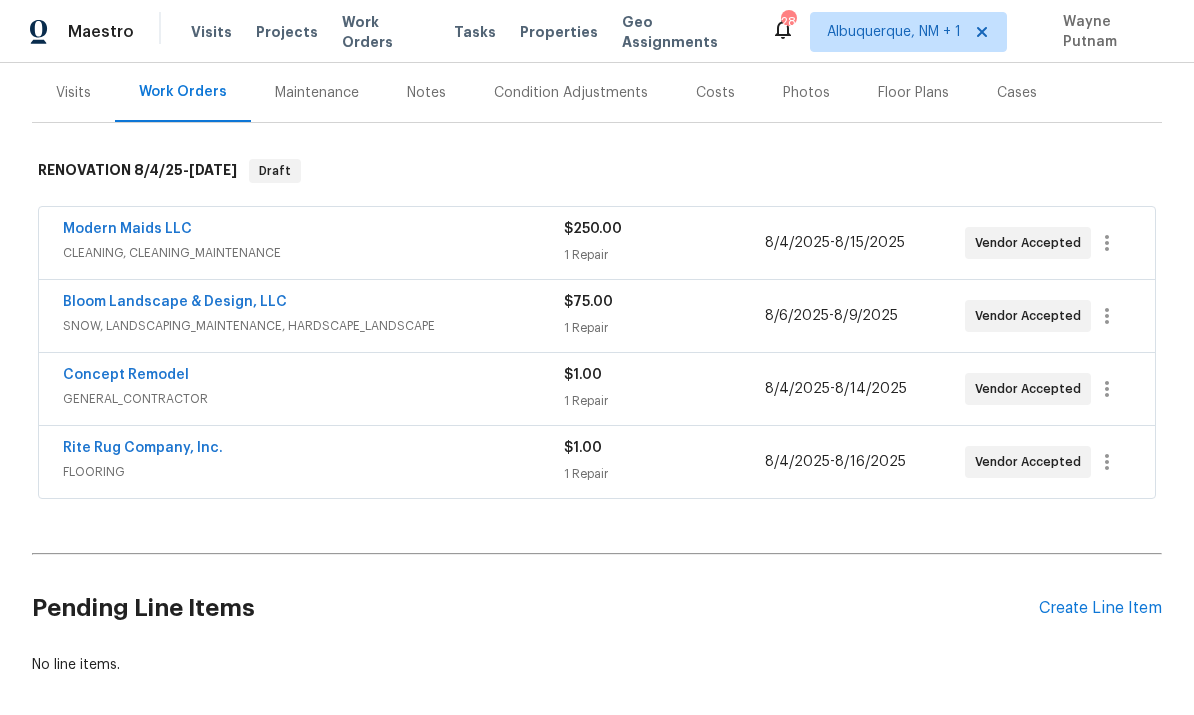 click on "Back to all projects 201 W Wyatts Pond Ln, Cary, NC 27513 3 Beds | 2 Baths | Total: 1388 ft² | Above Grade: 1388 ft² | Basement Finished: N/A | 1993 Not seen today Mark Seen Actions Last Visit Date 6/6/2025  by  Lee Privette   Project Renovation   8/4/2025  -  8/16/2025 Draft Visits Work Orders Maintenance Notes Condition Adjustments Costs Photos Floor Plans Cases RENOVATION   8/4/25  -  8/16/25 Draft Modern Maids LLC CLEANING, CLEANING_MAINTENANCE $250.00 1 Repair 8/4/2025  -  8/15/2025 Vendor Accepted Bloom Landscape & Design, LLC SNOW, LANDSCAPING_MAINTENANCE, HARDSCAPE_LANDSCAPE $75.00 1 Repair 8/6/2025  -  8/9/2025 Vendor Accepted Concept Remodel GENERAL_CONTRACTOR $1.00 1 Repair 8/4/2025  -  8/14/2025 Vendor Accepted Rite Rug Company, Inc. FLOORING $1.00 1 Repair 8/4/2025  -  8/16/2025 Vendor Accepted Pending Line Items Create Line Item No line items." at bounding box center (597, 389) 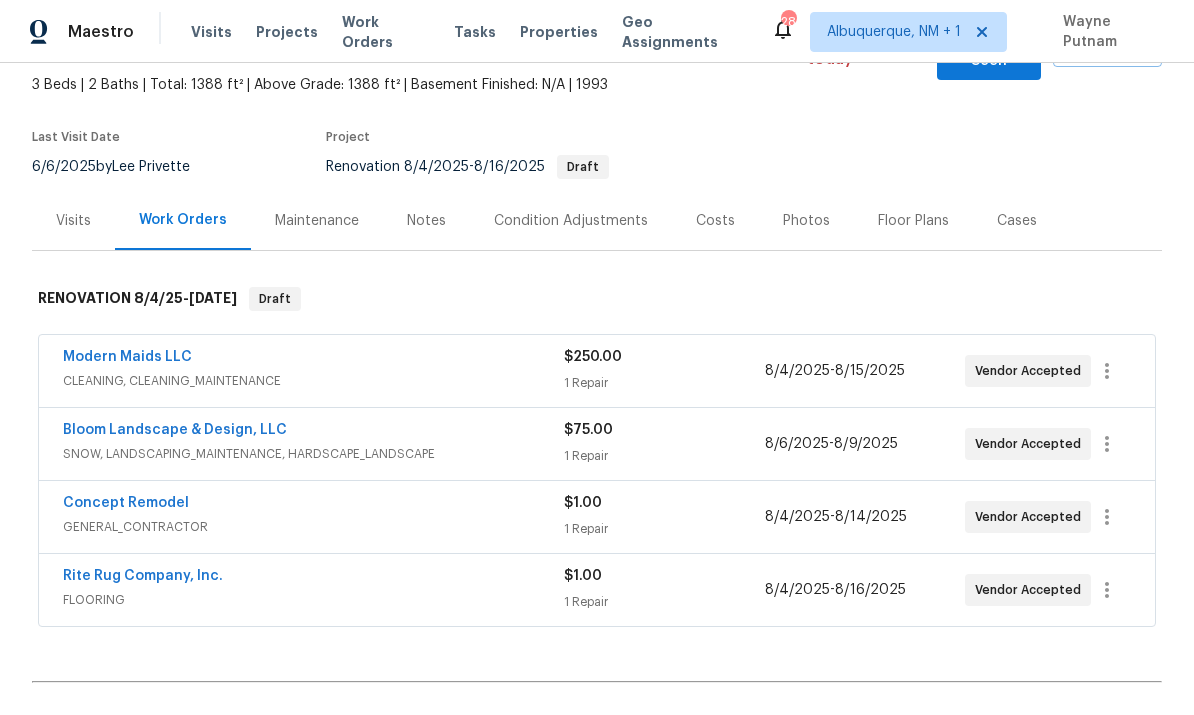 scroll, scrollTop: 135, scrollLeft: 0, axis: vertical 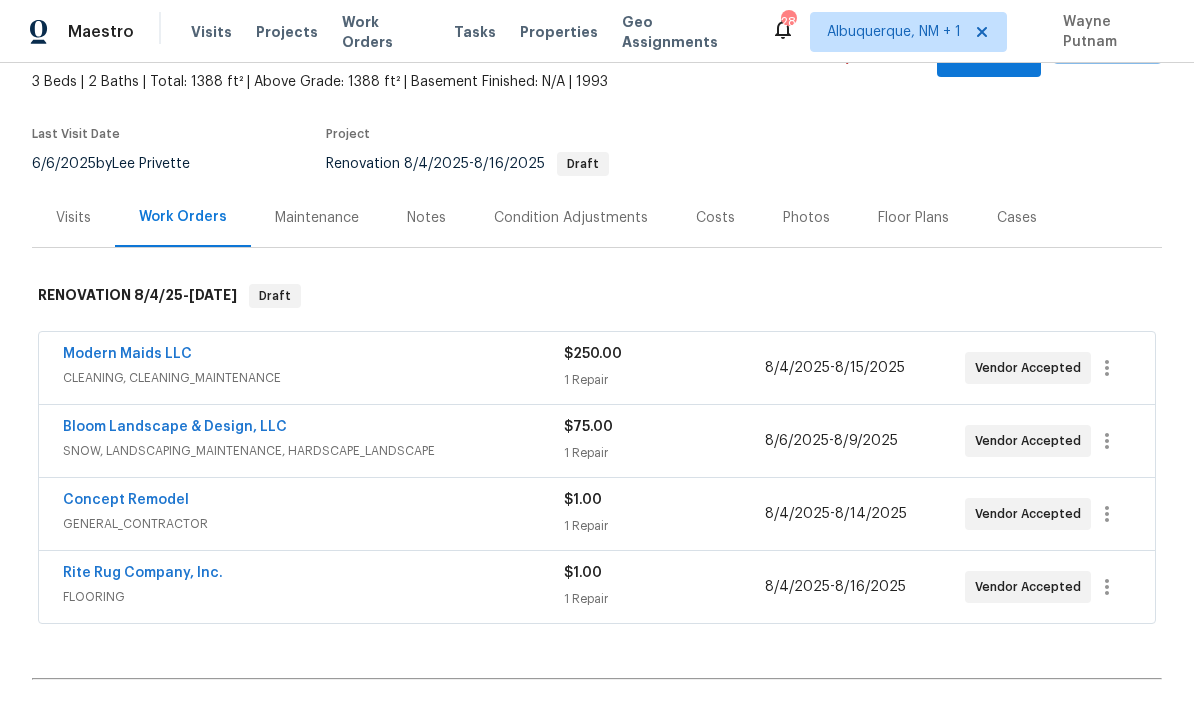 click on "Rite Rug Company, Inc." at bounding box center [143, 573] 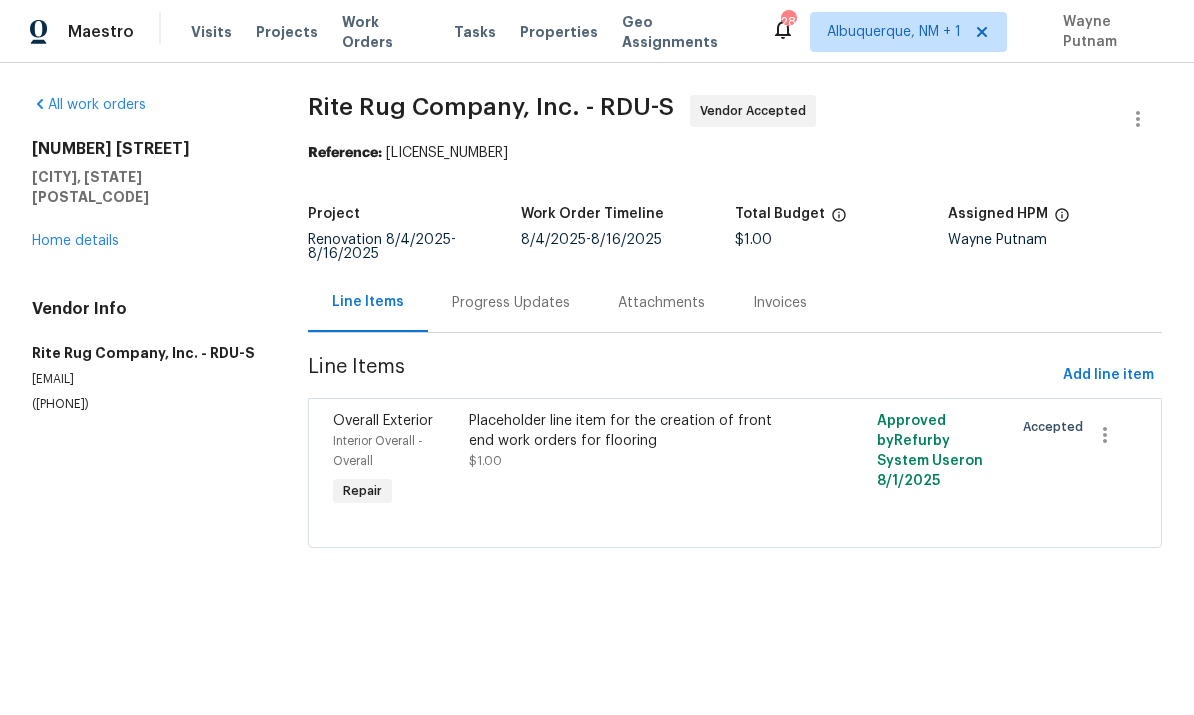click on "Progress Updates" at bounding box center (511, 303) 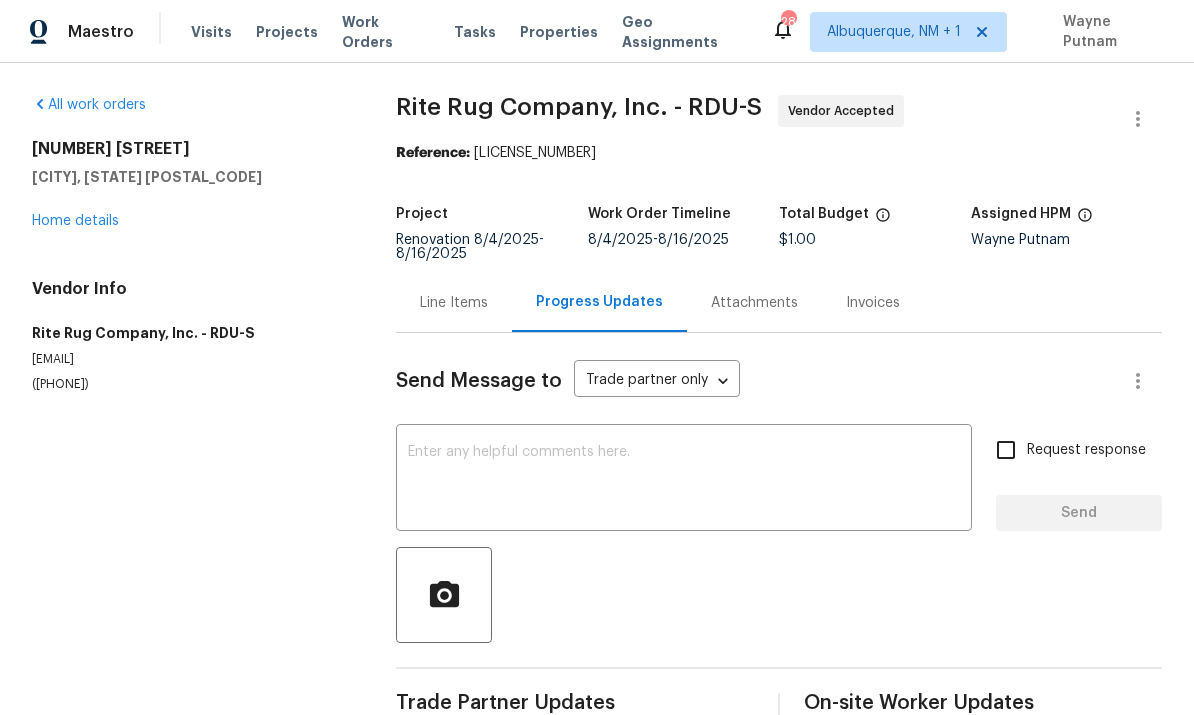 scroll, scrollTop: 47, scrollLeft: 0, axis: vertical 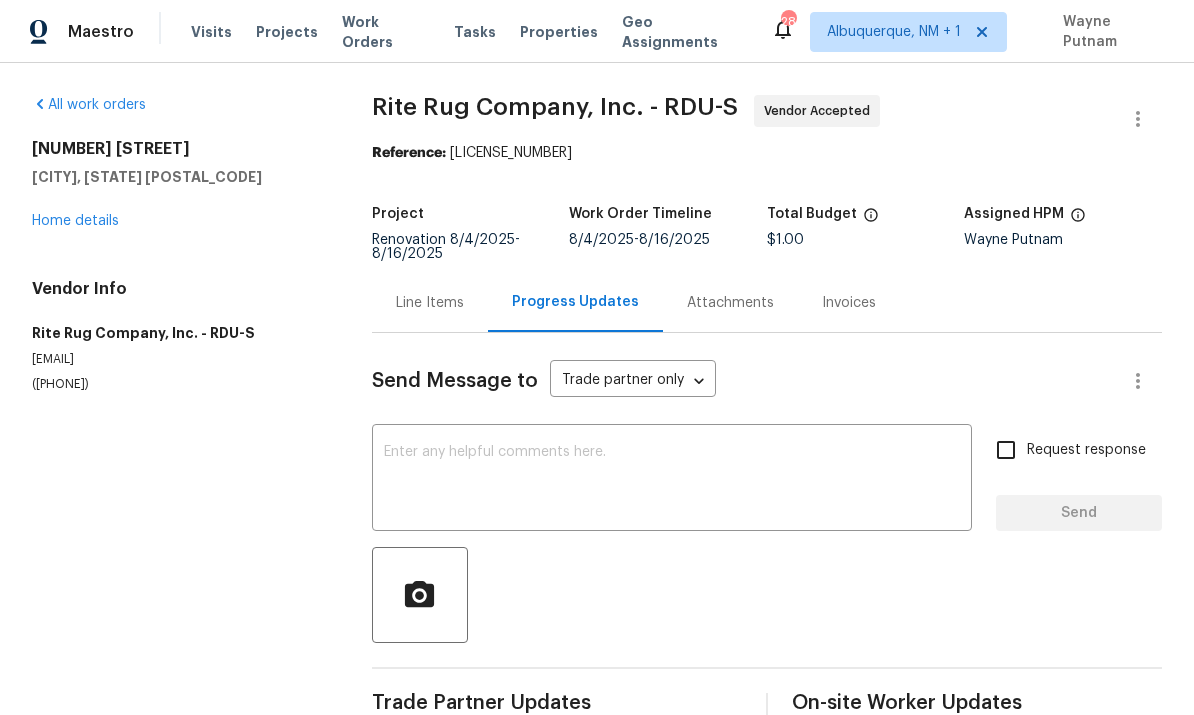 click on "Line Items" at bounding box center (430, 303) 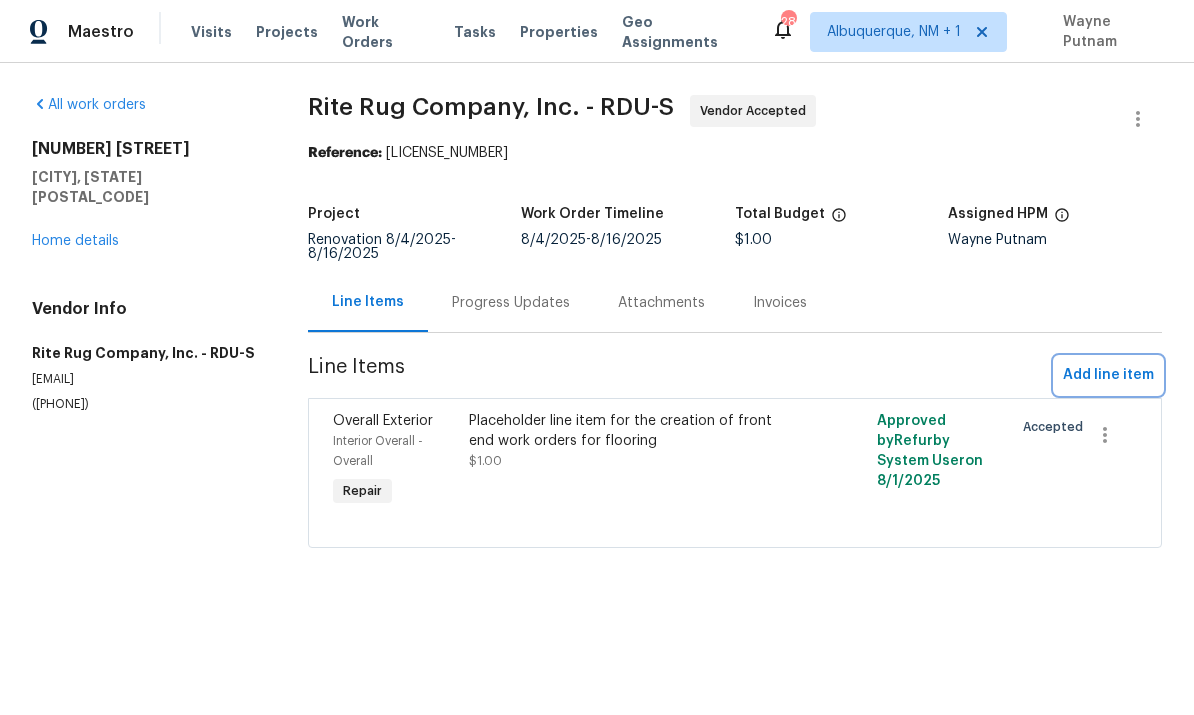 click on "Add line item" at bounding box center [1108, 375] 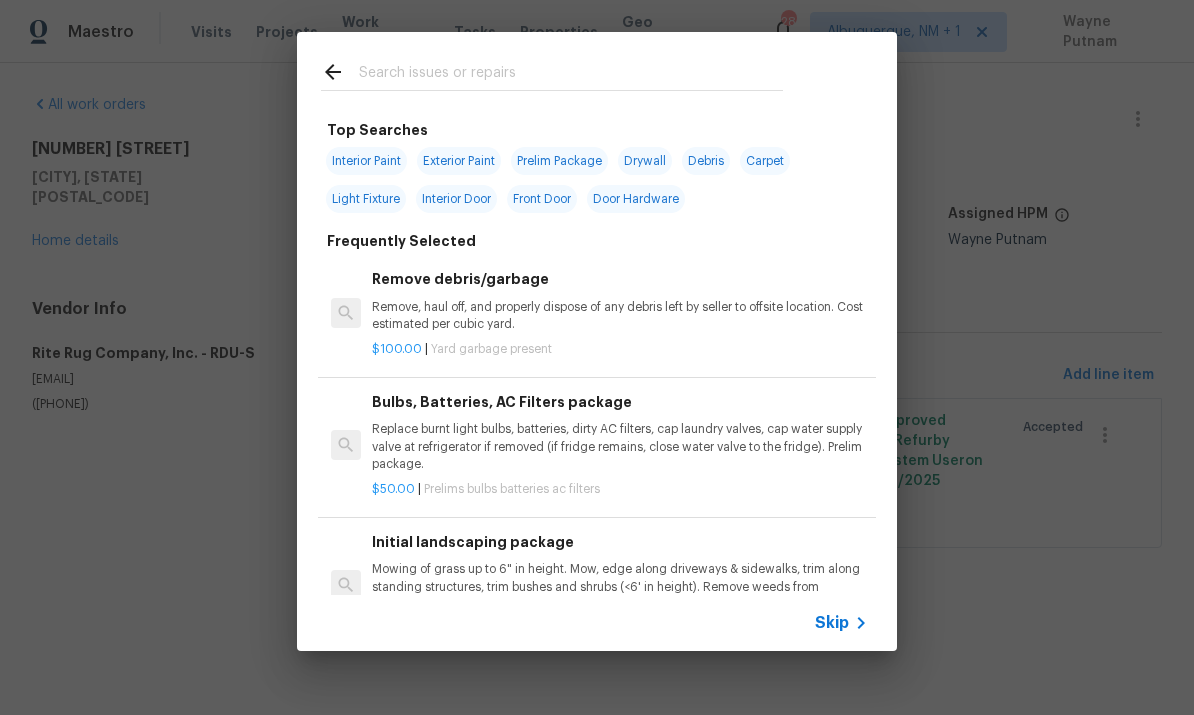 click at bounding box center (571, 75) 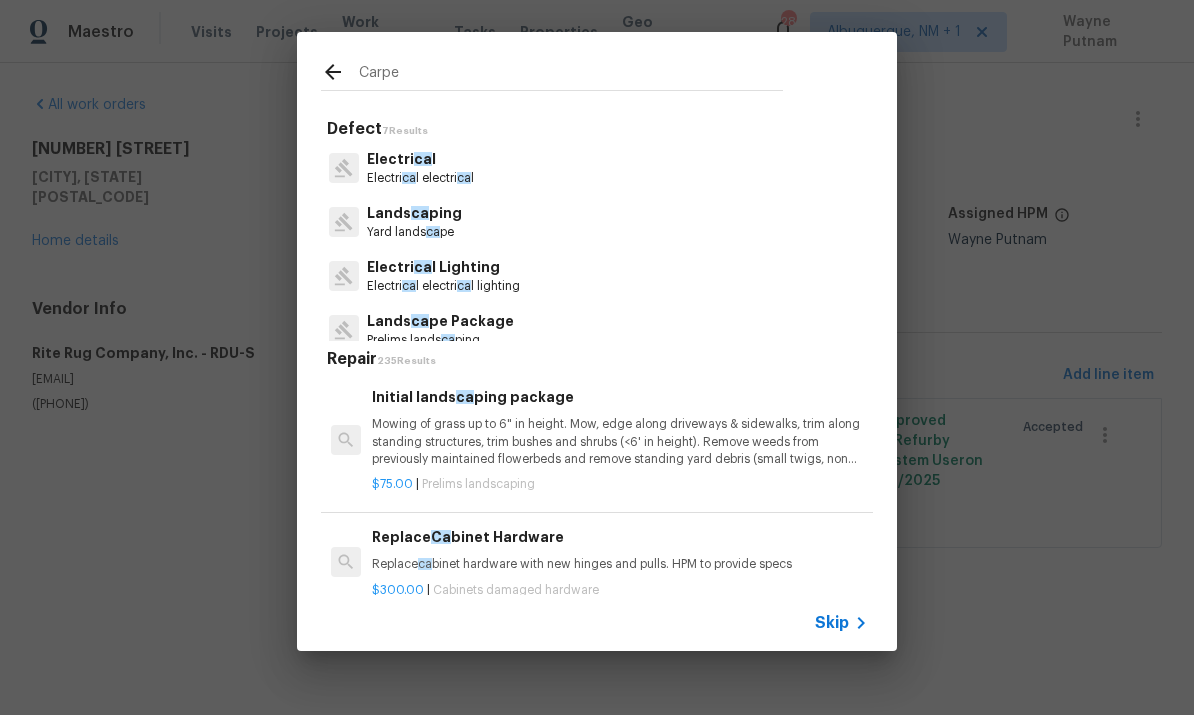 type on "Carpet" 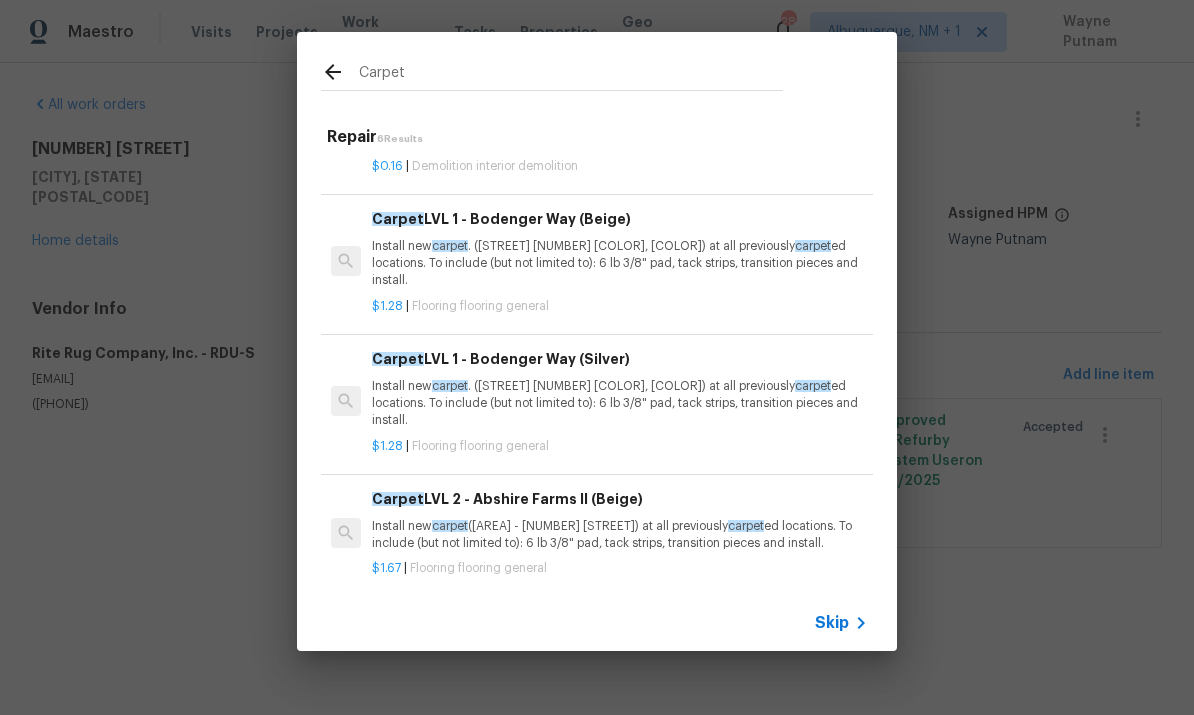 scroll, scrollTop: 98, scrollLeft: 0, axis: vertical 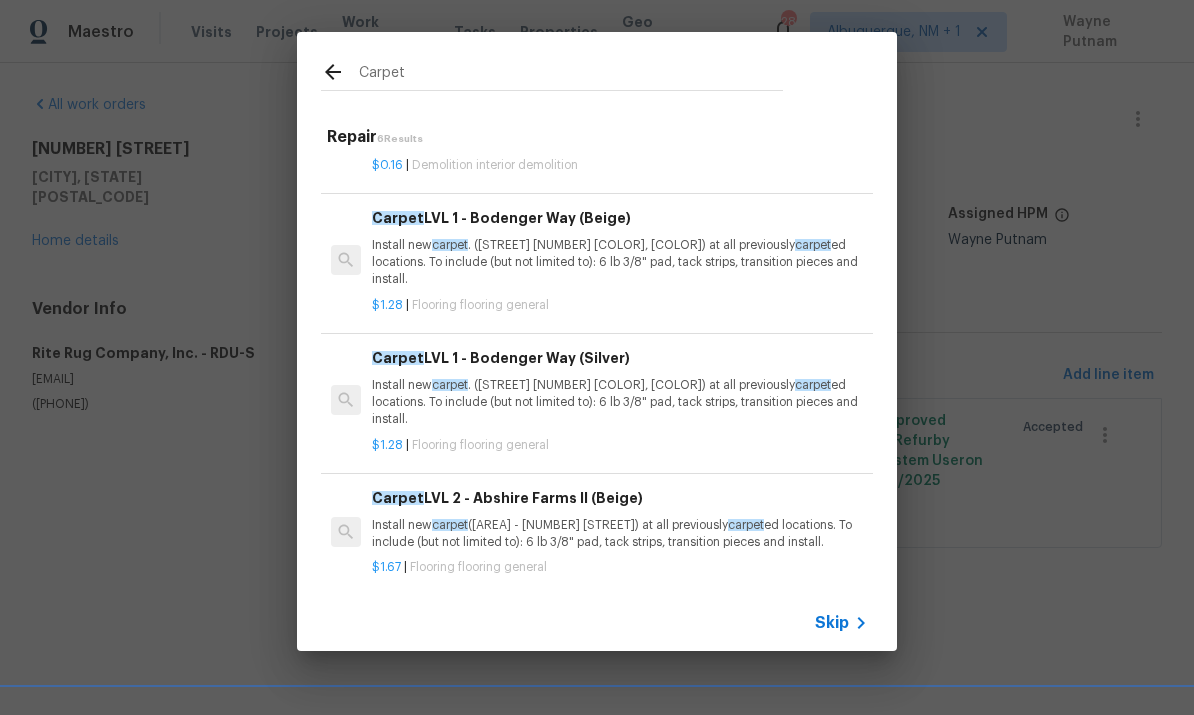click on "Install new  carpet . (Bodenger Way 945 Winter Ash, Silver) at all previously  carpet ed locations. To include (but not limited to): 6 lb 3/8" pad, tack strips, transition pieces and install." at bounding box center [620, 402] 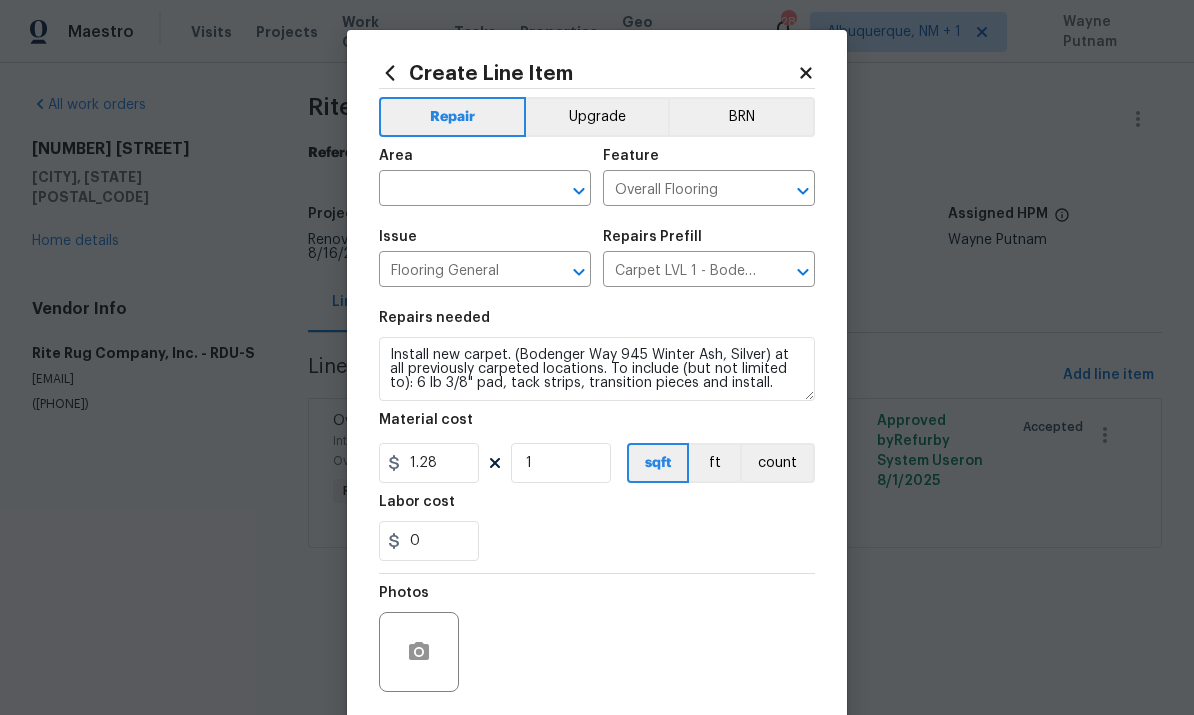 click at bounding box center (457, 190) 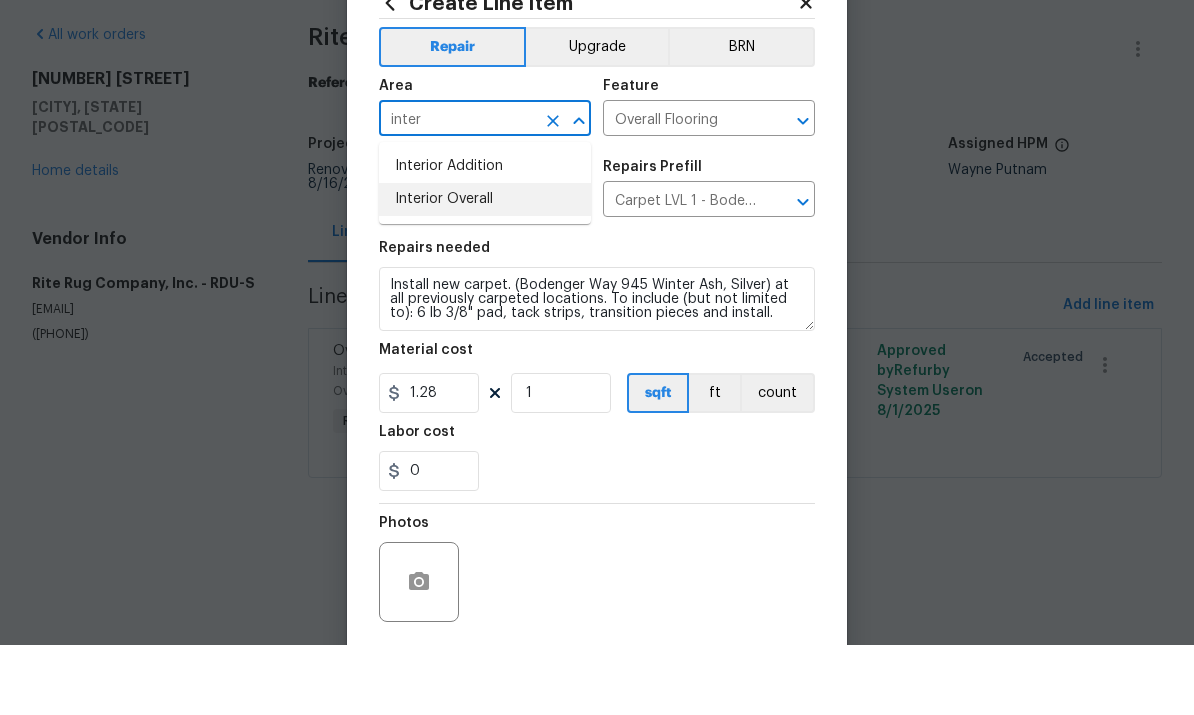 click on "Interior Overall" at bounding box center (485, 269) 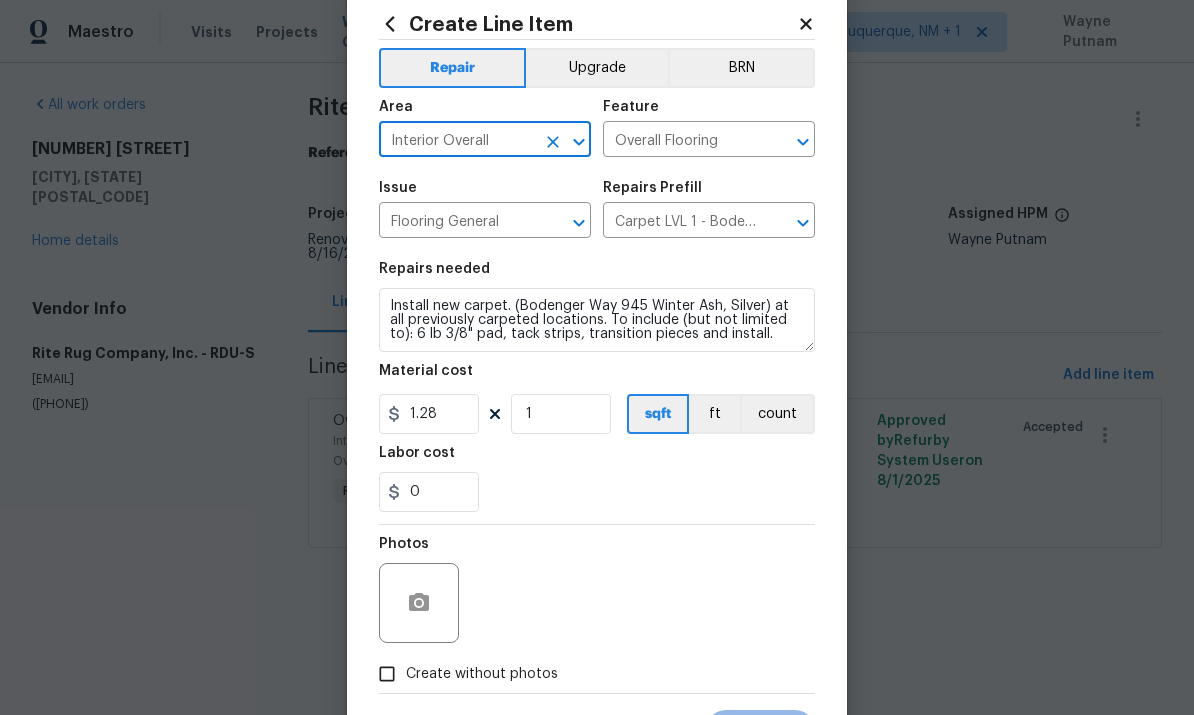 scroll, scrollTop: 68, scrollLeft: 0, axis: vertical 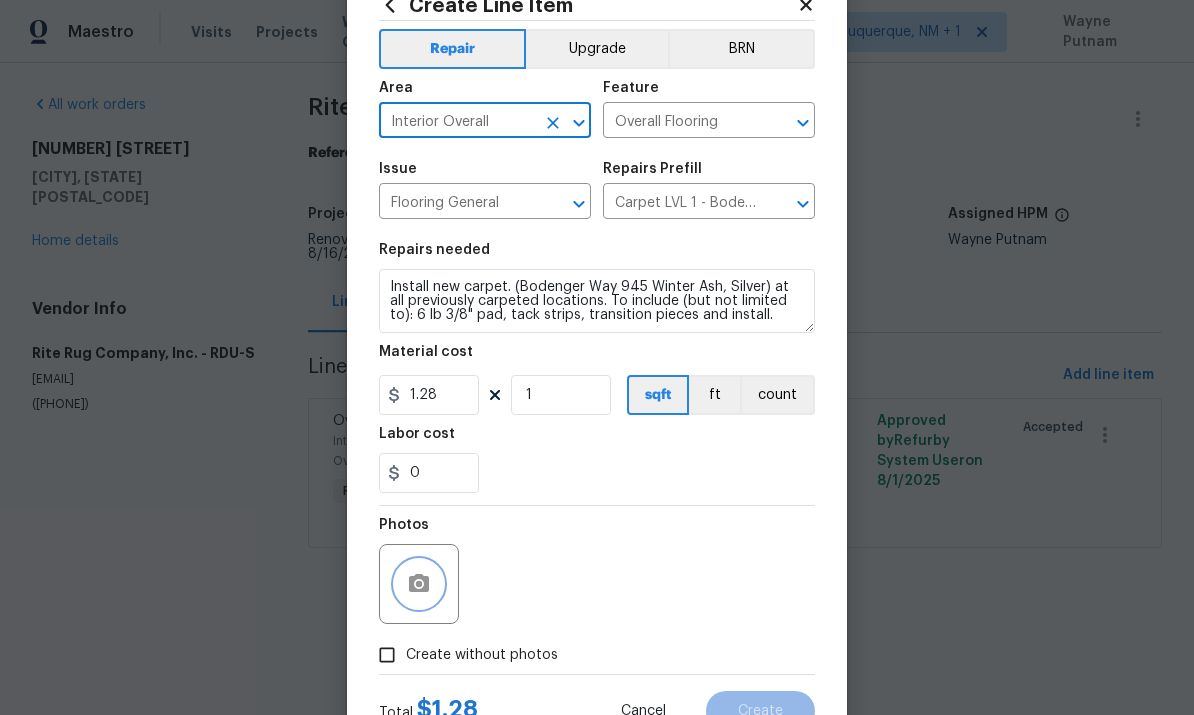 click at bounding box center (419, 584) 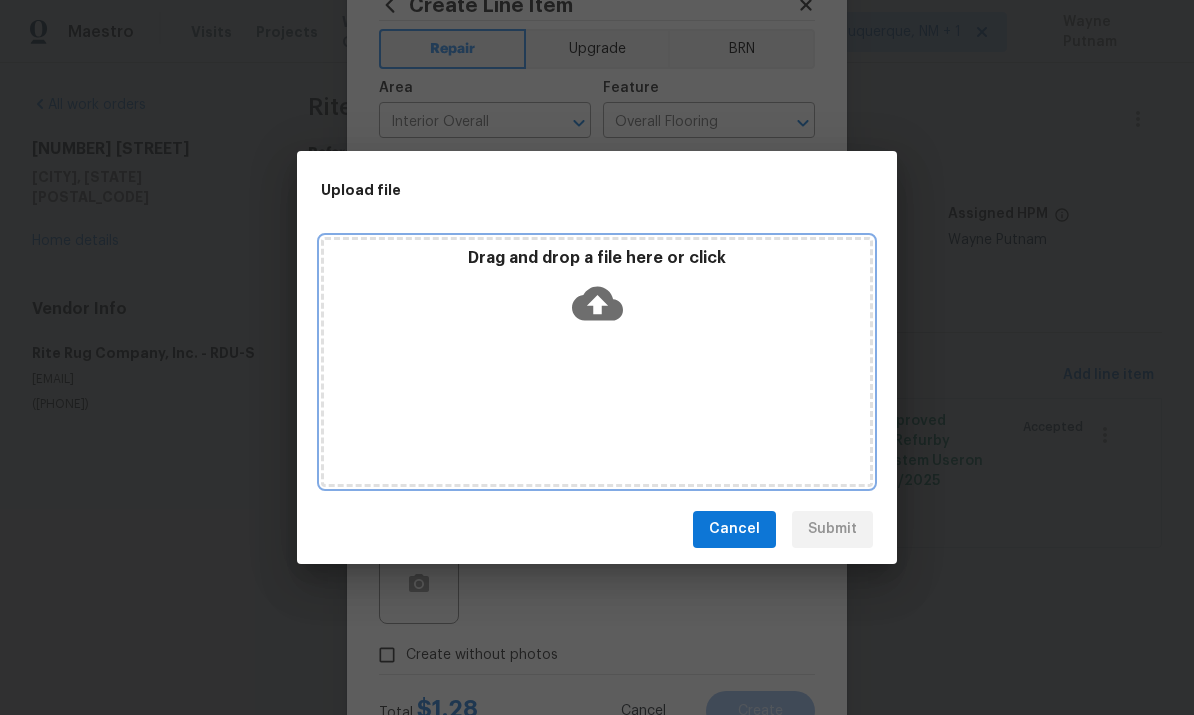 click 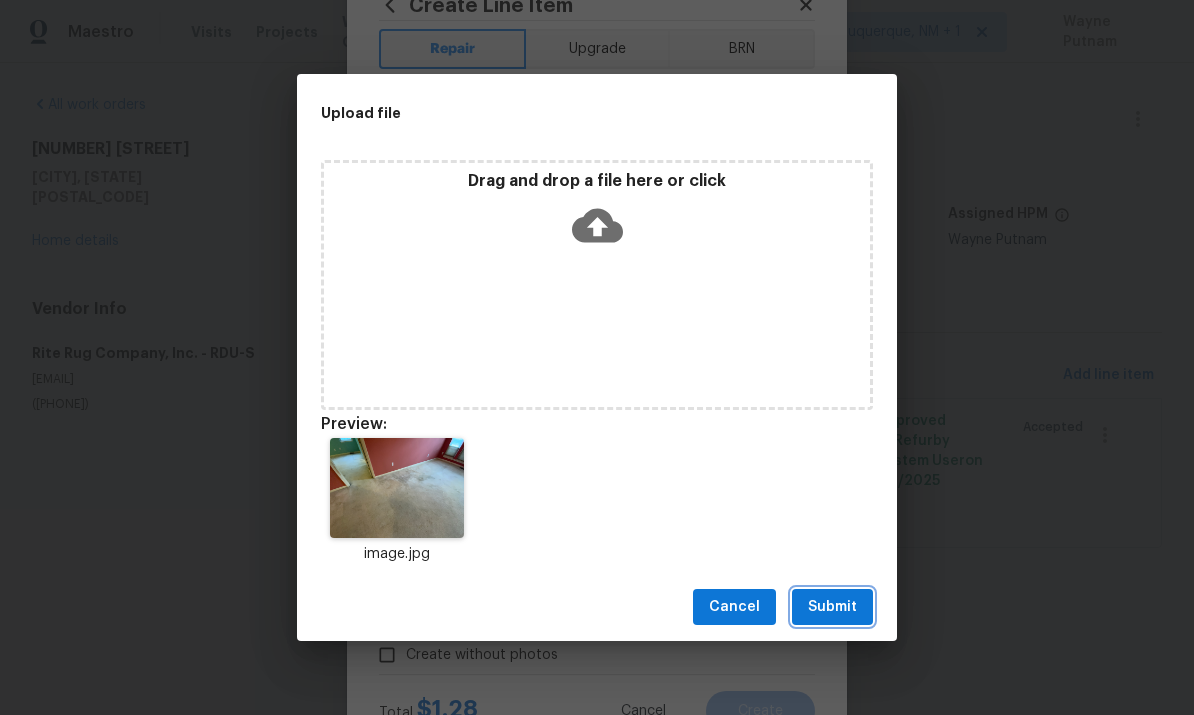 click on "Submit" at bounding box center (832, 607) 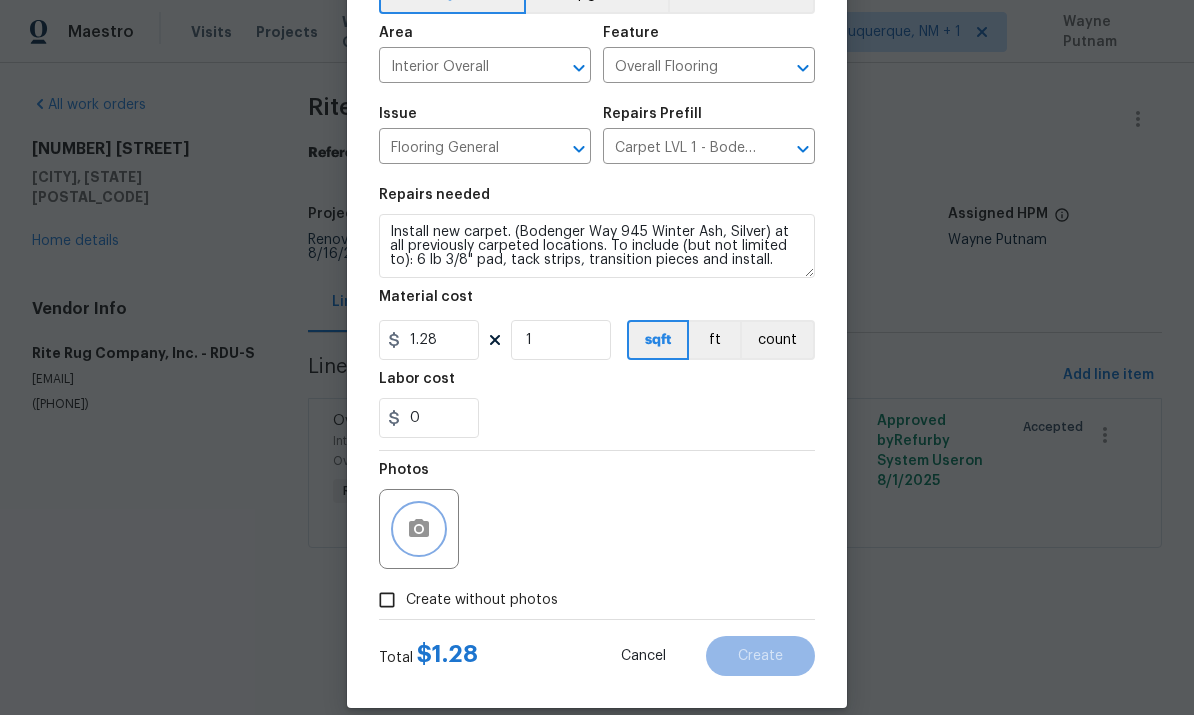 scroll, scrollTop: 139, scrollLeft: 0, axis: vertical 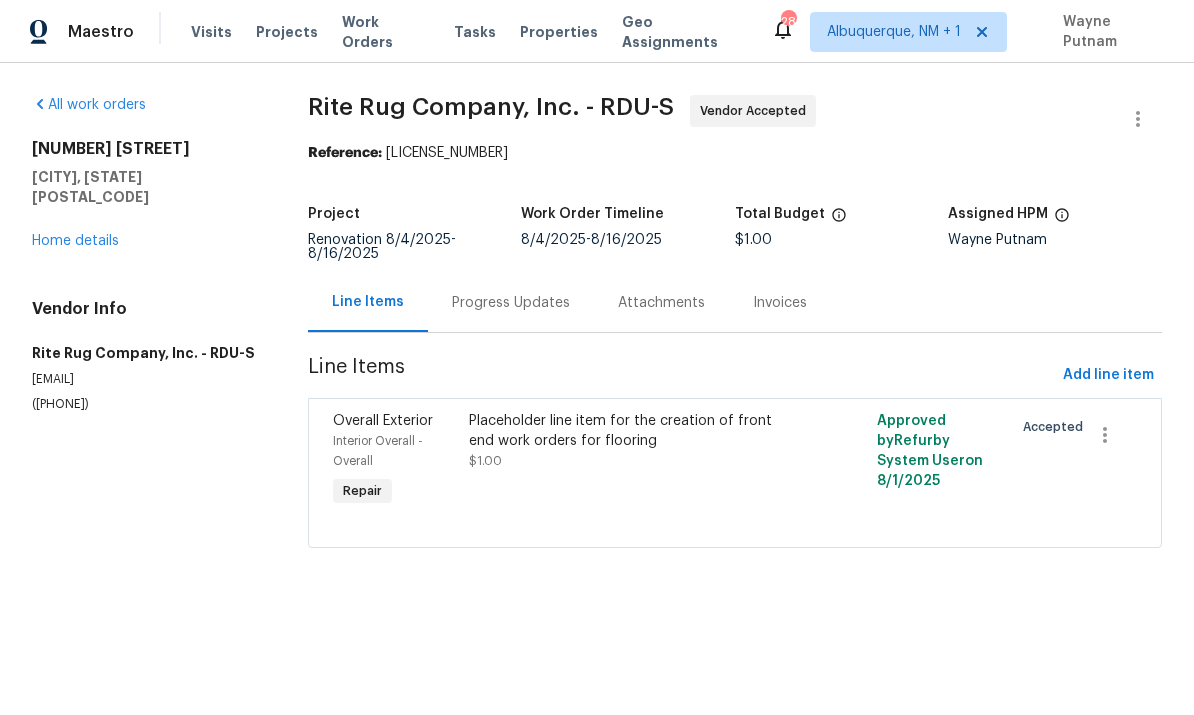click on "Home details" at bounding box center [75, 241] 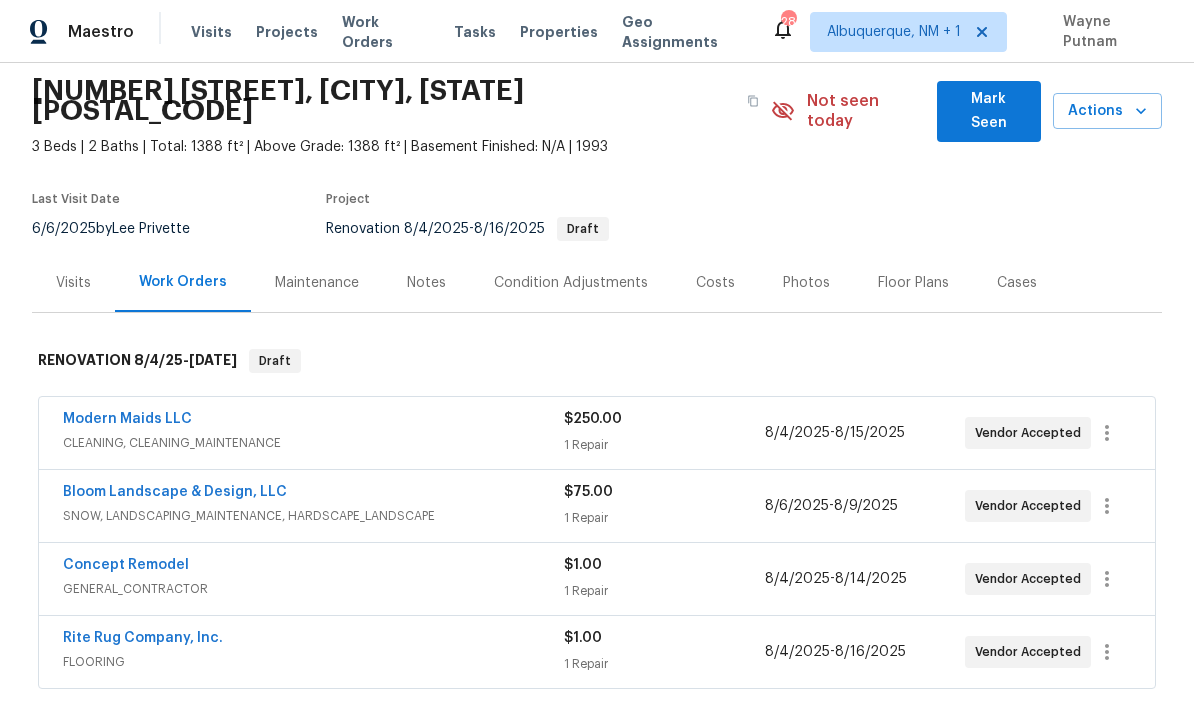 scroll, scrollTop: 144, scrollLeft: 0, axis: vertical 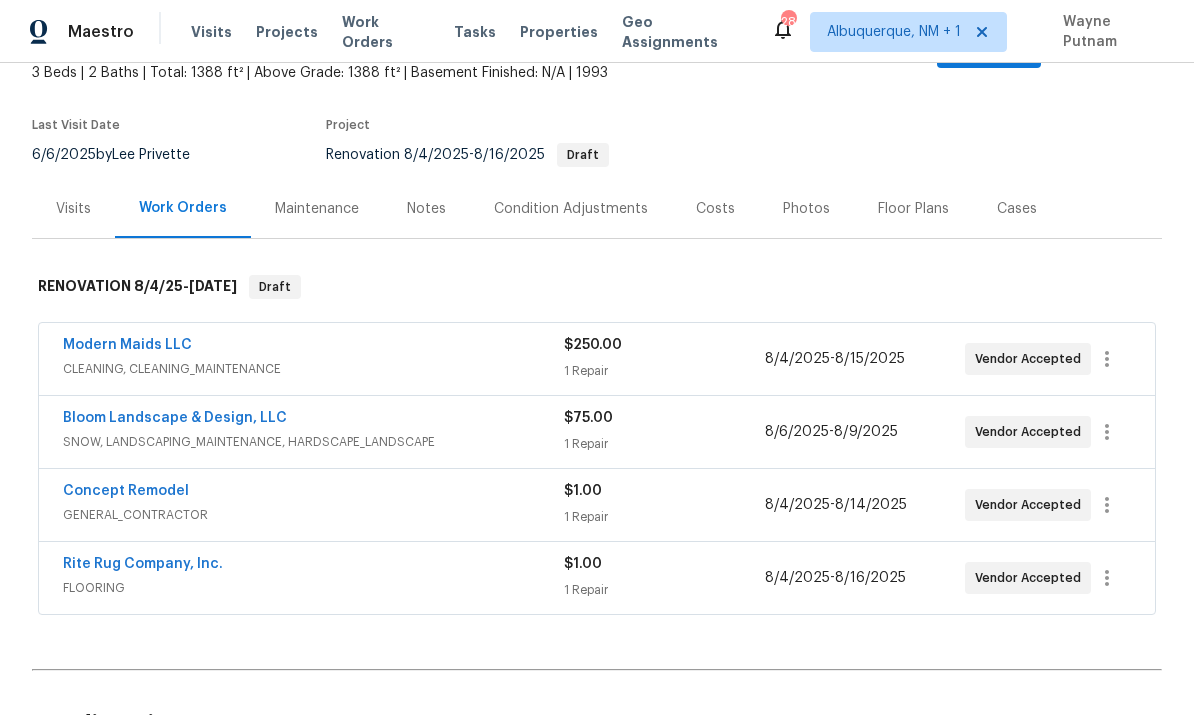 click on "Rite Rug Company, Inc." at bounding box center (143, 564) 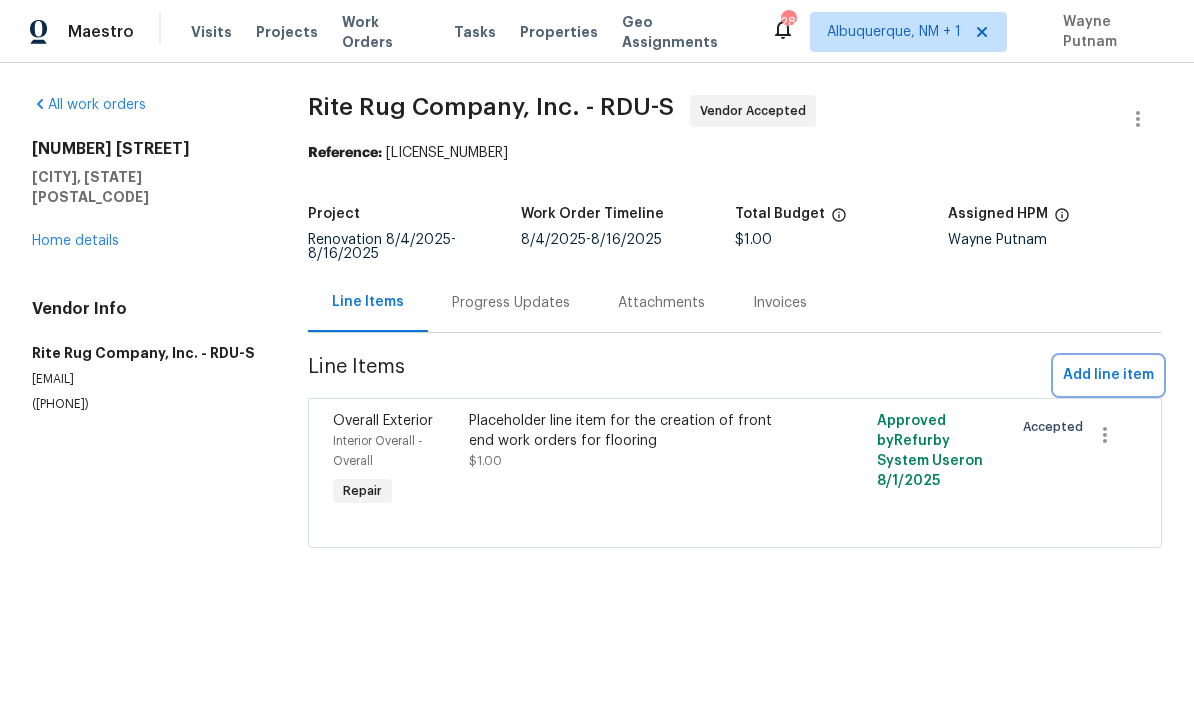 click on "Add line item" at bounding box center [1108, 375] 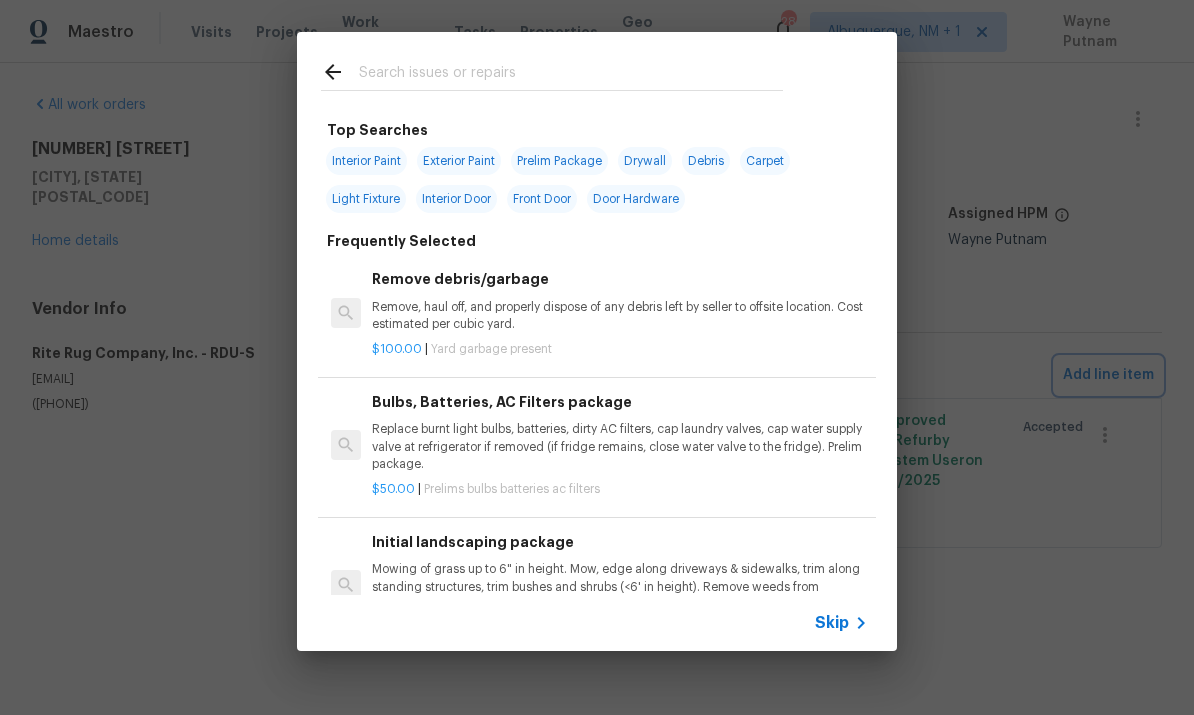 click on "Top Searches Interior Paint Exterior Paint Prelim Package Drywall Debris Carpet Light Fixture Interior Door Front Door Door Hardware Frequently Selected Remove debris/garbage Remove, haul off, and properly dispose of any debris left by seller to offsite location. Cost estimated per cubic yard. $100.00   |   Yard garbage present Bulbs, Batteries, AC Filters package Replace burnt light bulbs, batteries, dirty AC filters, cap laundry valves, cap water supply valve at refrigerator if removed (if fridge remains, close water valve to the fridge). Prelim package. $50.00   |   Prelims bulbs batteries ac filters Initial landscaping package Mowing of grass up to 6" in height. Mow, edge along driveways & sidewalks, trim along standing structures, trim bushes and shrubs (<6' in height). Remove weeds from previously maintained flowerbeds and remove standing yard debris (small twigs, non seasonal falling leaves).  Use leaf blower to remove clippings from hard surfaces." $75.00   |   Prelims landscaping $8.00   |   $75.00" at bounding box center [597, 341] 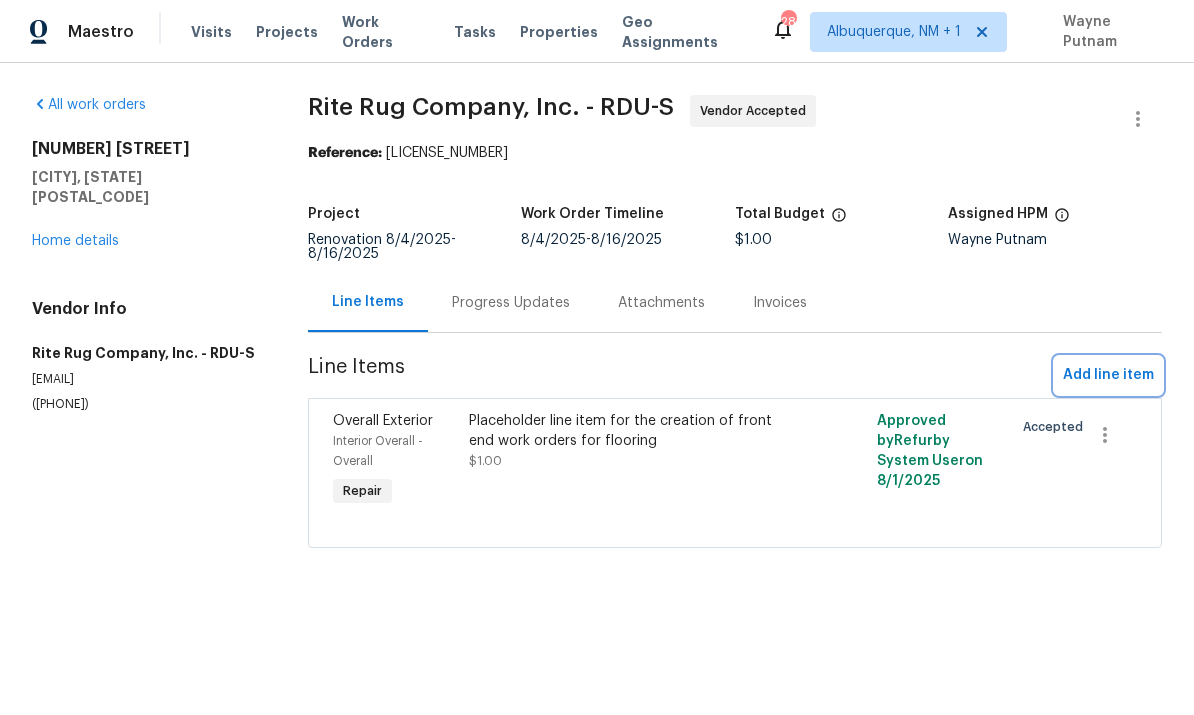 click on "Add line item" at bounding box center [1108, 375] 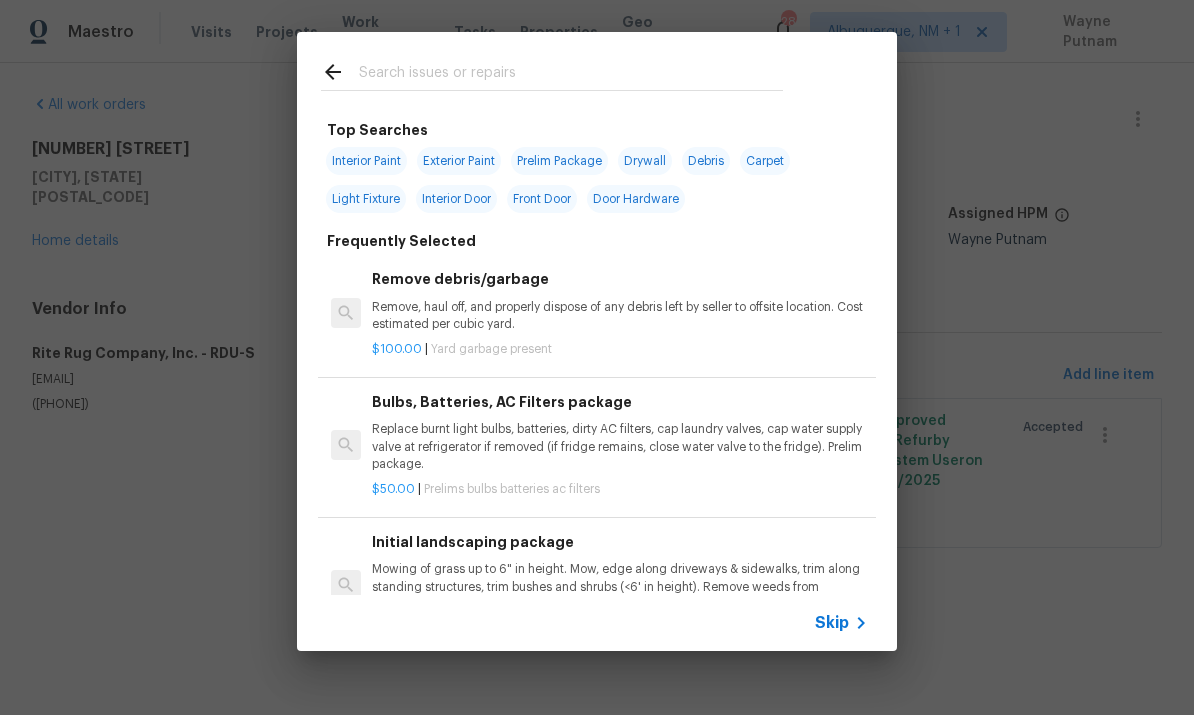 click at bounding box center [571, 75] 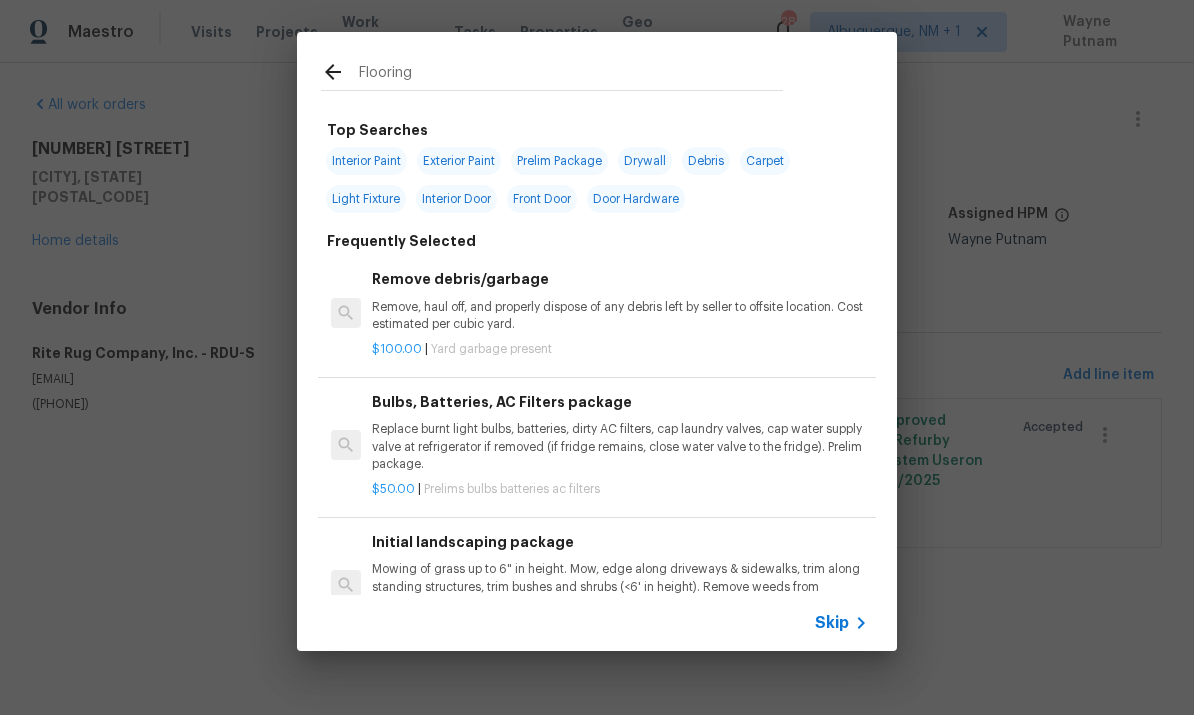 type on "Flooring" 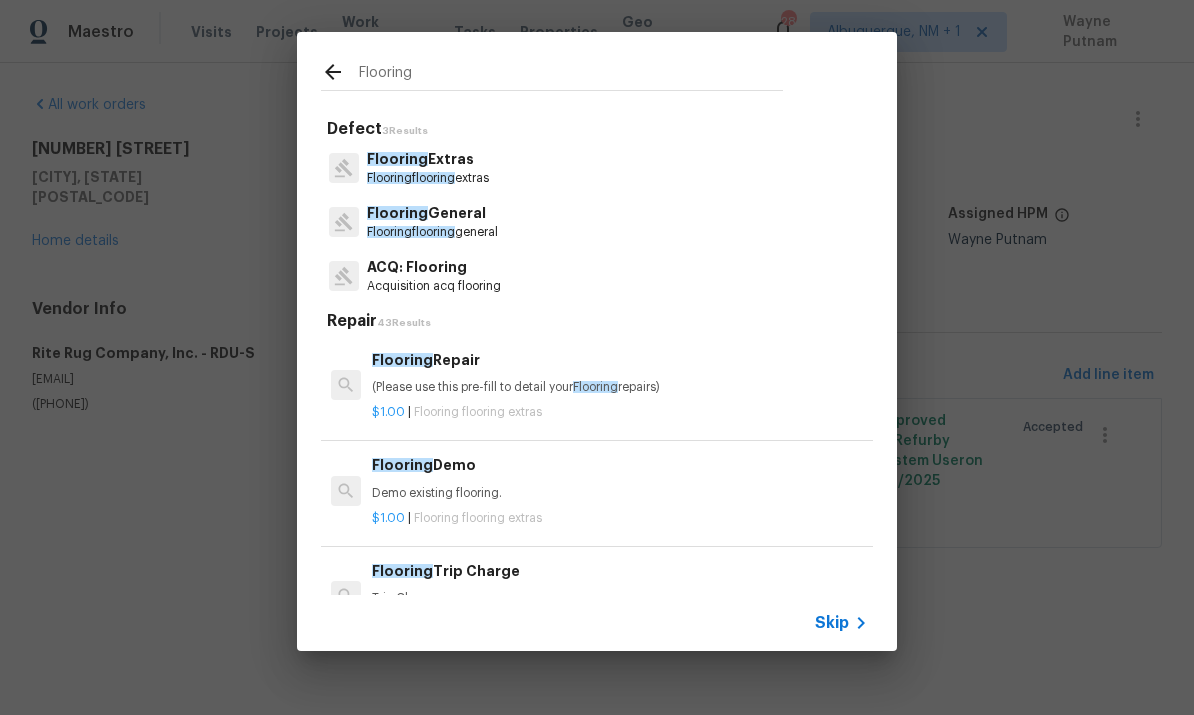 click on "Flooring" at bounding box center (571, 75) 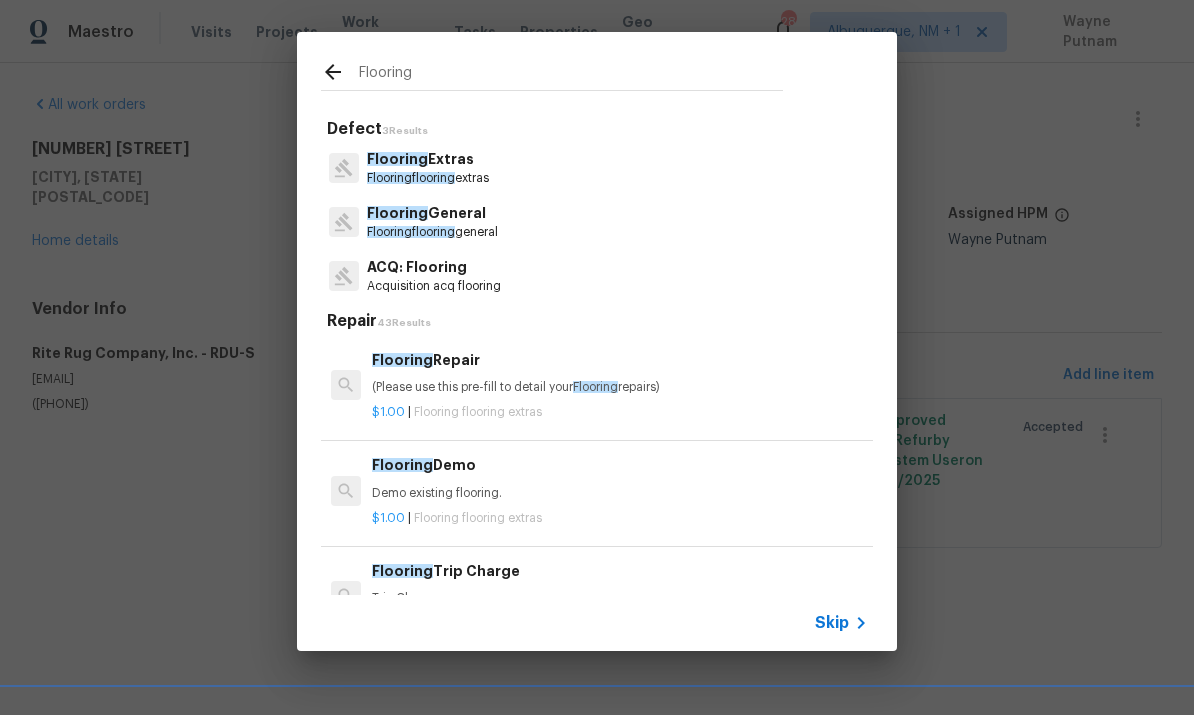 click on "Flooring  General" at bounding box center (432, 213) 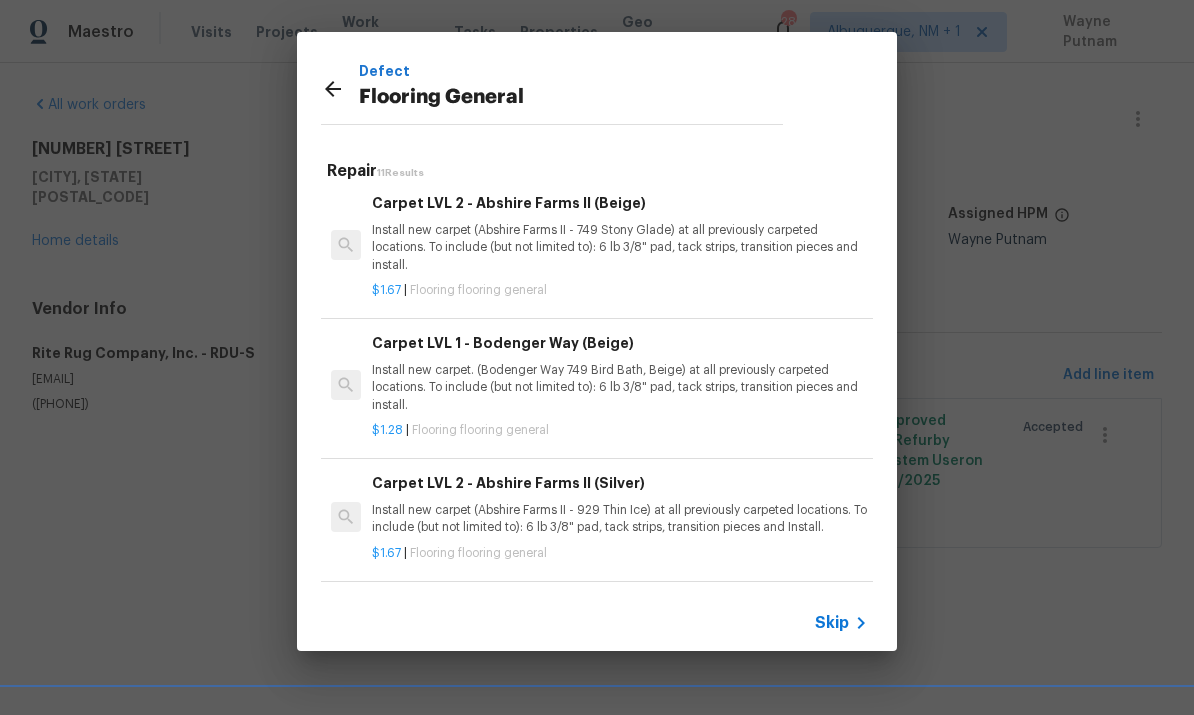scroll, scrollTop: 744, scrollLeft: 0, axis: vertical 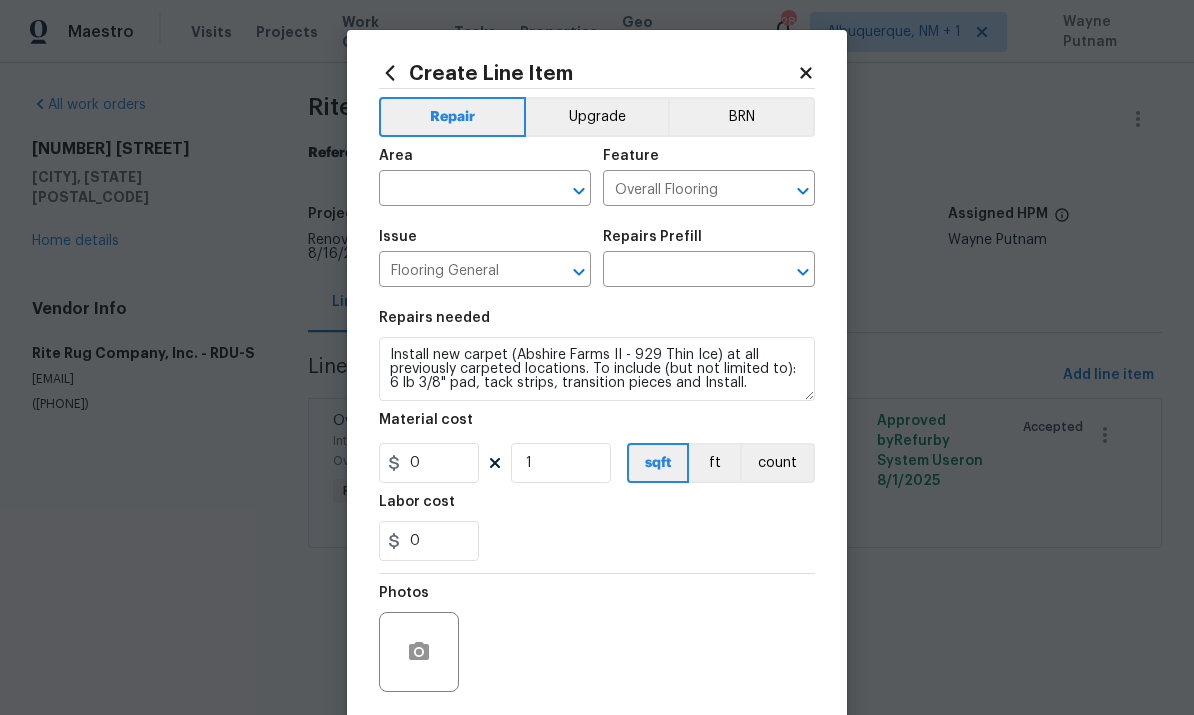 type on "Carpet LVL 2 - Abshire Farms II (Silver) $1.67" 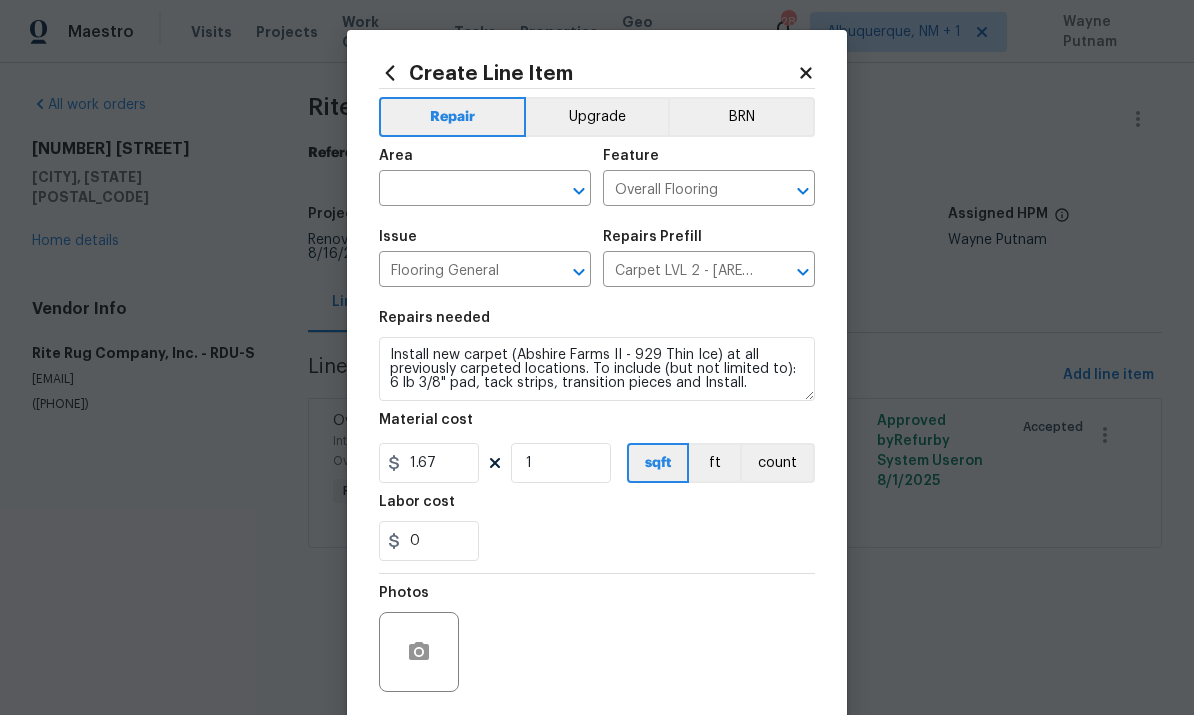 click 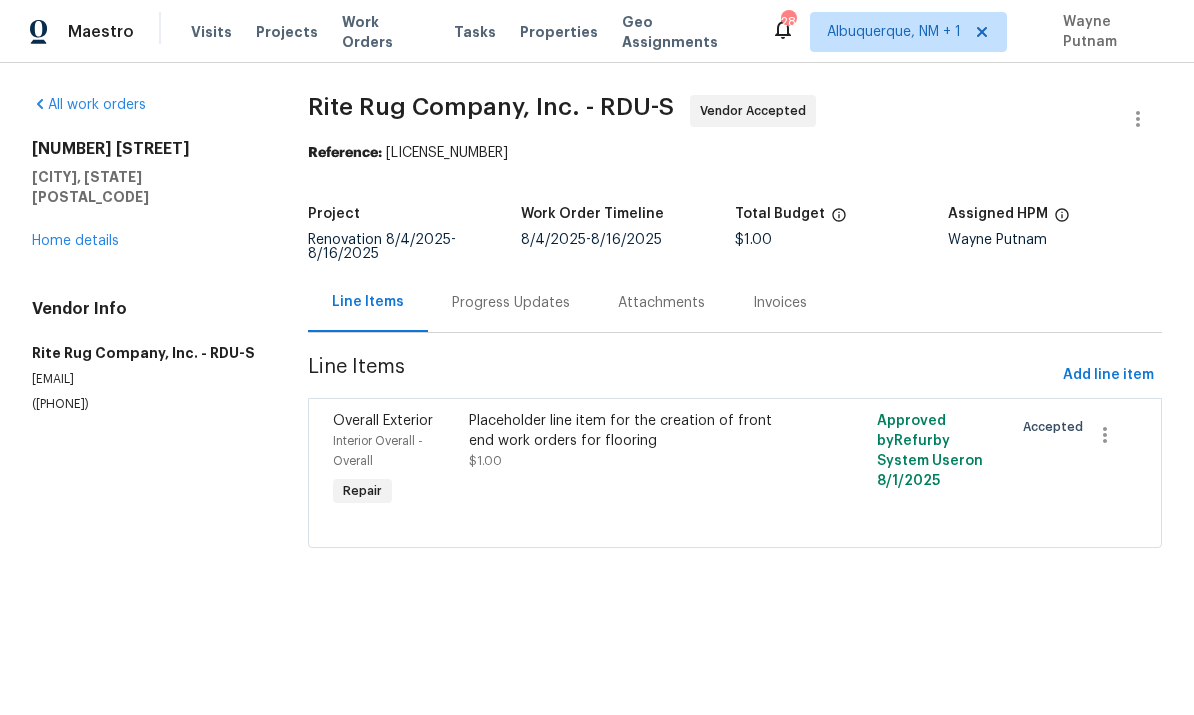 click on "Rite Rug Company, Inc. - RDU-S Vendor Accepted Reference:   2NWE0KA6FSBYC-0b5d974d2 Project Renovation   8/4/2025  -  8/16/2025 Work Order Timeline 8/4/2025  -  8/16/2025 Total Budget $1.00 Assigned HPM Wayne Putnam Line Items Progress Updates Attachments Invoices Line Items Add line item Overall Exterior Interior Overall - Overall Repair Placeholder line item for the creation of front end work orders for flooring $1.00 Approved by  Refurby System User  on   8/1/2025 Accepted" at bounding box center (735, 333) 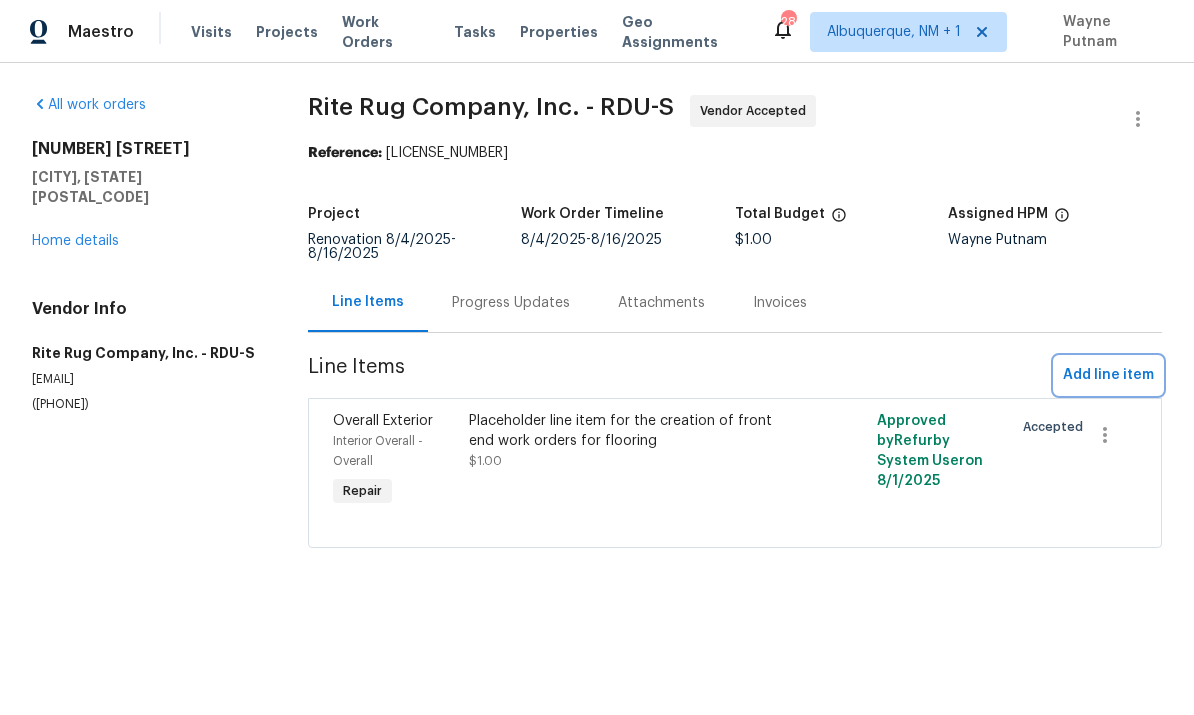 click on "Add line item" at bounding box center [1108, 375] 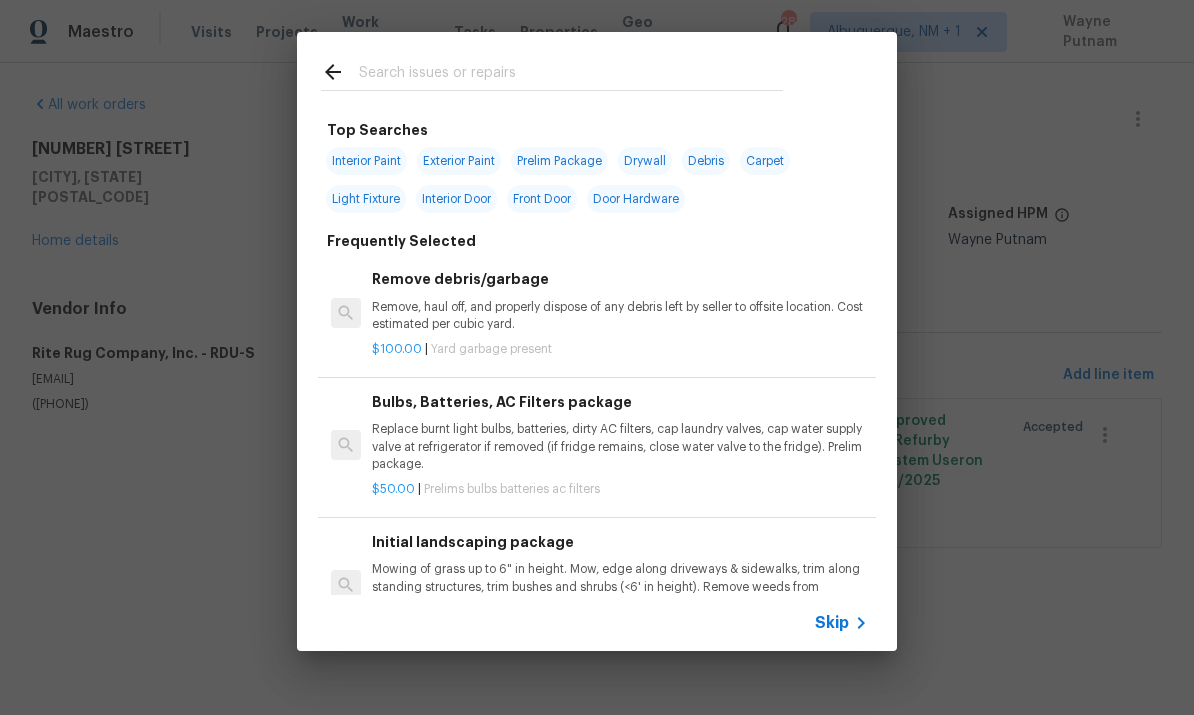 click at bounding box center (571, 75) 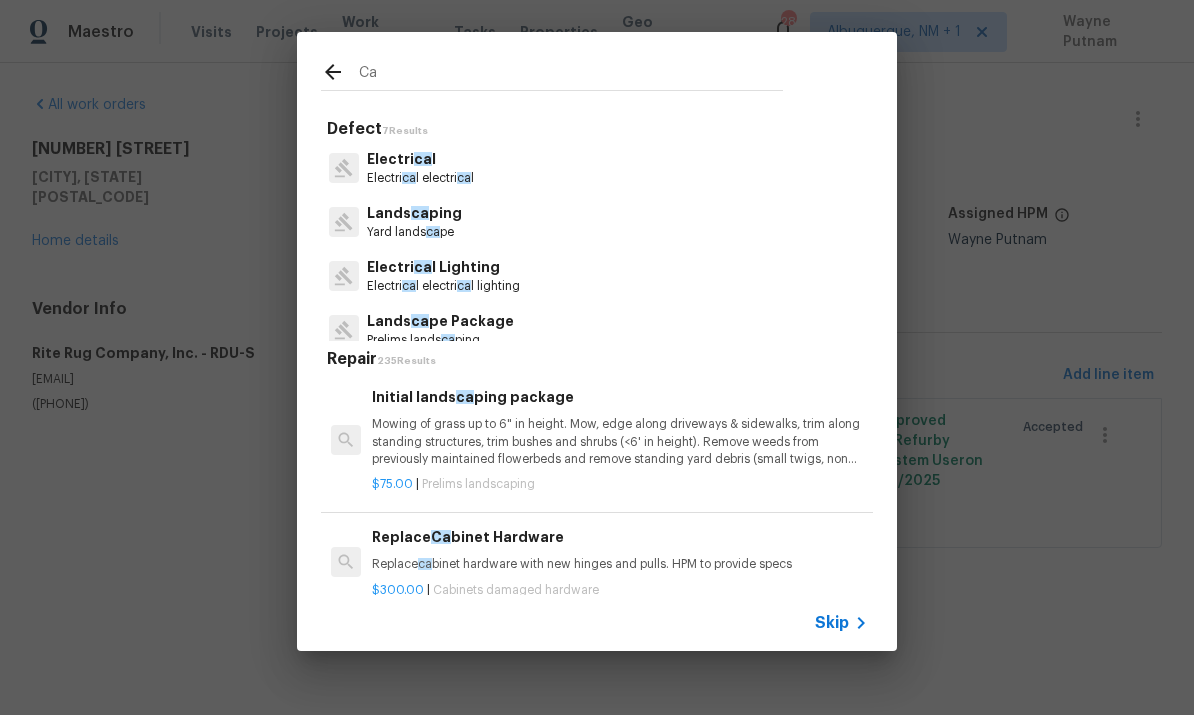 type on "C" 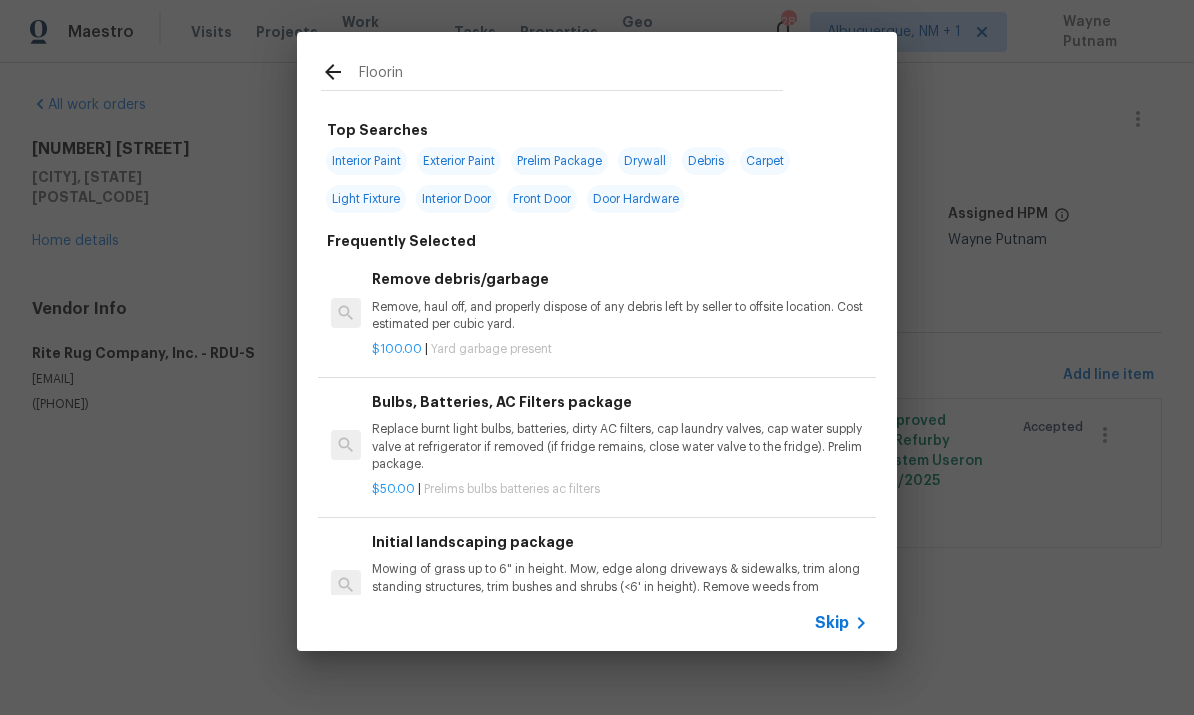 type on "Flooring" 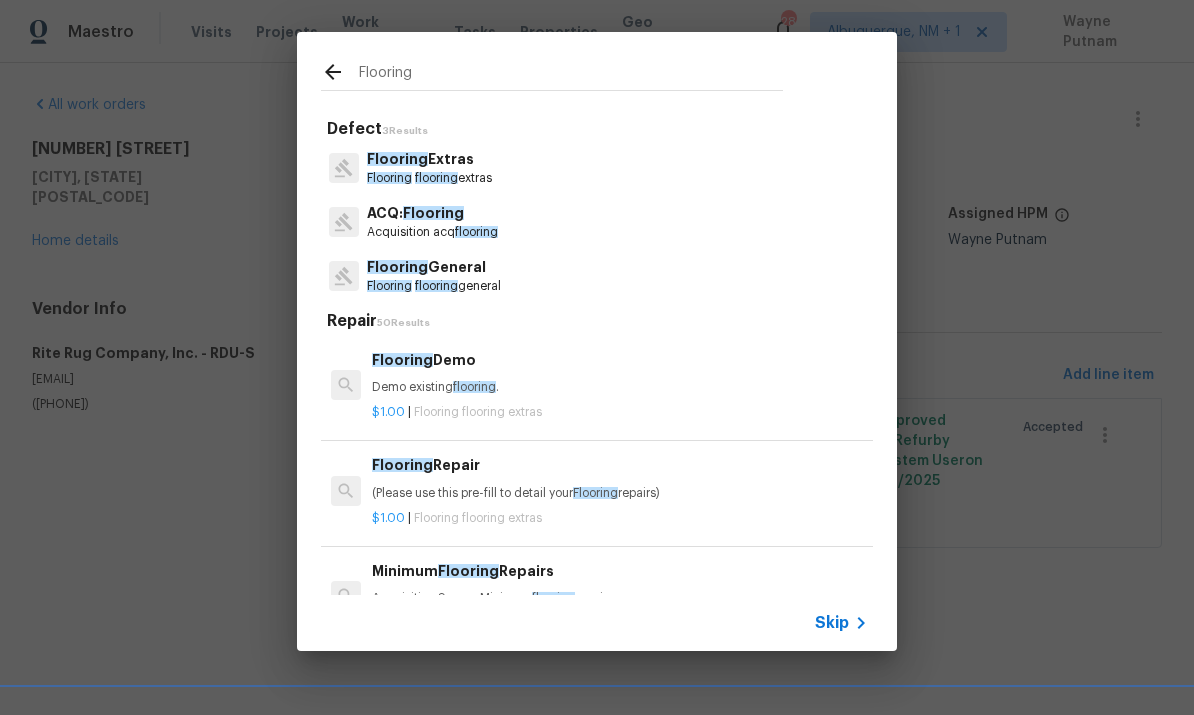 click on "Flooring  General" at bounding box center [434, 267] 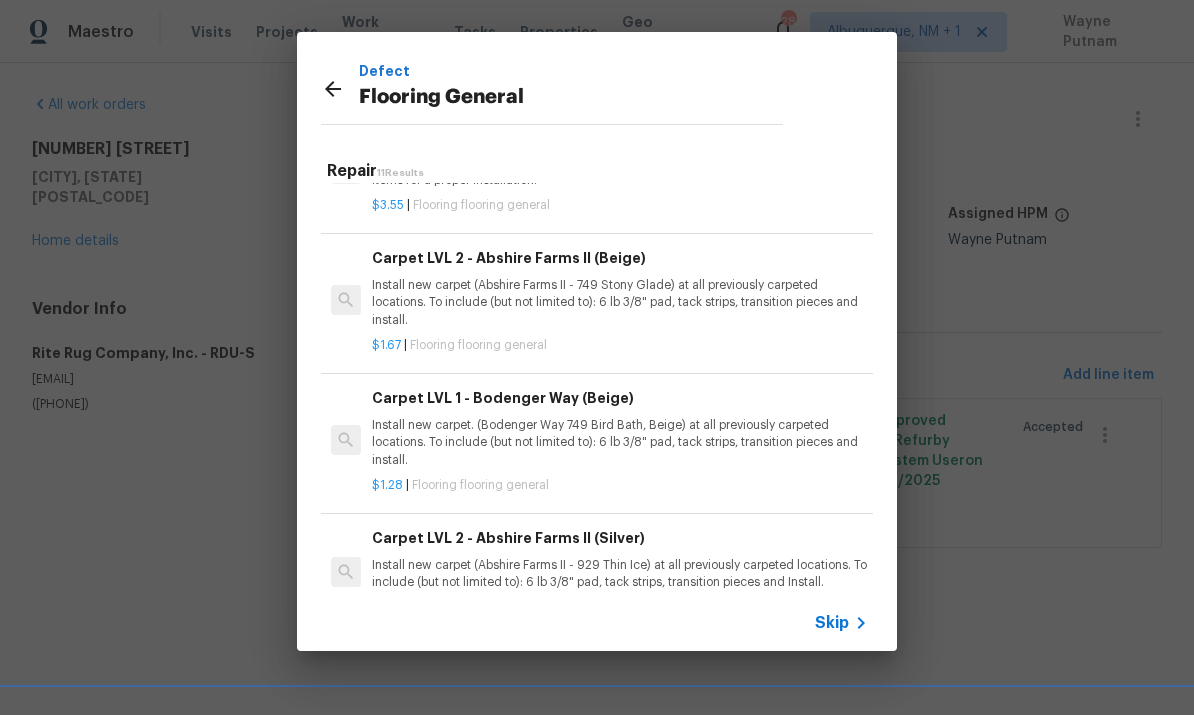 scroll, scrollTop: 690, scrollLeft: 0, axis: vertical 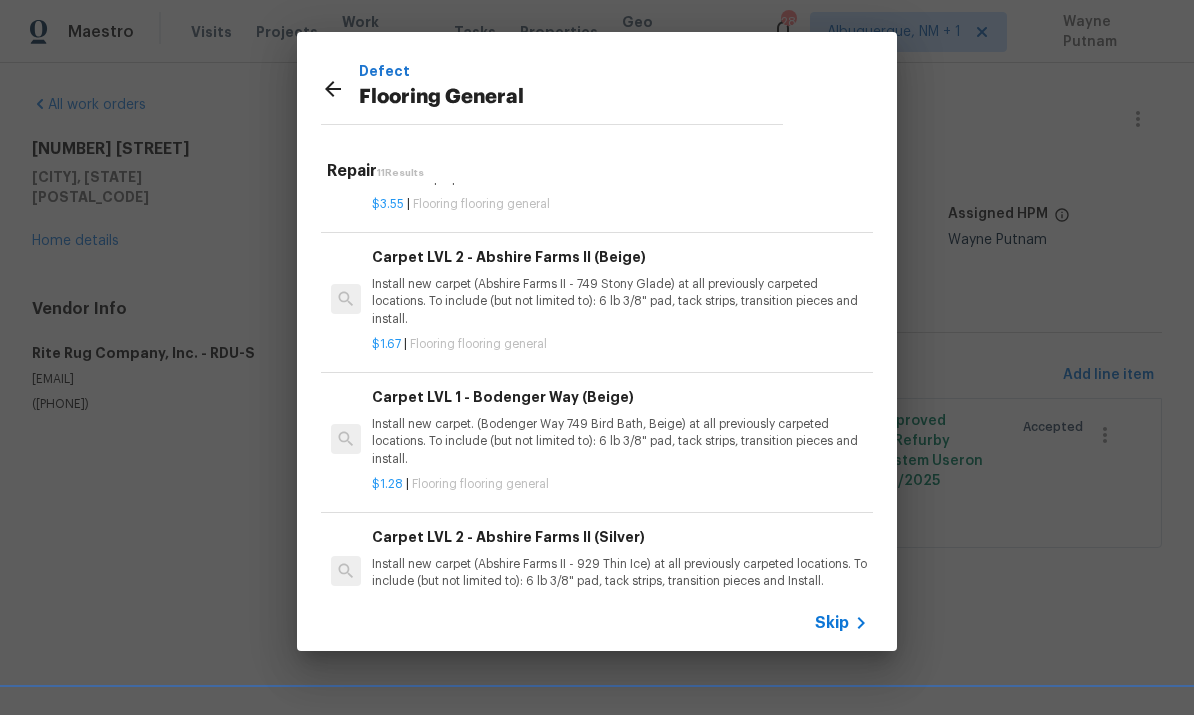 click on "Install new carpet. (Bodenger Way 749 Bird Bath, Beige) at all previously carpeted locations. To include (but not limited to): 6 lb 3/8" pad, tack strips, transition pieces and install." at bounding box center [620, 441] 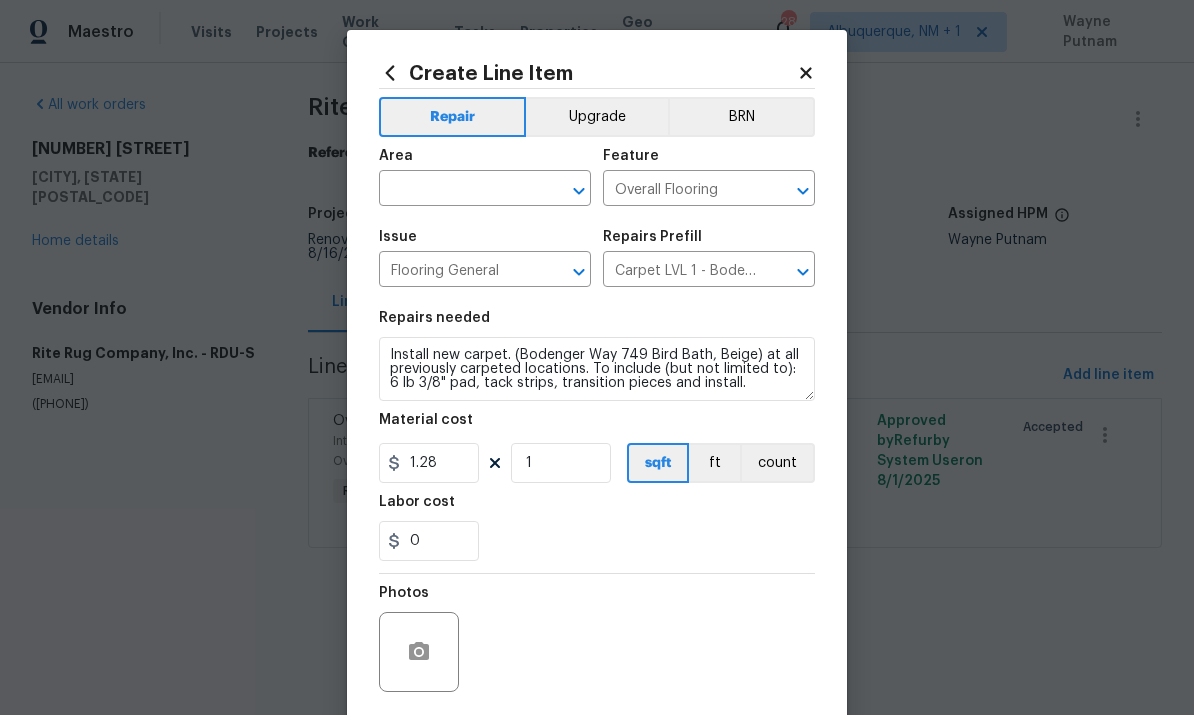 click at bounding box center [457, 190] 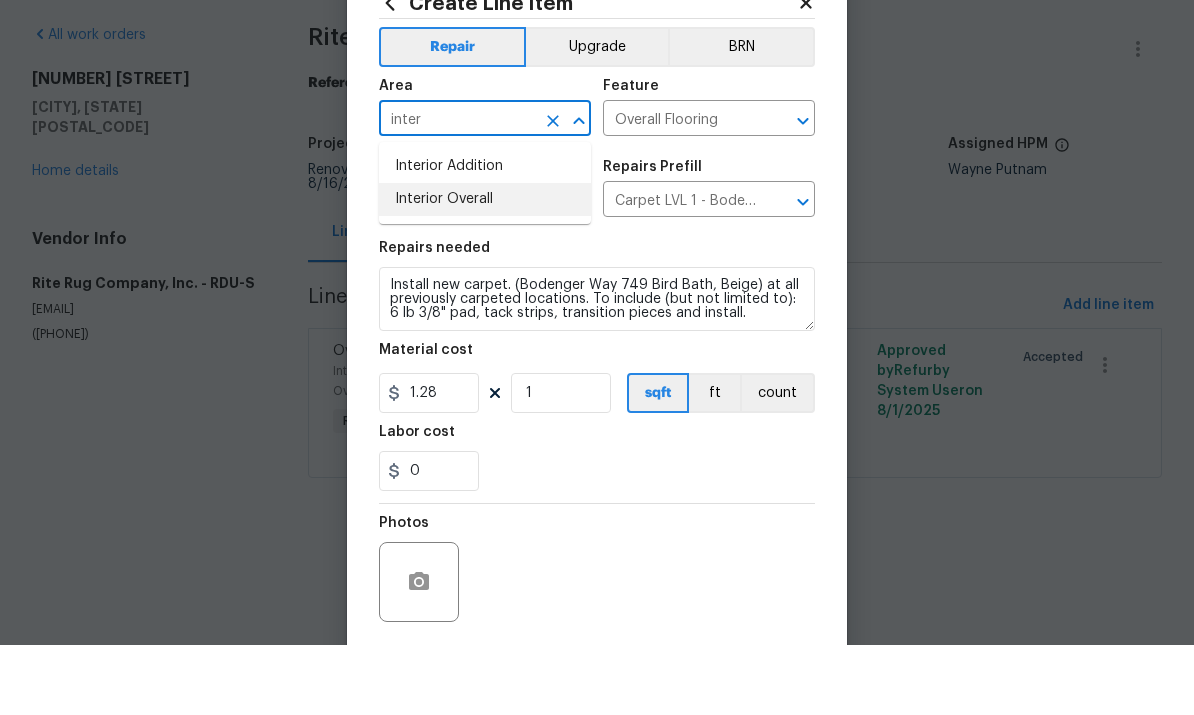 click on "Interior Overall" at bounding box center (485, 269) 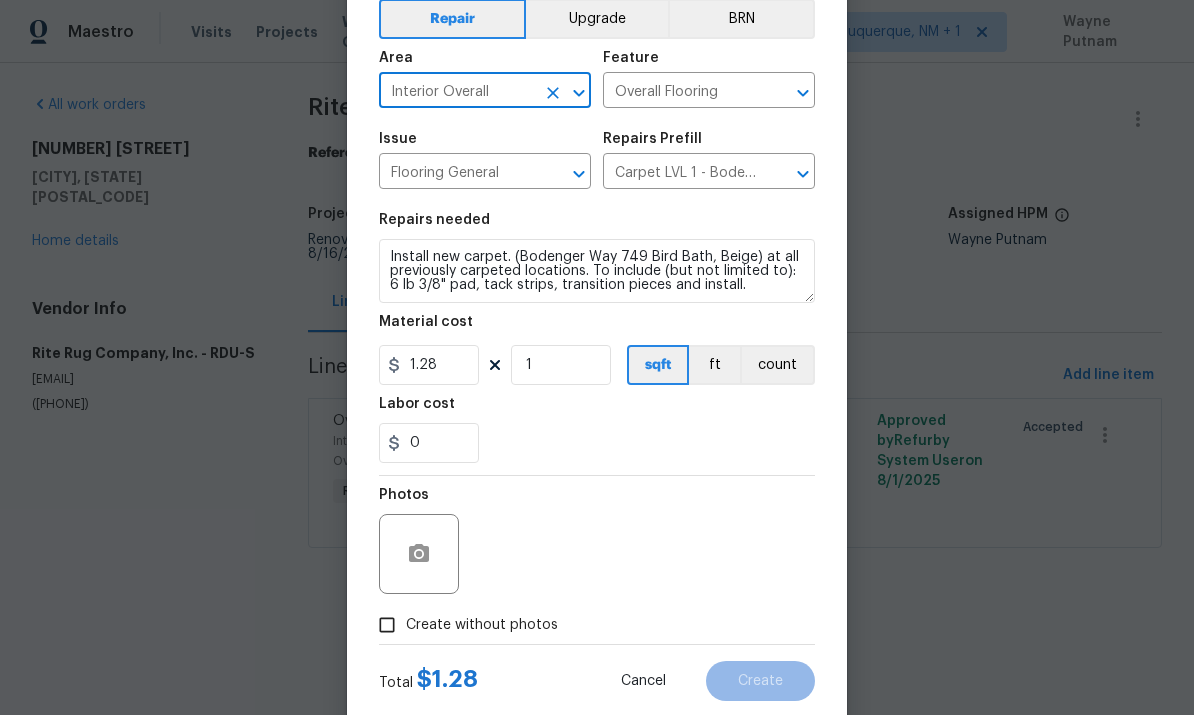 scroll, scrollTop: 101, scrollLeft: 0, axis: vertical 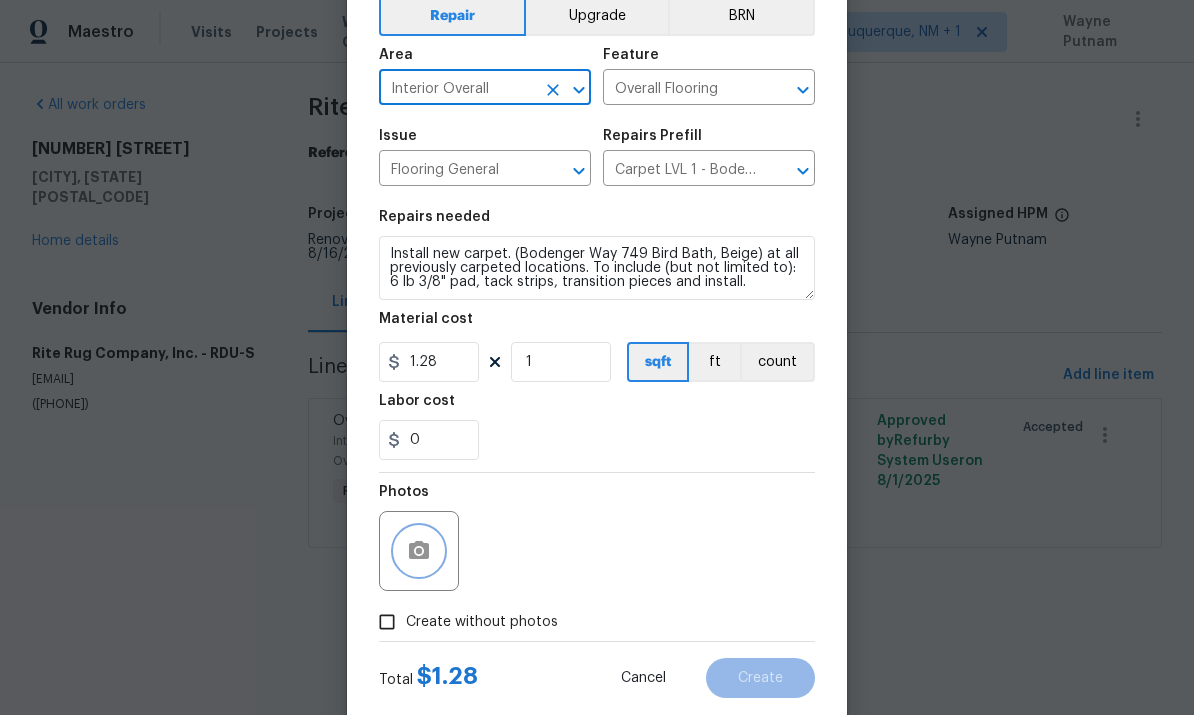 click 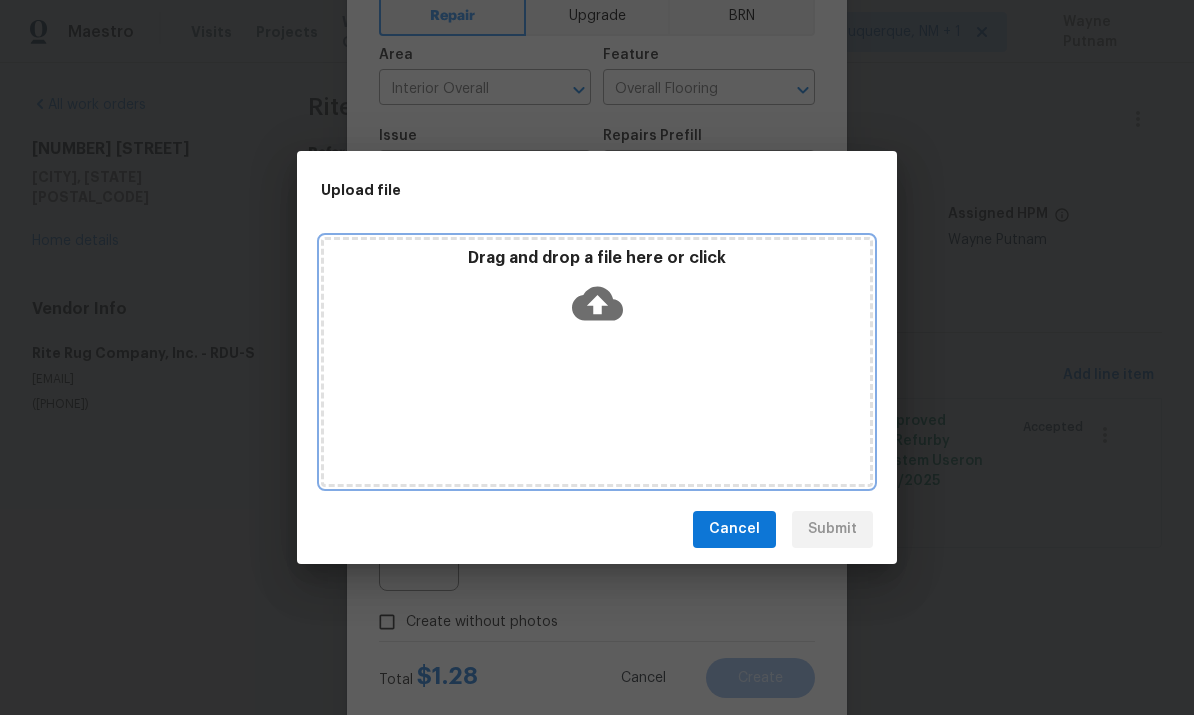 click 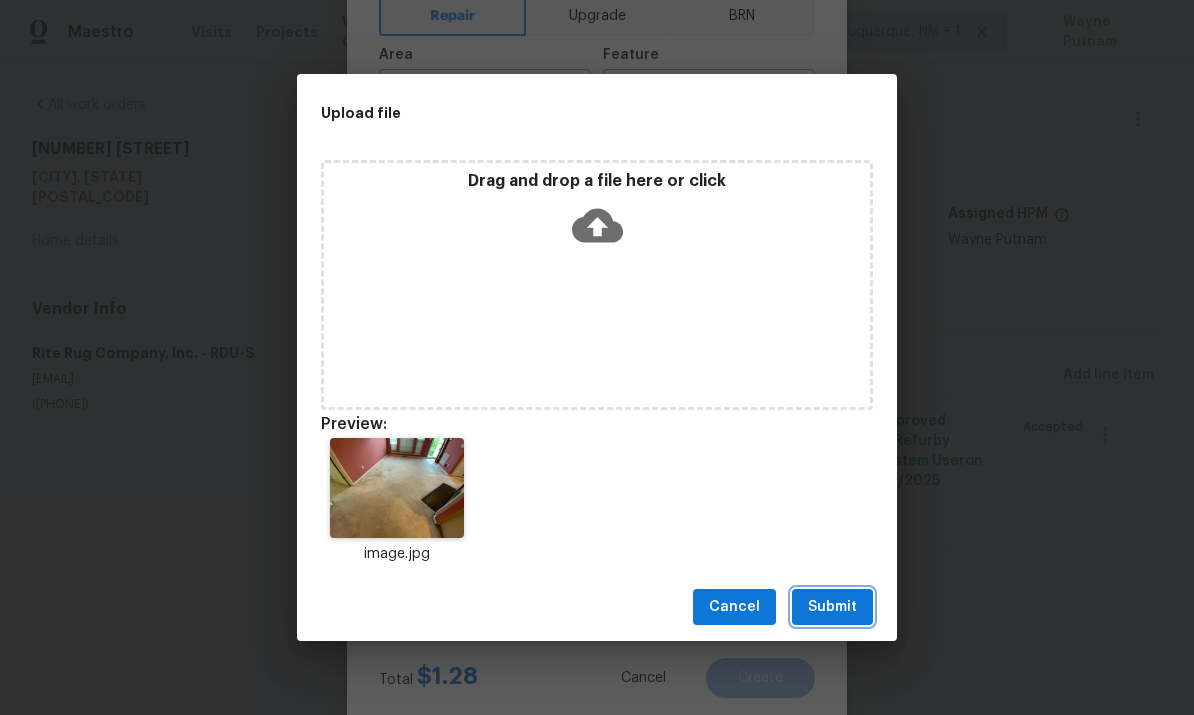 click on "Submit" at bounding box center (832, 607) 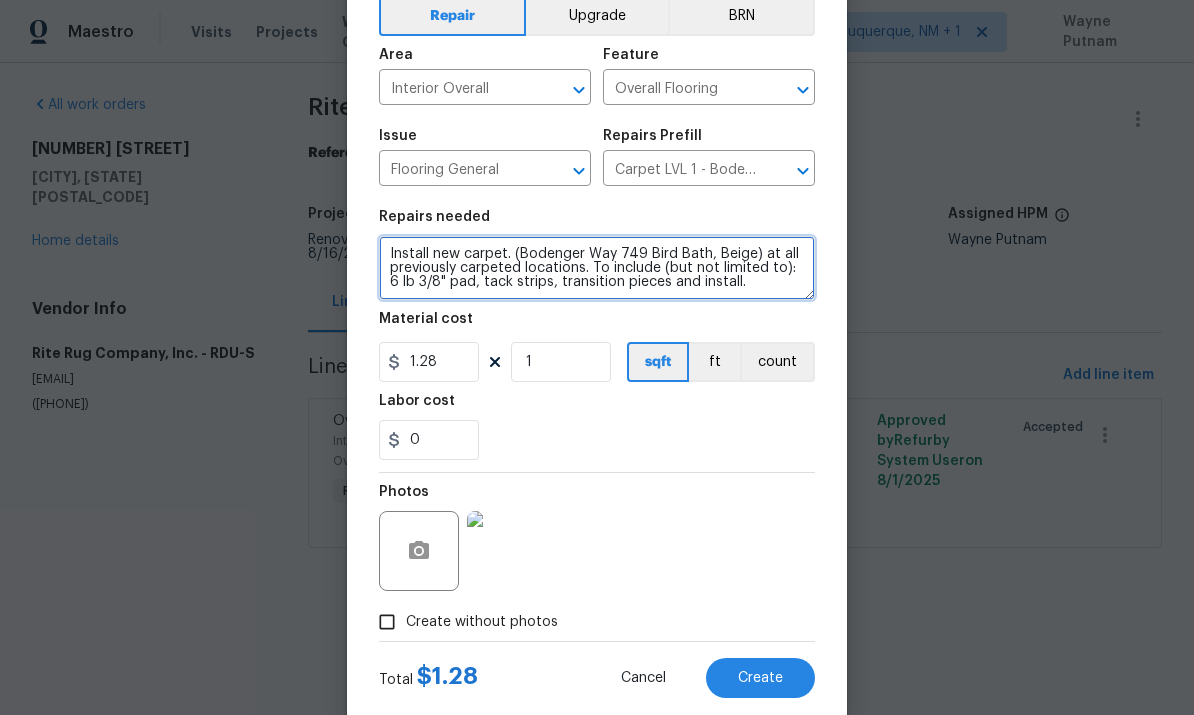 click on "Install new carpet. (Bodenger Way 749 Bird Bath, Beige) at all previously carpeted locations. To include (but not limited to): 6 lb 3/8" pad, tack strips, transition pieces and install." at bounding box center (597, 268) 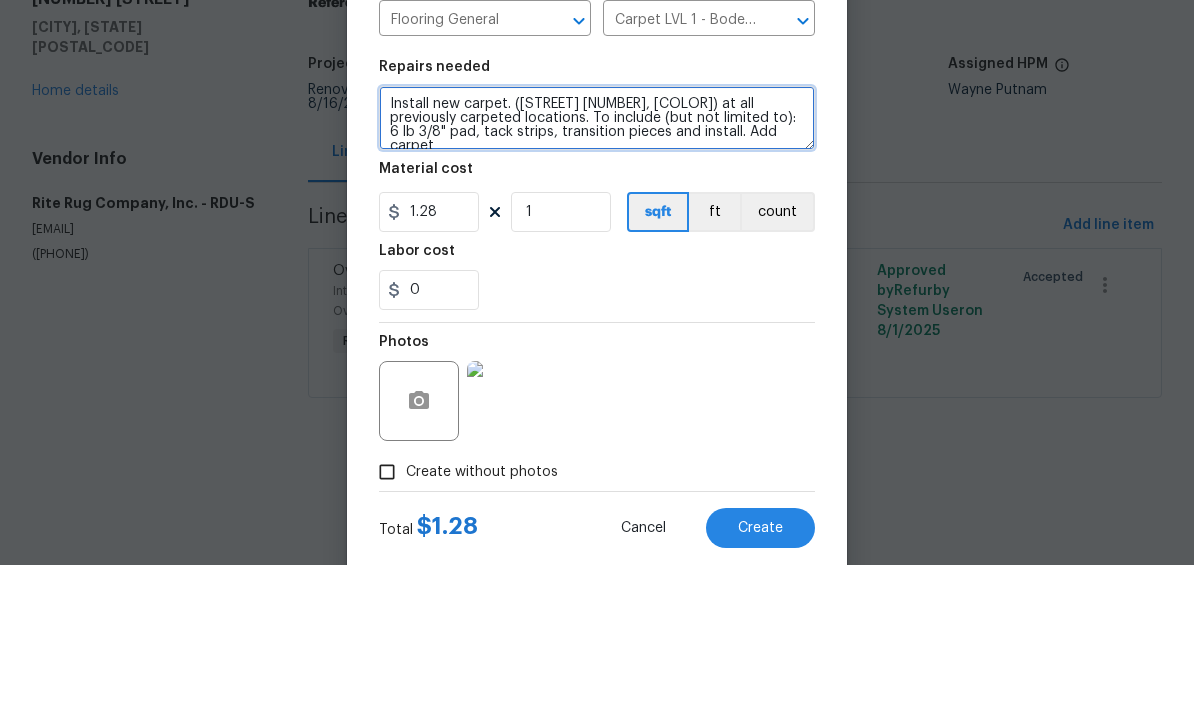 scroll, scrollTop: 4, scrollLeft: 0, axis: vertical 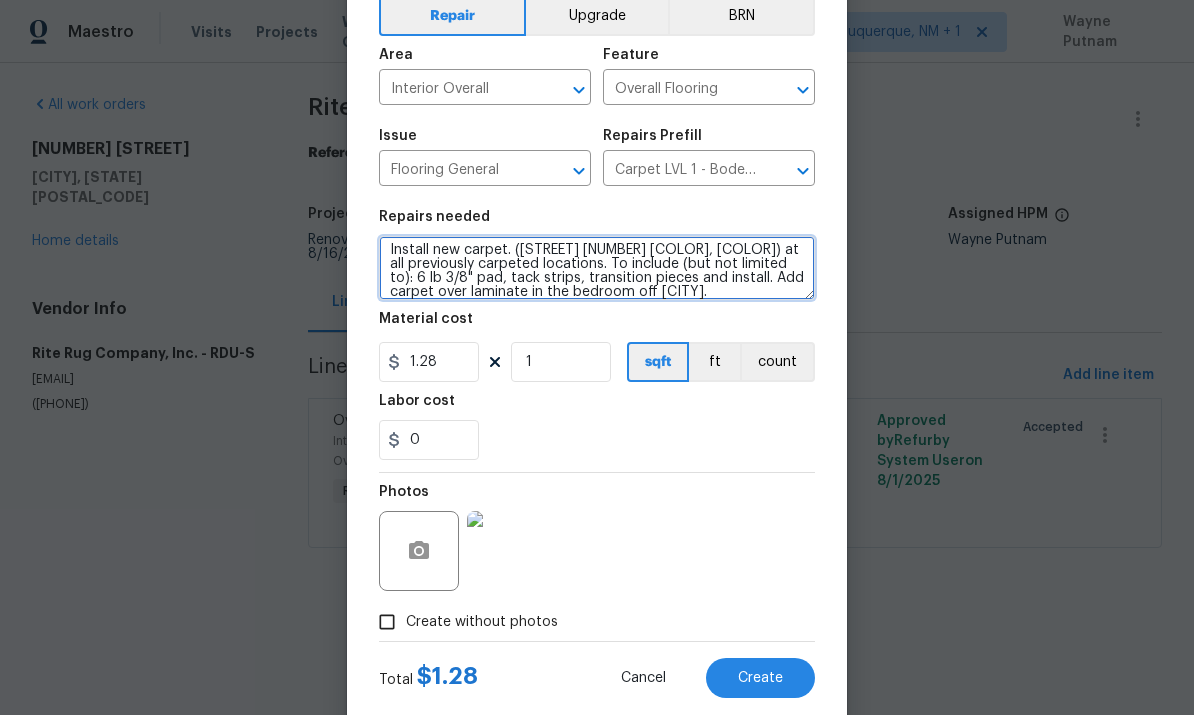 type on "Install new carpet. (Bodenger Way 749 Bird Bath, Beige) at all previously carpeted locations. To include (but not limited to): 6 lb 3/8" pad, tack strips, transition pieces and install. Add carpet over laminate in the bedroom off kitchen." 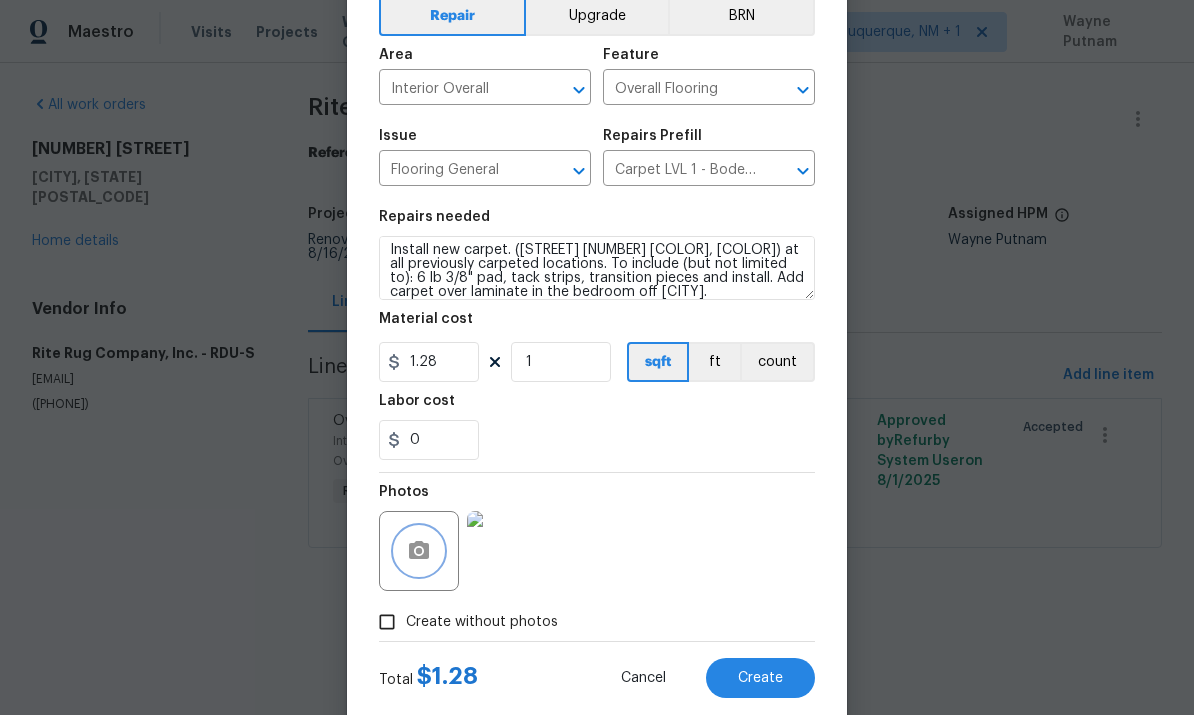 click 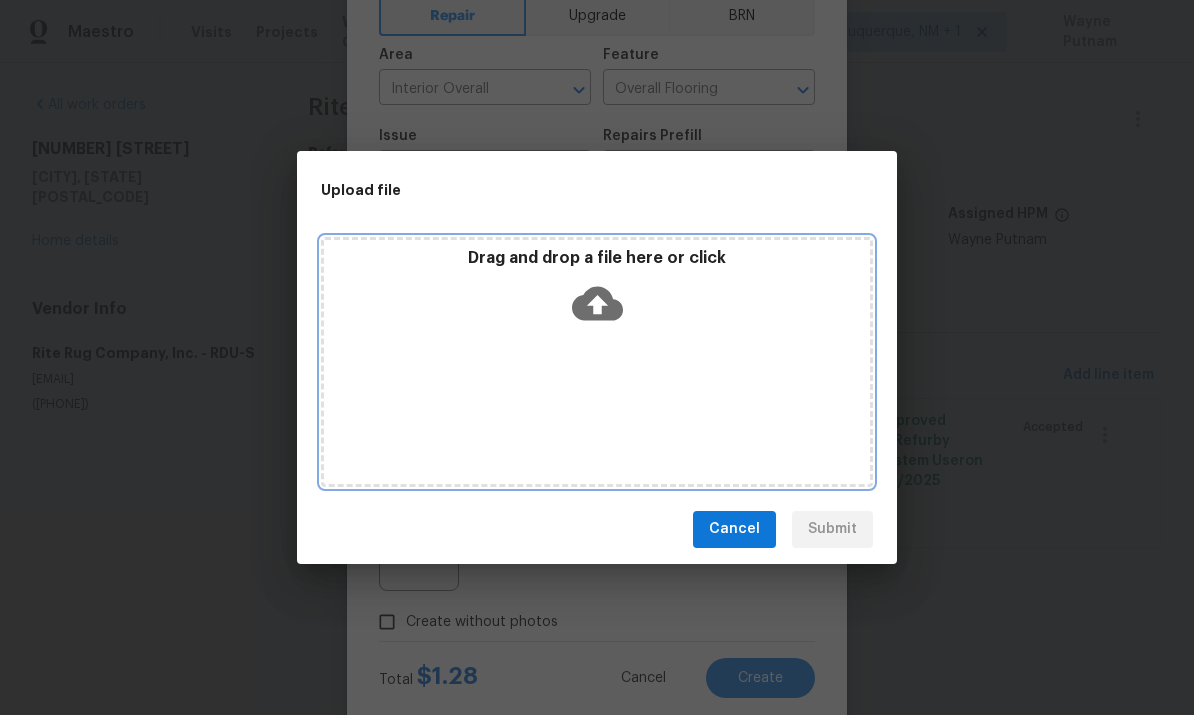 click 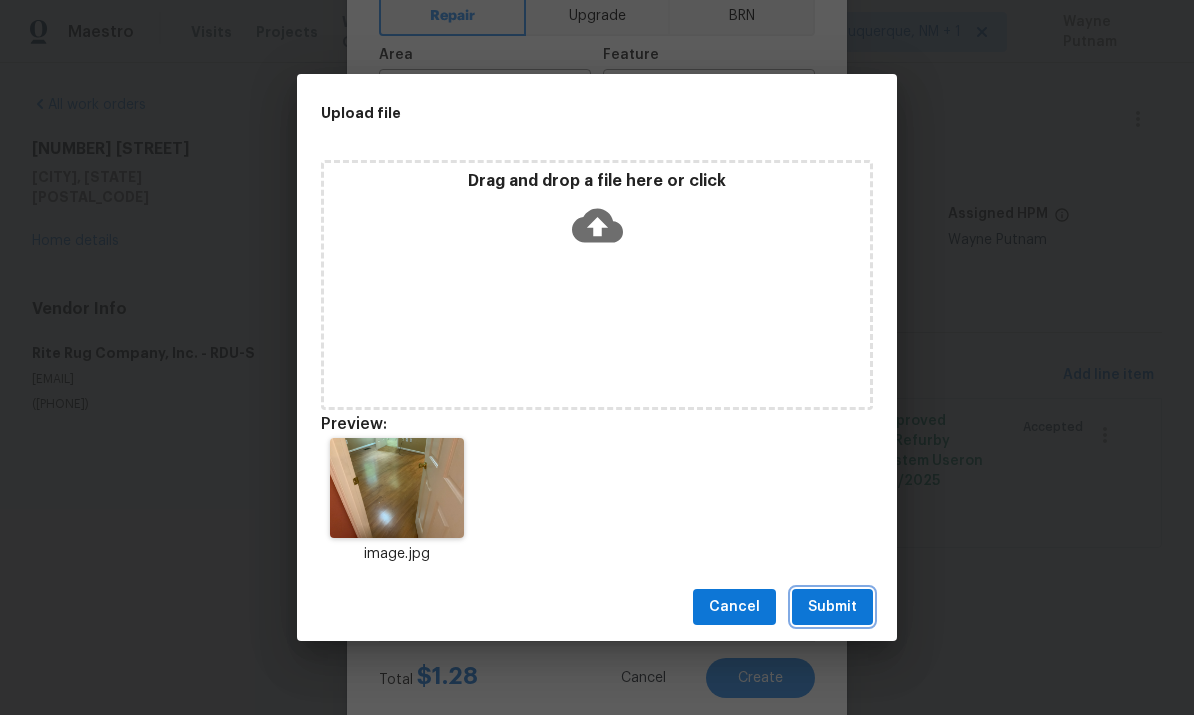 click on "Submit" at bounding box center (832, 607) 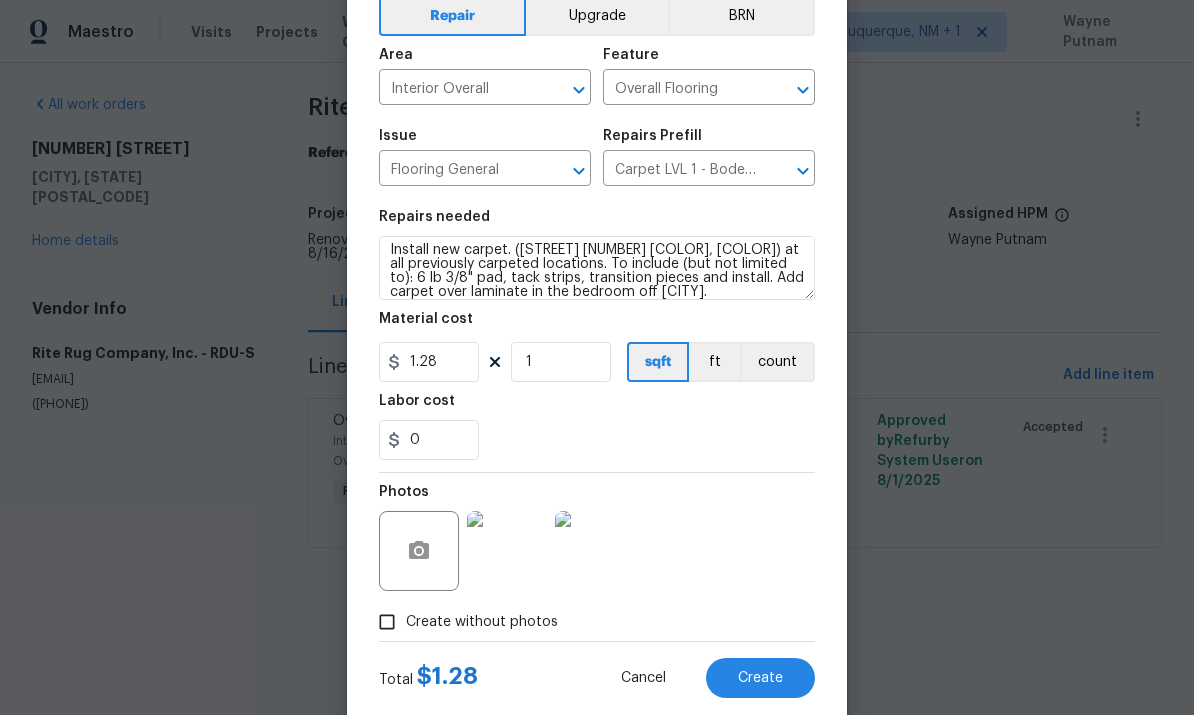 click on "Create" at bounding box center [760, 678] 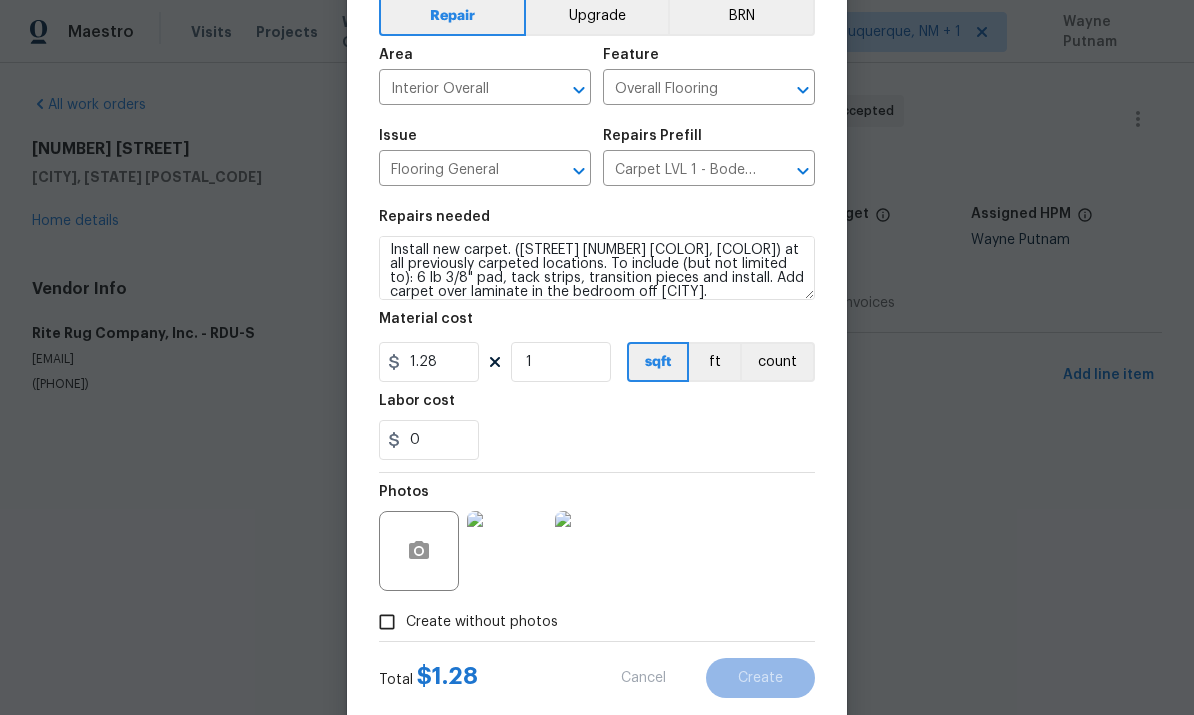 type 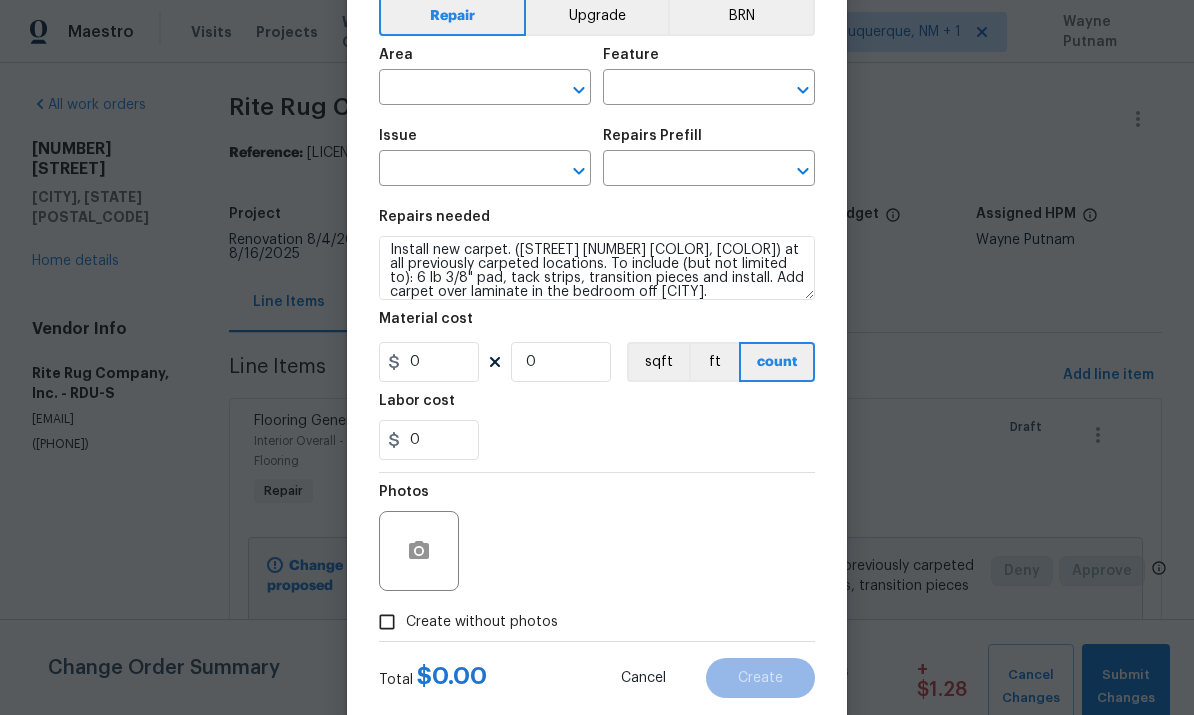 click on "1  Changes Added:" at bounding box center (836, 691) 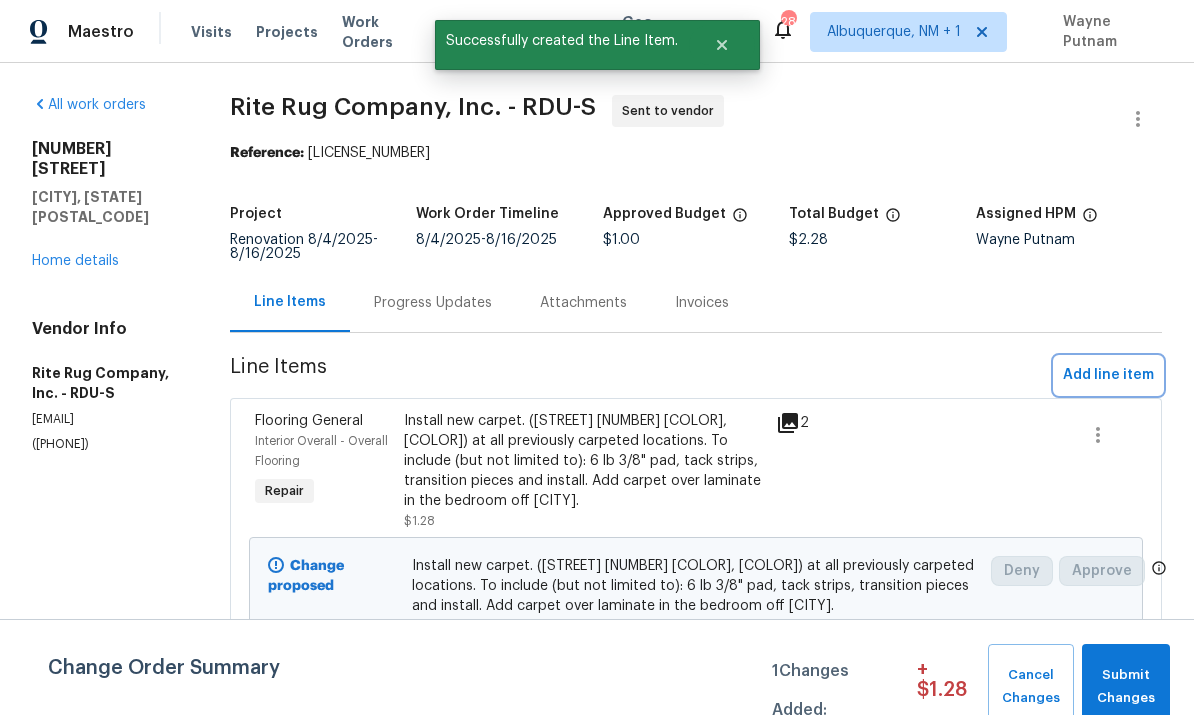 click on "Add line item" at bounding box center (1108, 375) 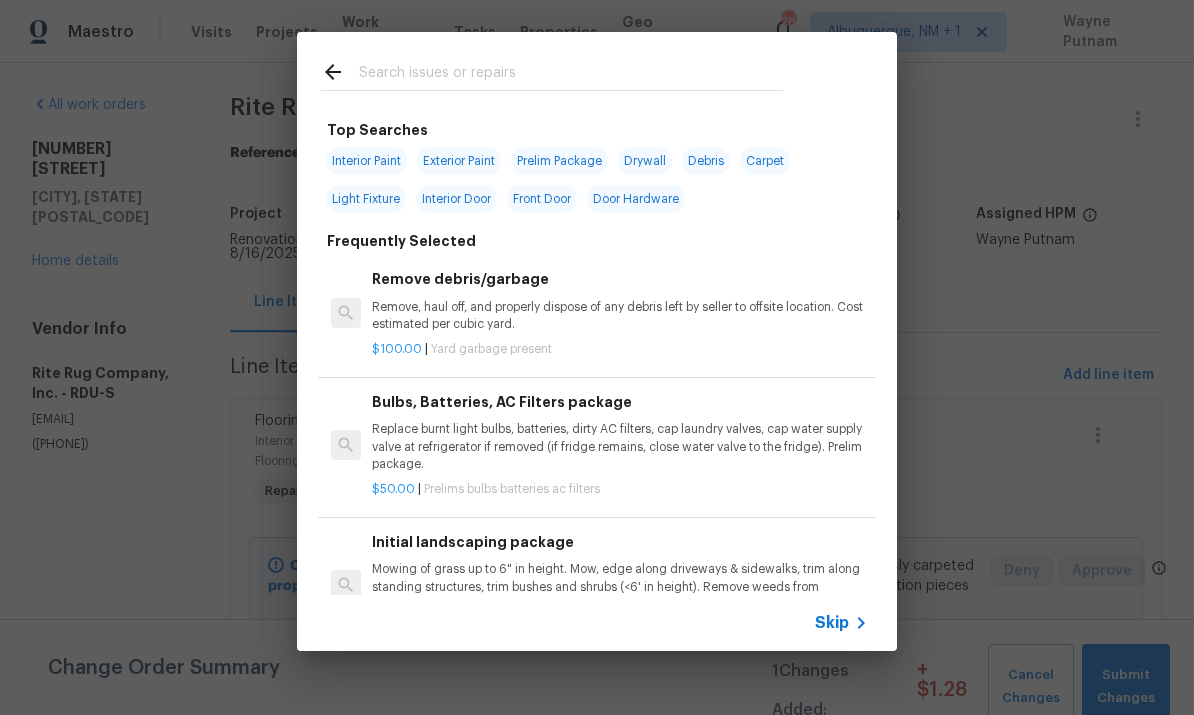 click at bounding box center [571, 75] 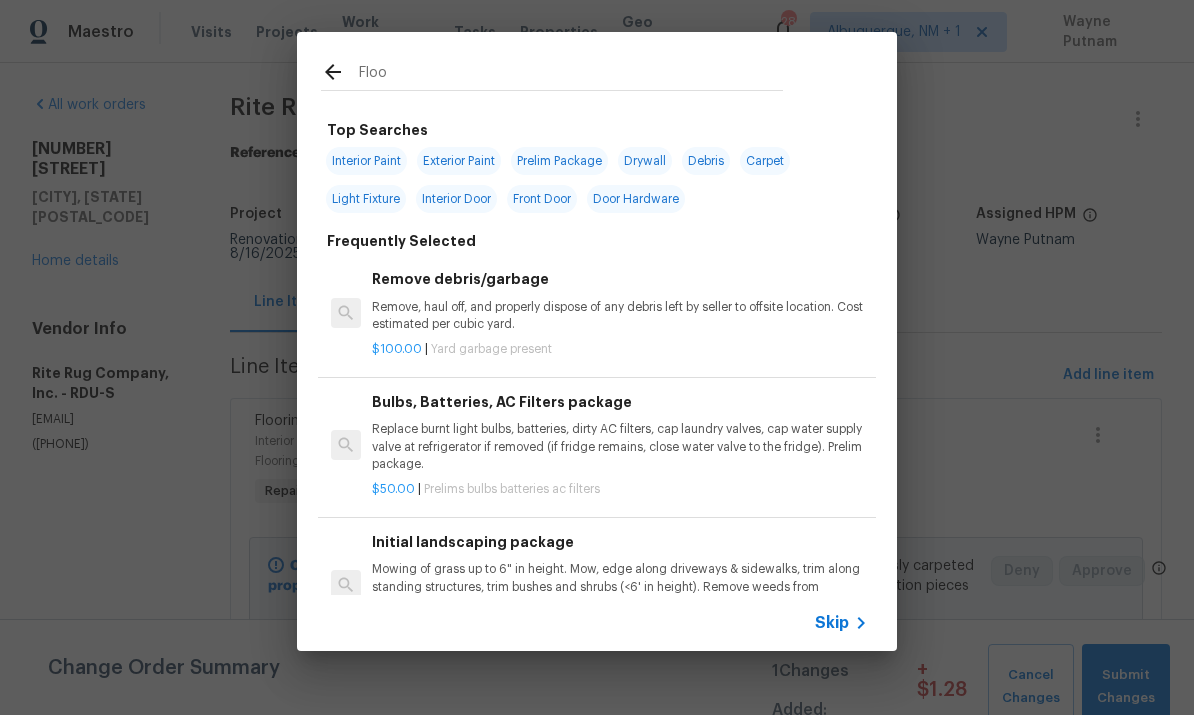 type on "Floor" 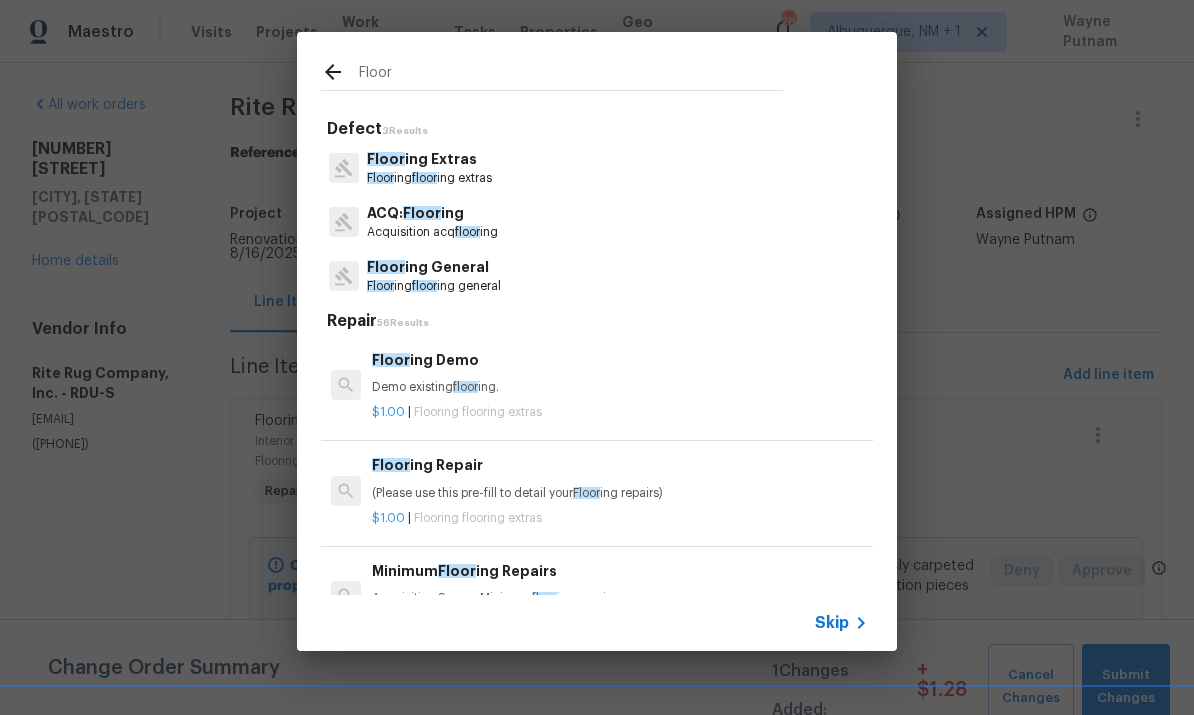 click on "ACQ:  Floor ing" at bounding box center (432, 213) 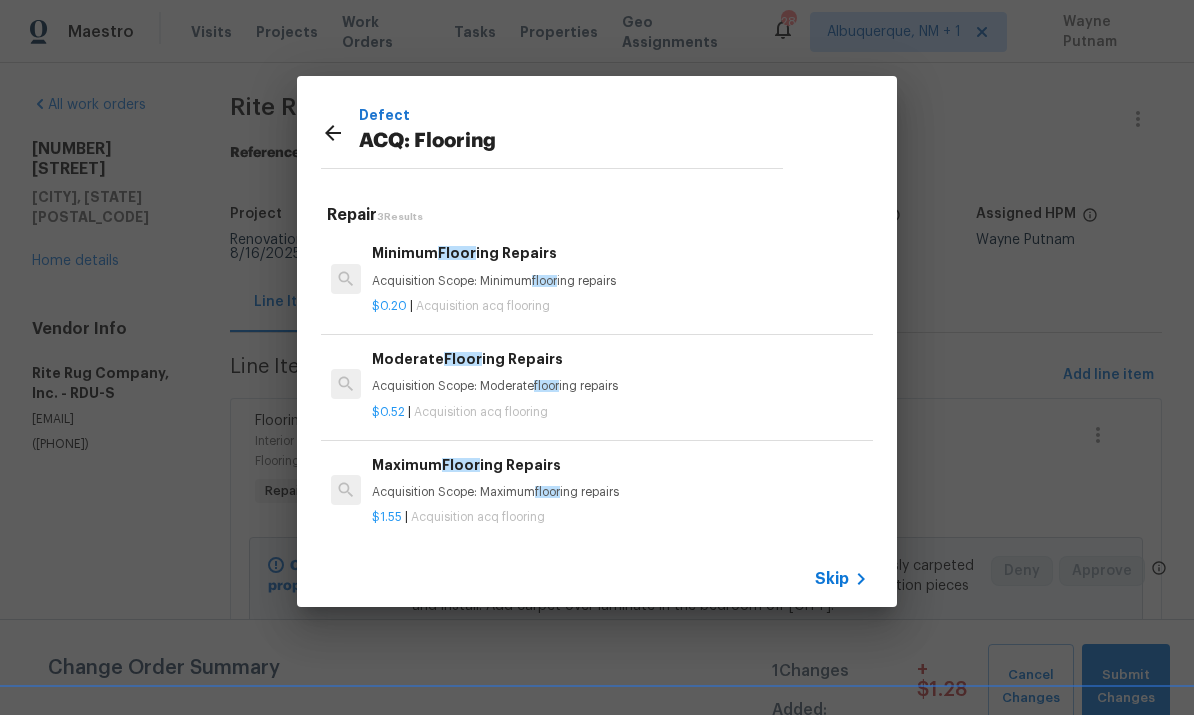 click 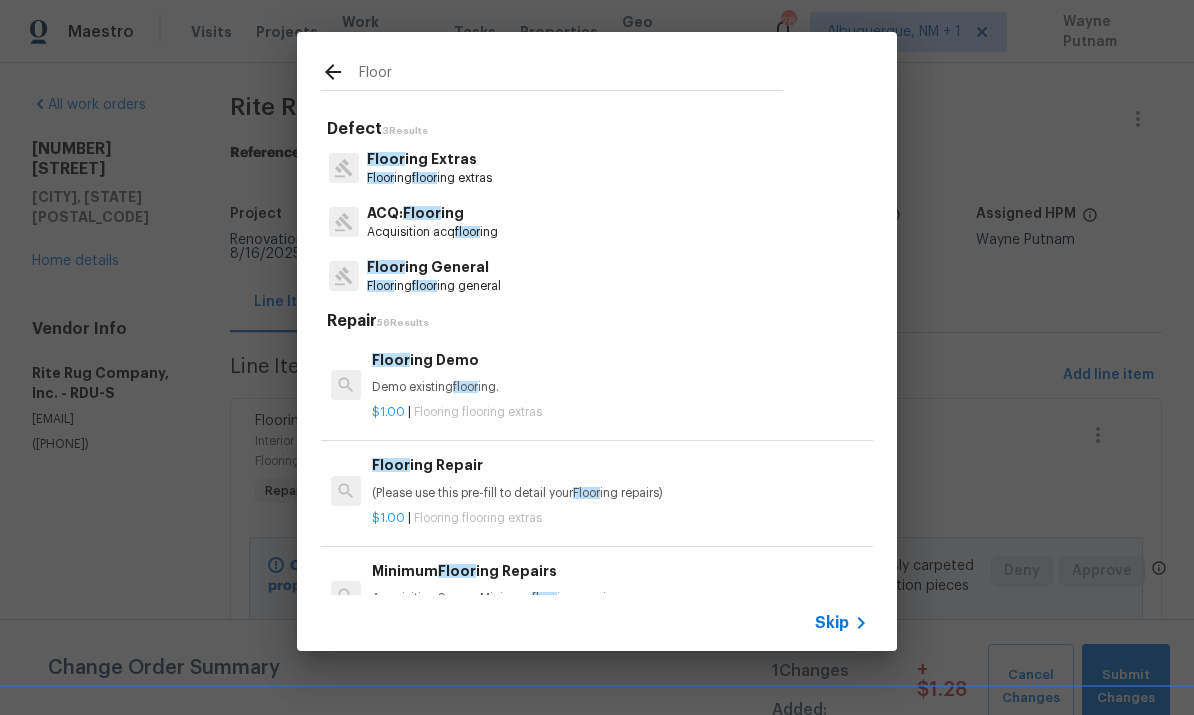 click on "Floor ing General" at bounding box center [434, 267] 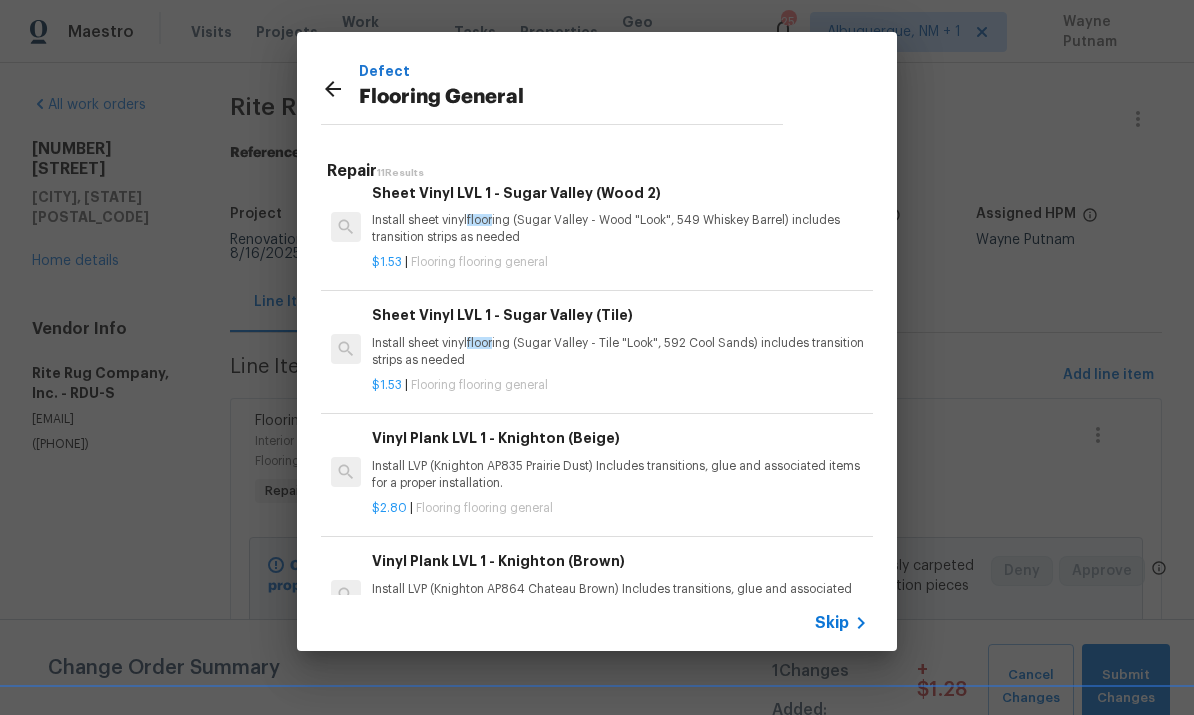 scroll, scrollTop: 140, scrollLeft: 0, axis: vertical 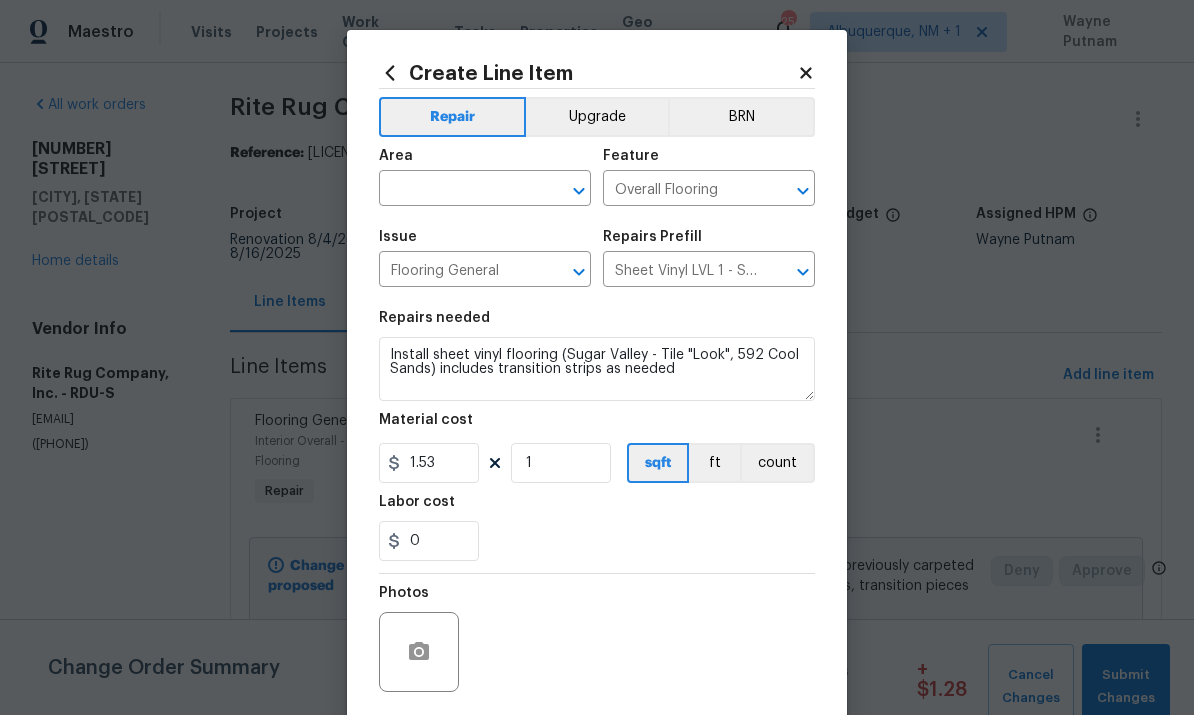 click at bounding box center (457, 190) 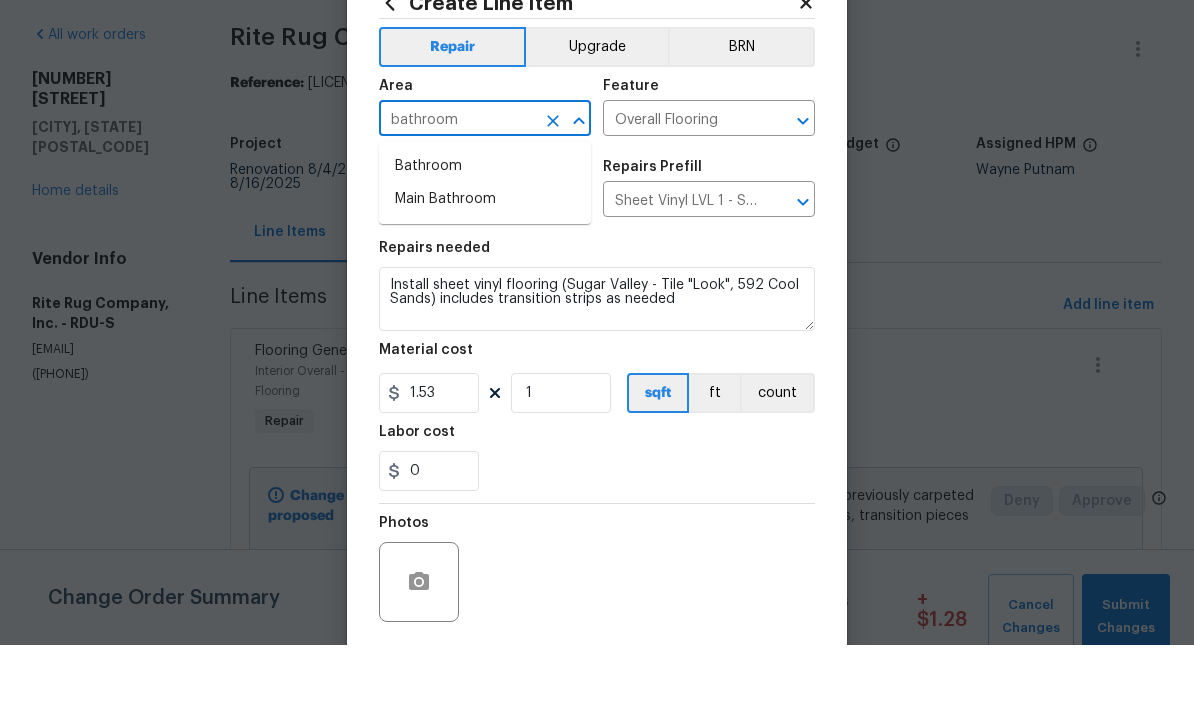 click on "Main Bathroom" at bounding box center (485, 269) 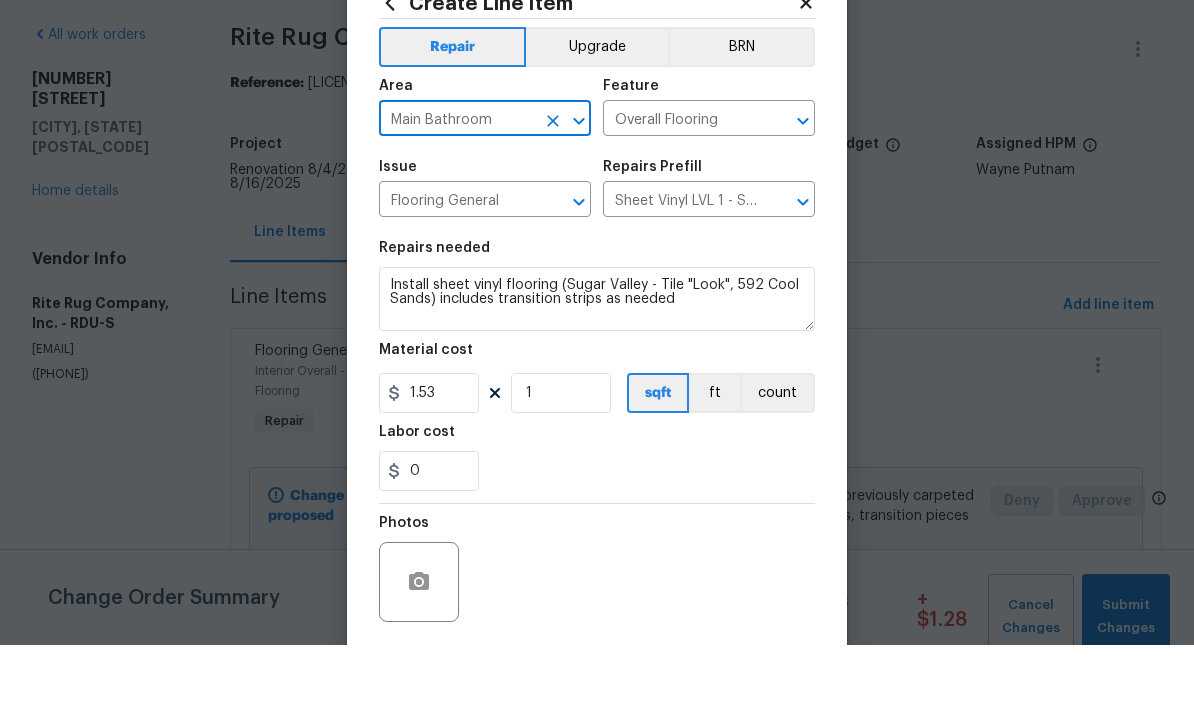 scroll, scrollTop: 70, scrollLeft: 0, axis: vertical 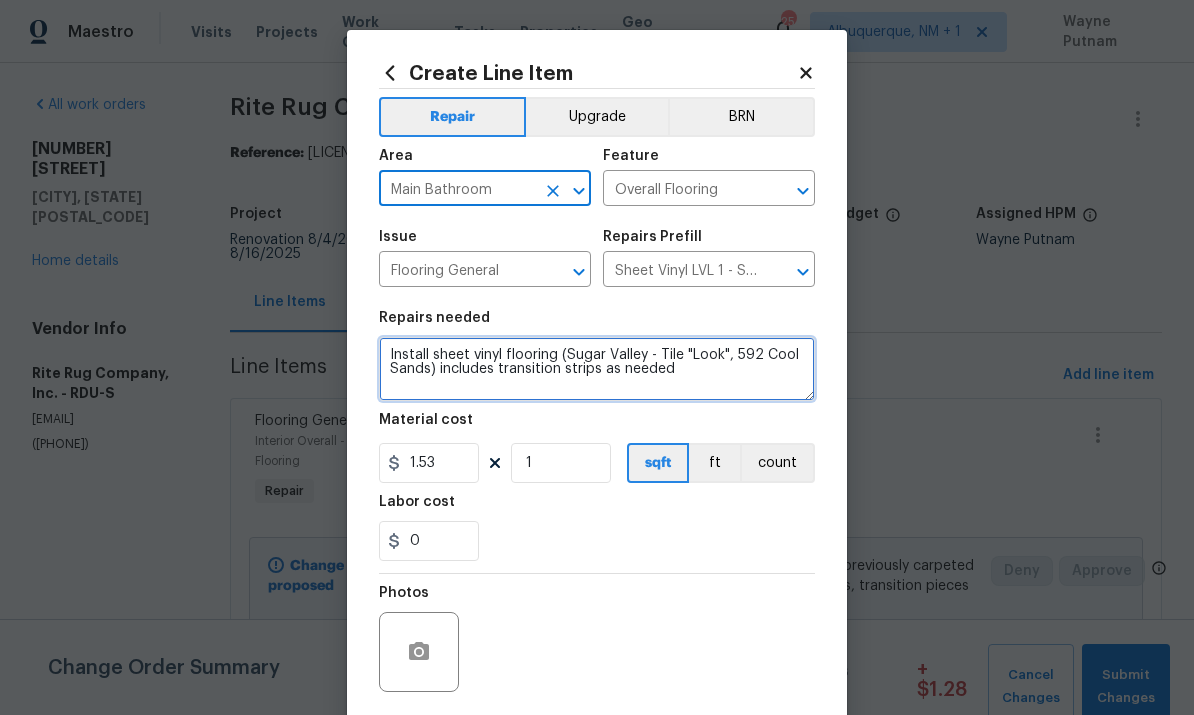 click on "Install sheet vinyl flooring (Sugar Valley - Tile "Look", 592 Cool Sands) includes transition strips as needed" at bounding box center [597, 369] 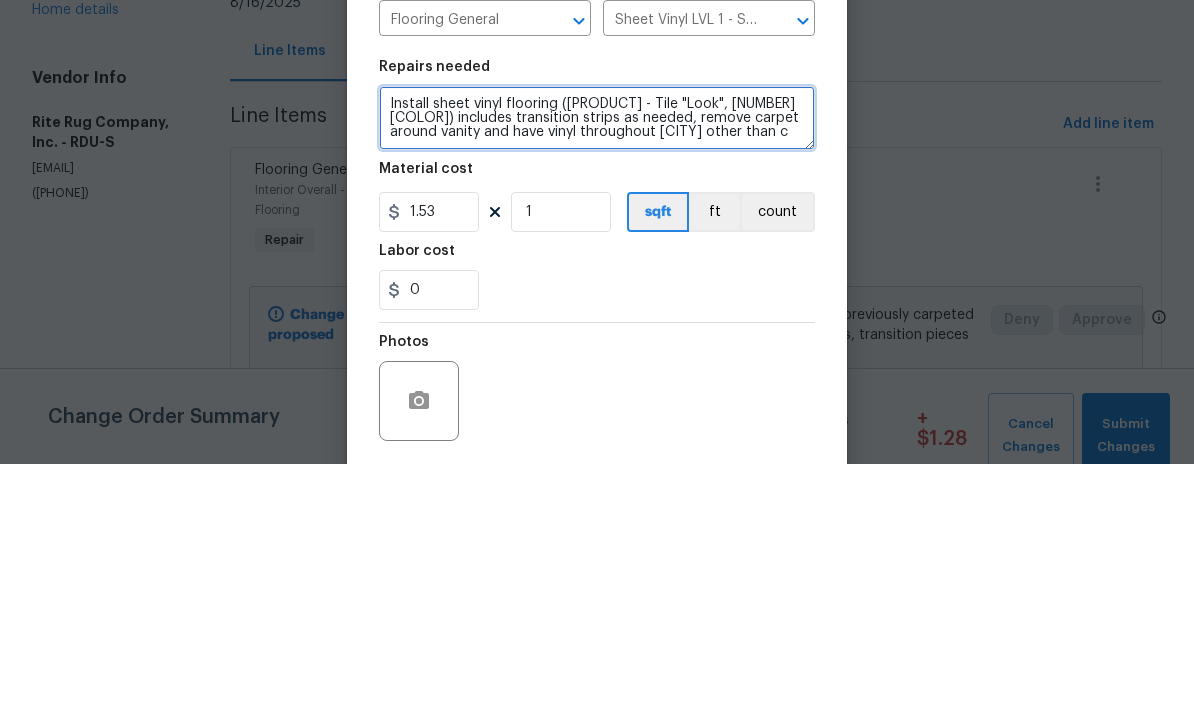 scroll, scrollTop: 4, scrollLeft: 0, axis: vertical 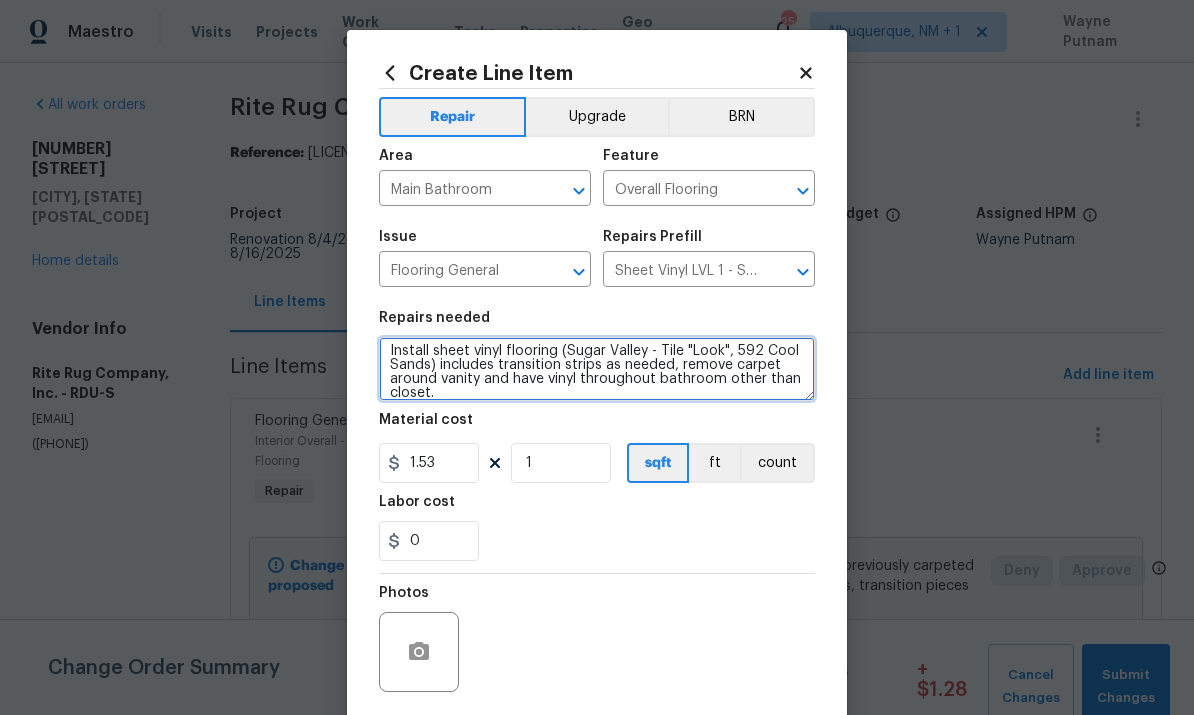 type on "Install sheet vinyl flooring (Sugar Valley - Tile "Look", 592 Cool Sands) includes transition strips as needed, remove carpet around vanity and have vinyl throughout bathroom other than closet." 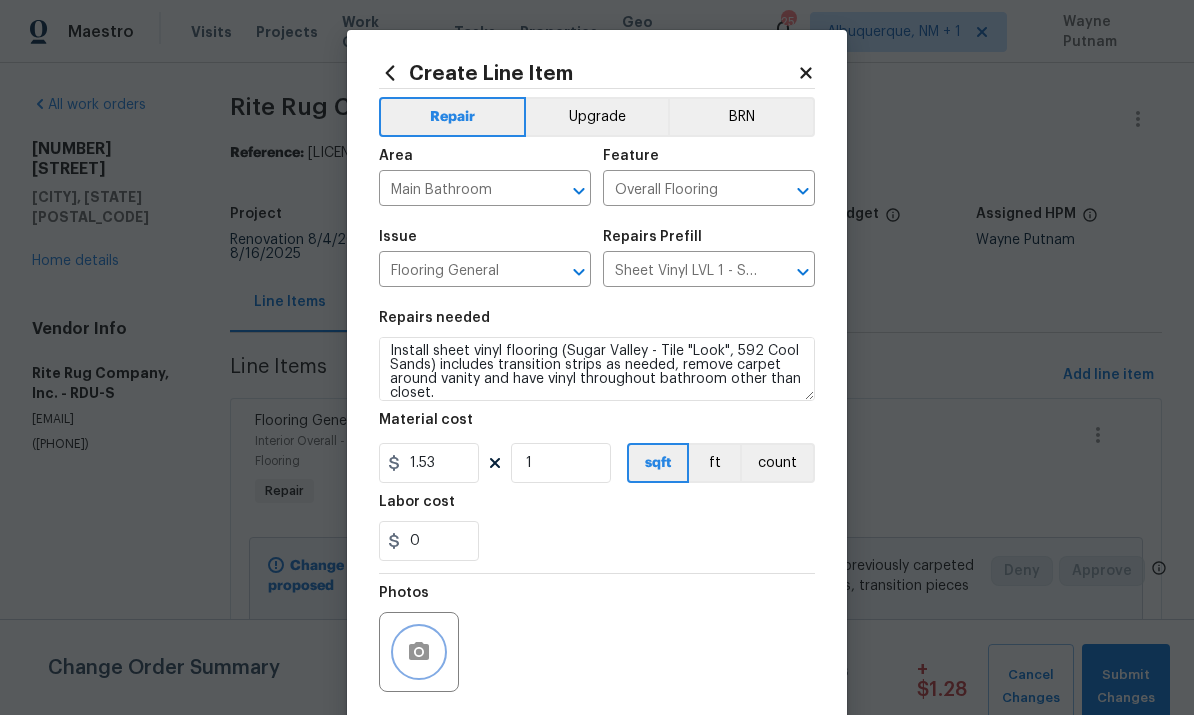 click at bounding box center [419, 652] 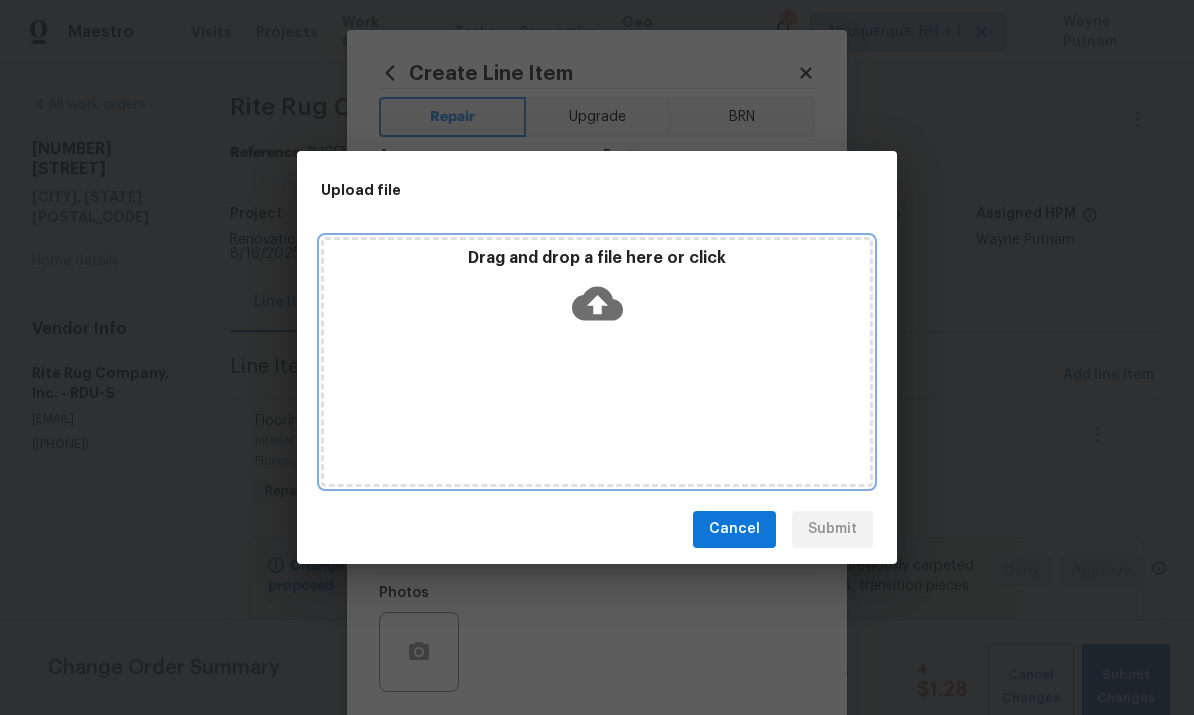 click 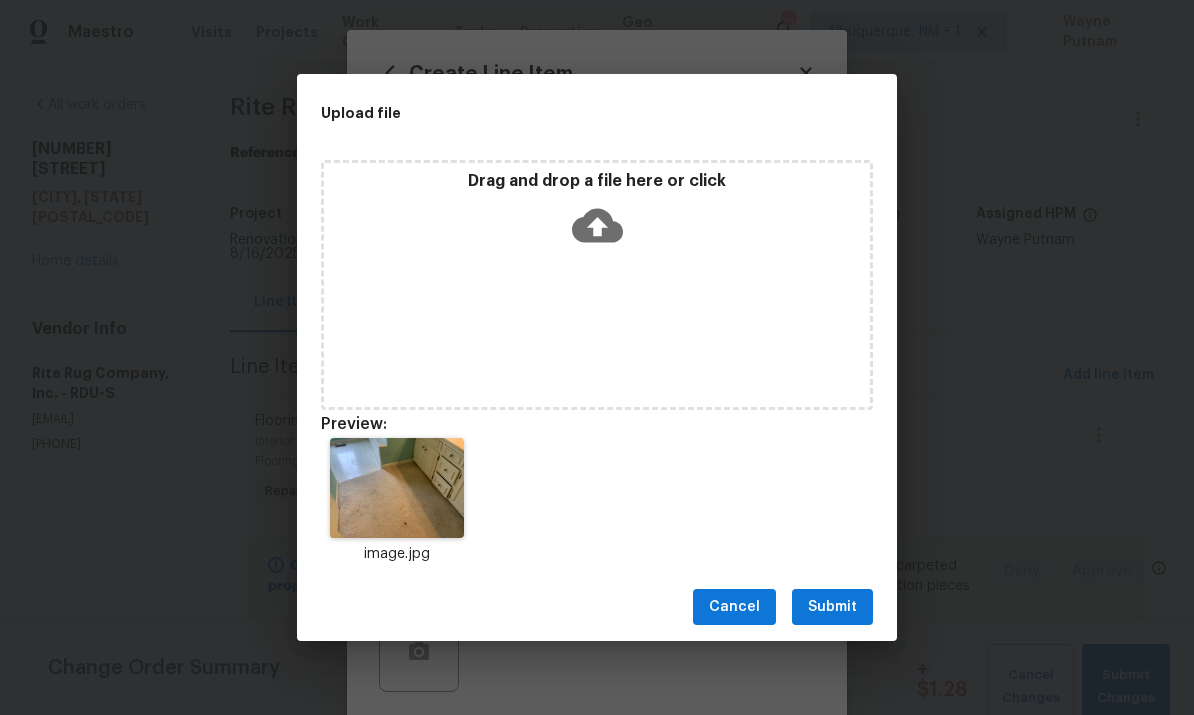 scroll, scrollTop: 75, scrollLeft: 0, axis: vertical 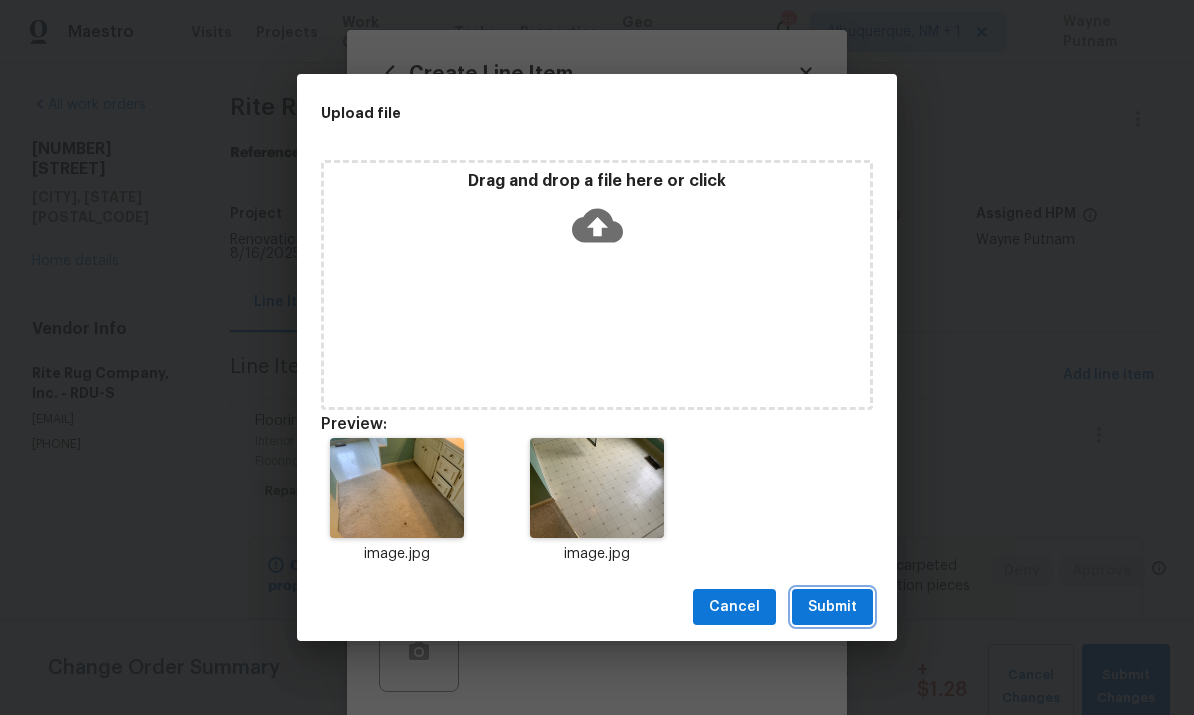click on "Submit" at bounding box center [832, 607] 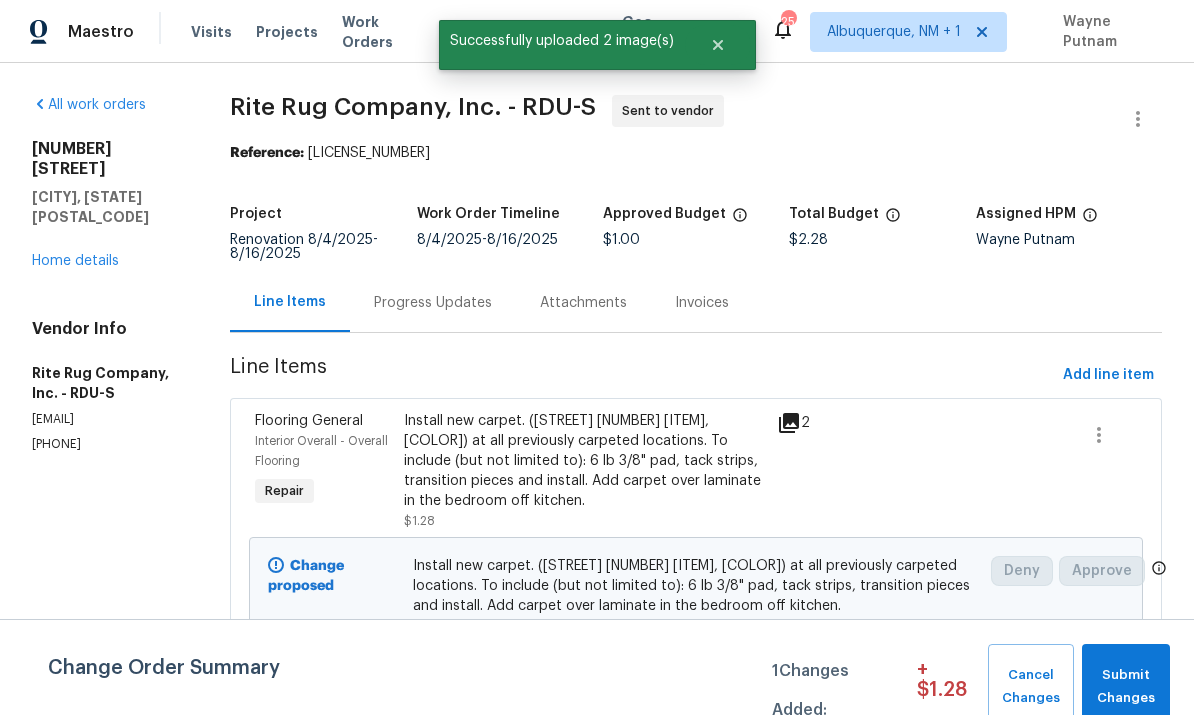 scroll, scrollTop: 100, scrollLeft: 0, axis: vertical 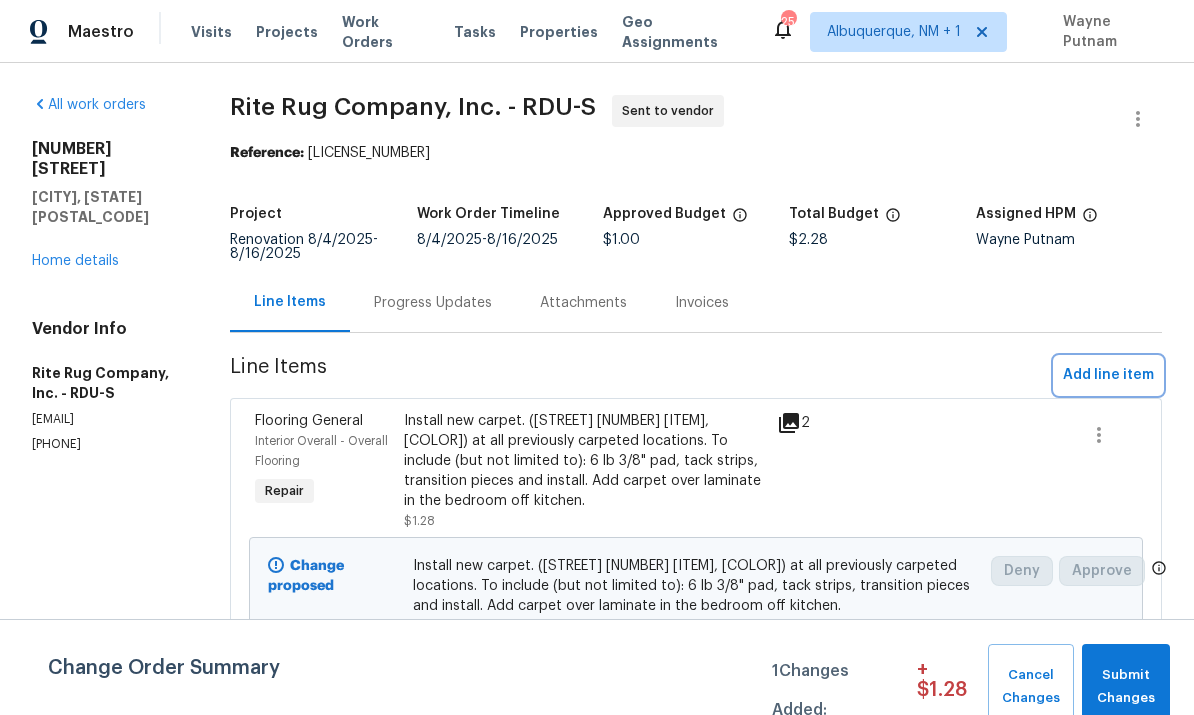 click on "Add line item" at bounding box center [1108, 375] 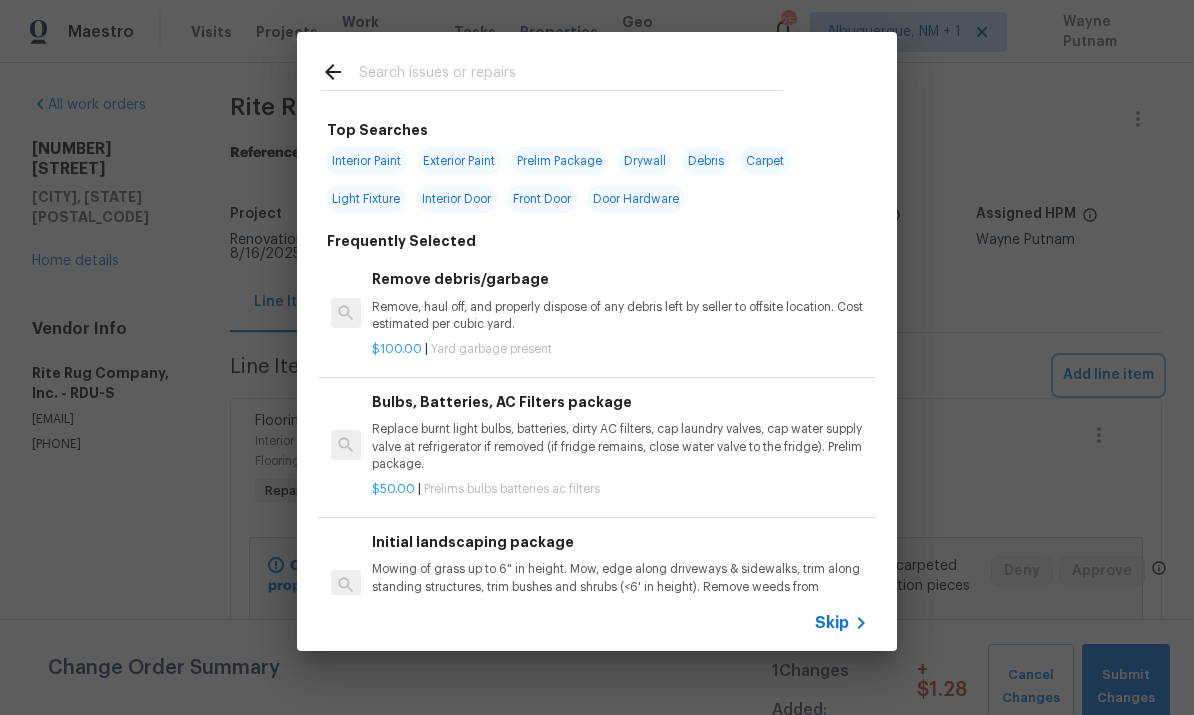 click on "Top Searches Interior Paint Exterior Paint Prelim Package Drywall Debris Carpet Light Fixture Interior Door Front Door Door Hardware Frequently Selected Remove debris/garbage Remove, haul off, and properly dispose of any debris left by seller to offsite location. Cost estimated per cubic yard. $100.00   |   Yard garbage present Bulbs, Batteries, AC Filters package Replace burnt light bulbs, batteries, dirty AC filters, cap laundry valves, cap water supply valve at refrigerator if removed (if fridge remains, close water valve to the fridge). Prelim package. $50.00   |   Prelims bulbs batteries ac filters Initial landscaping package Mowing of grass up to 6" in height. Mow, edge along driveways & sidewalks, trim along standing structures, trim bushes and shrubs (<6' in height). Remove weeds from previously maintained flowerbeds and remove standing yard debris (small twigs, non seasonal falling leaves).  Use leaf blower to remove clippings from hard surfaces." $75.00   |   Prelims landscaping $8.00   |   $75.00" at bounding box center [597, 341] 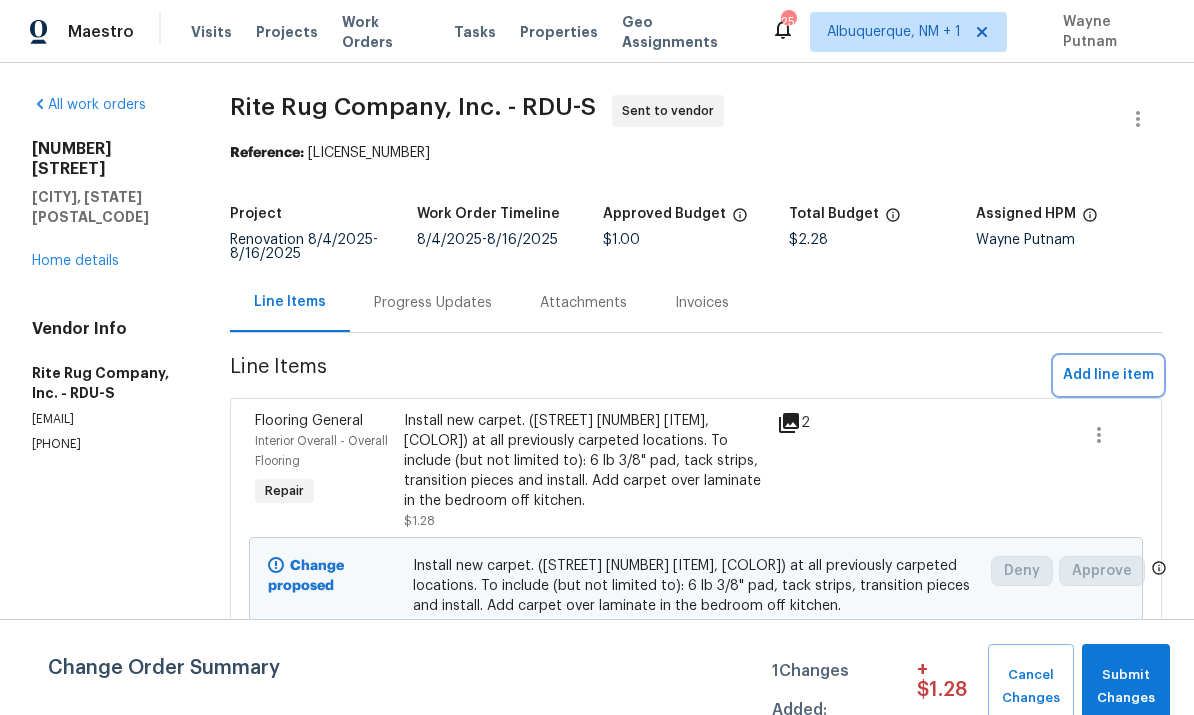 scroll, scrollTop: 0, scrollLeft: 0, axis: both 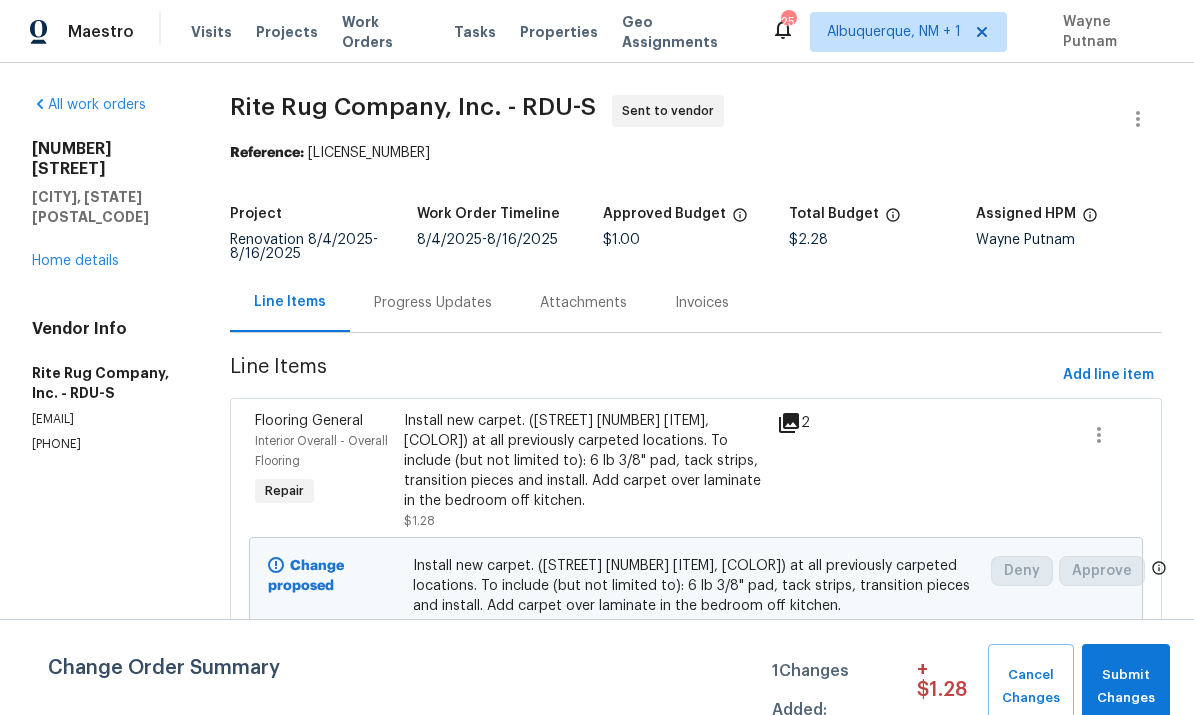 click on "Home details" at bounding box center [75, 261] 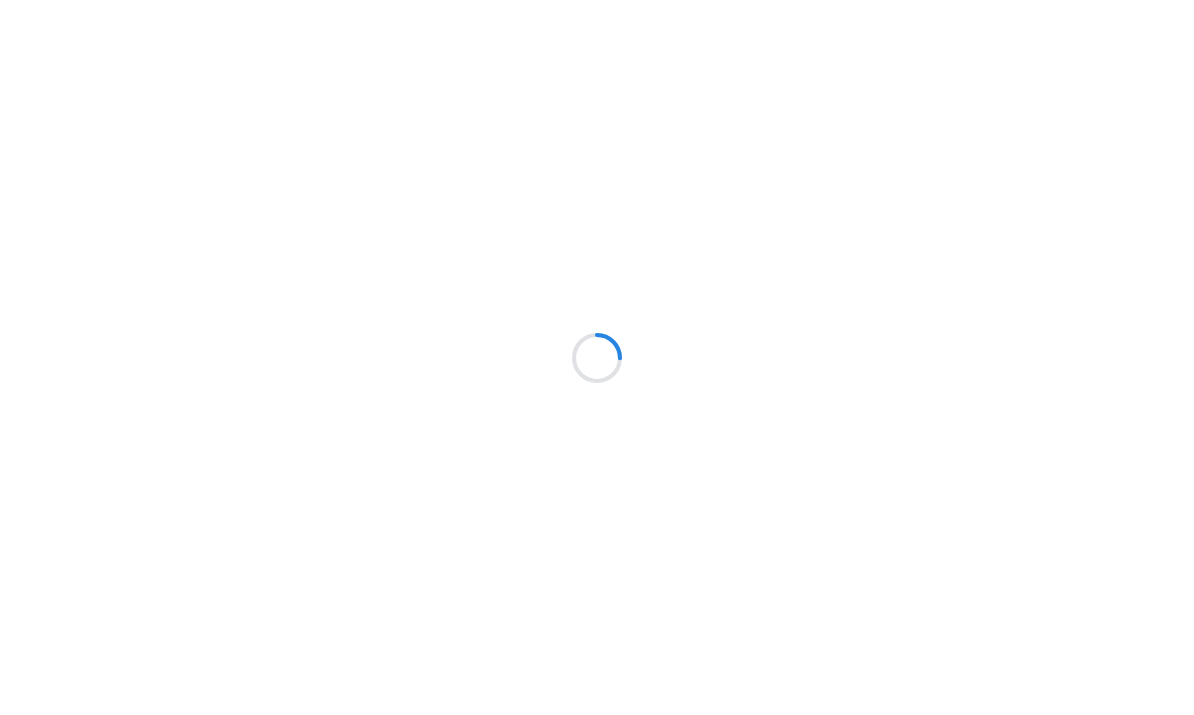 scroll, scrollTop: 0, scrollLeft: 0, axis: both 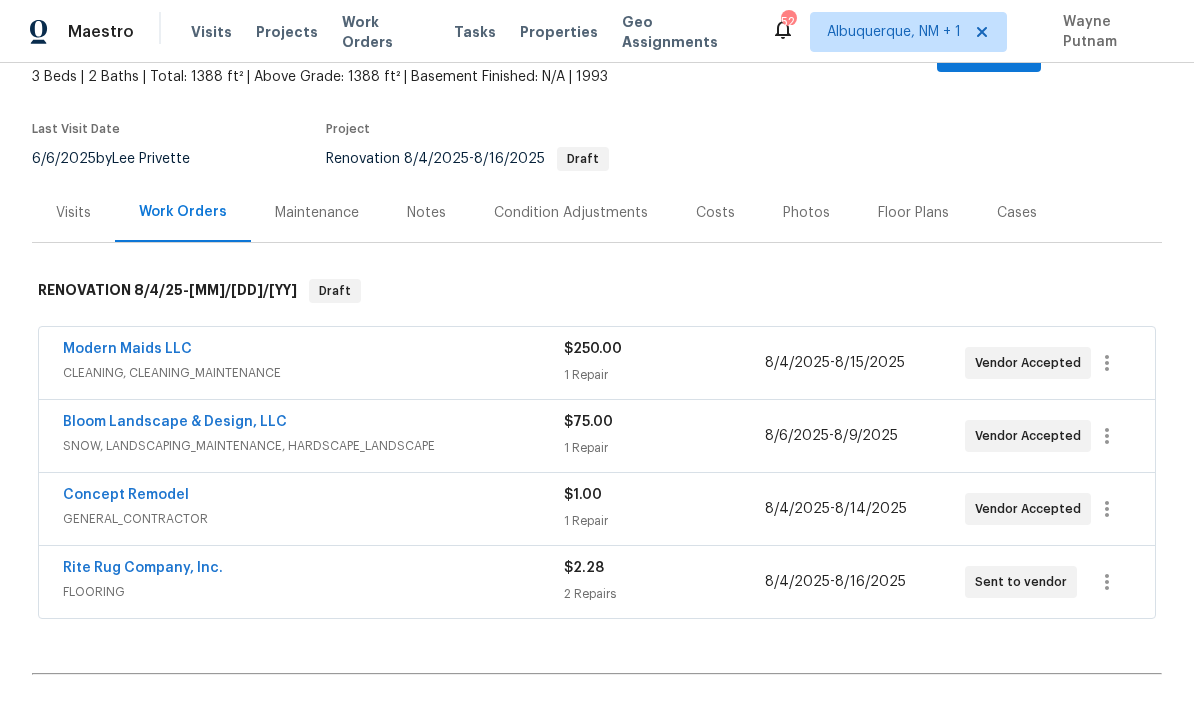click on "Rite Rug Company, Inc. FLOORING $[PRICE] [DATE]  -  [DATE] Sent to vendor" at bounding box center [597, 582] 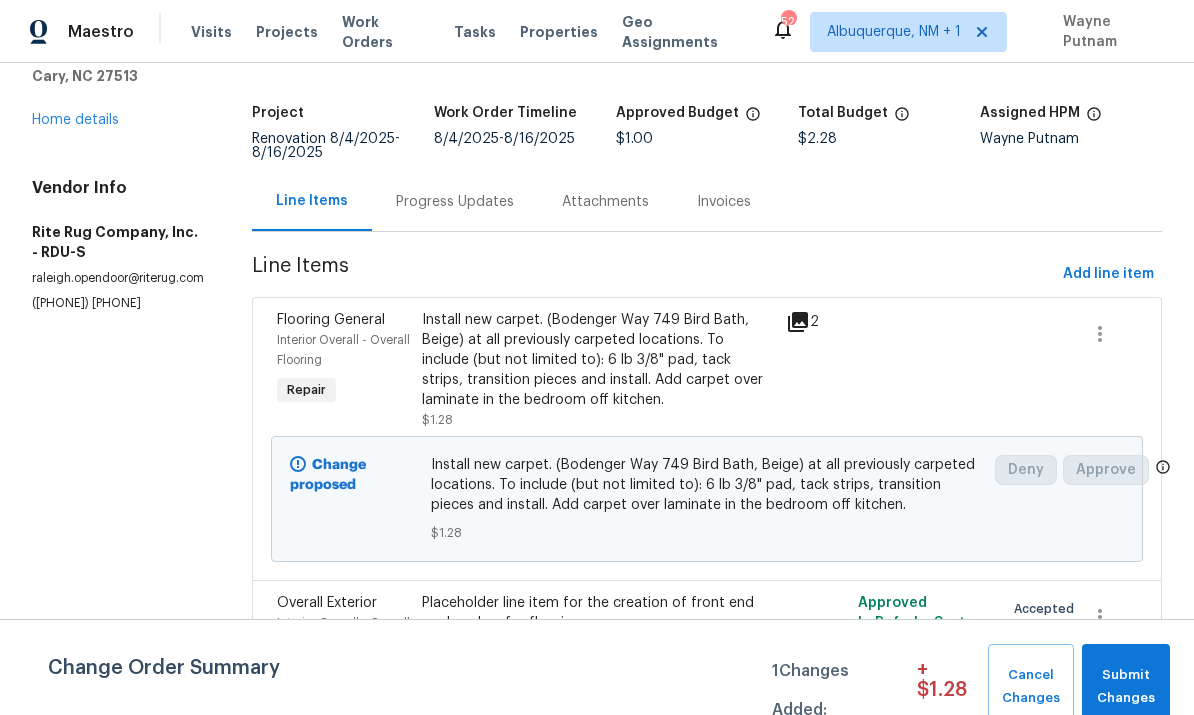 scroll, scrollTop: 100, scrollLeft: 0, axis: vertical 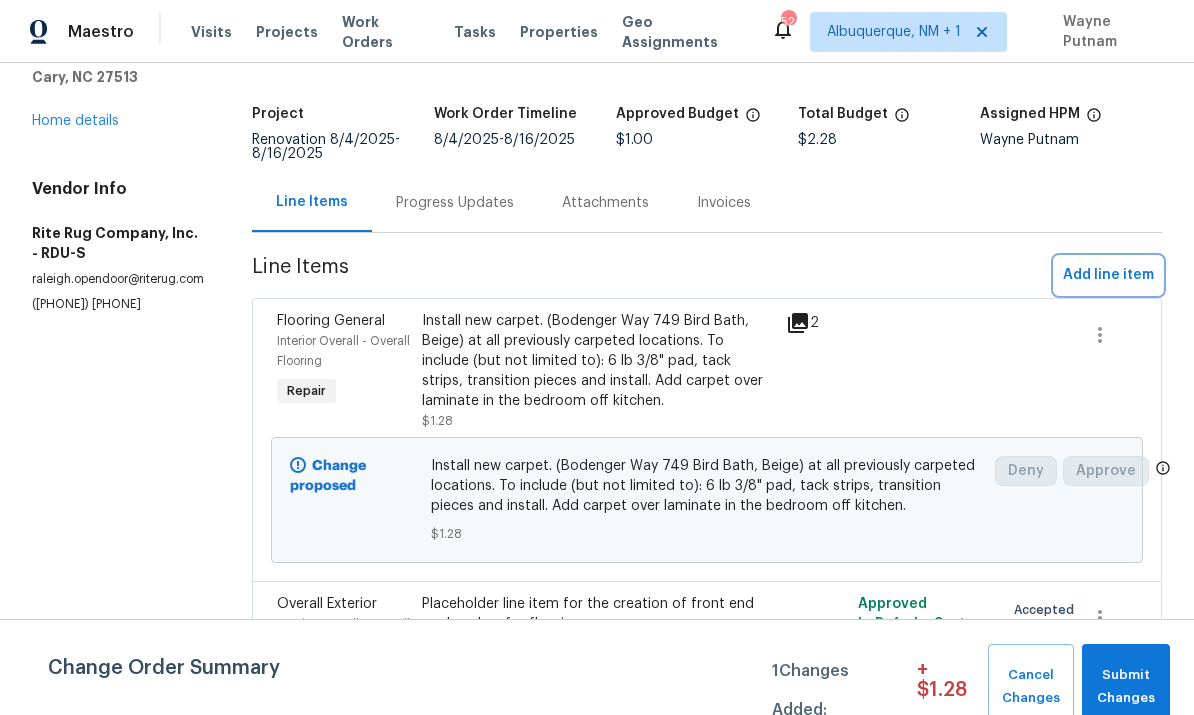 click on "Add line item" at bounding box center (1108, 275) 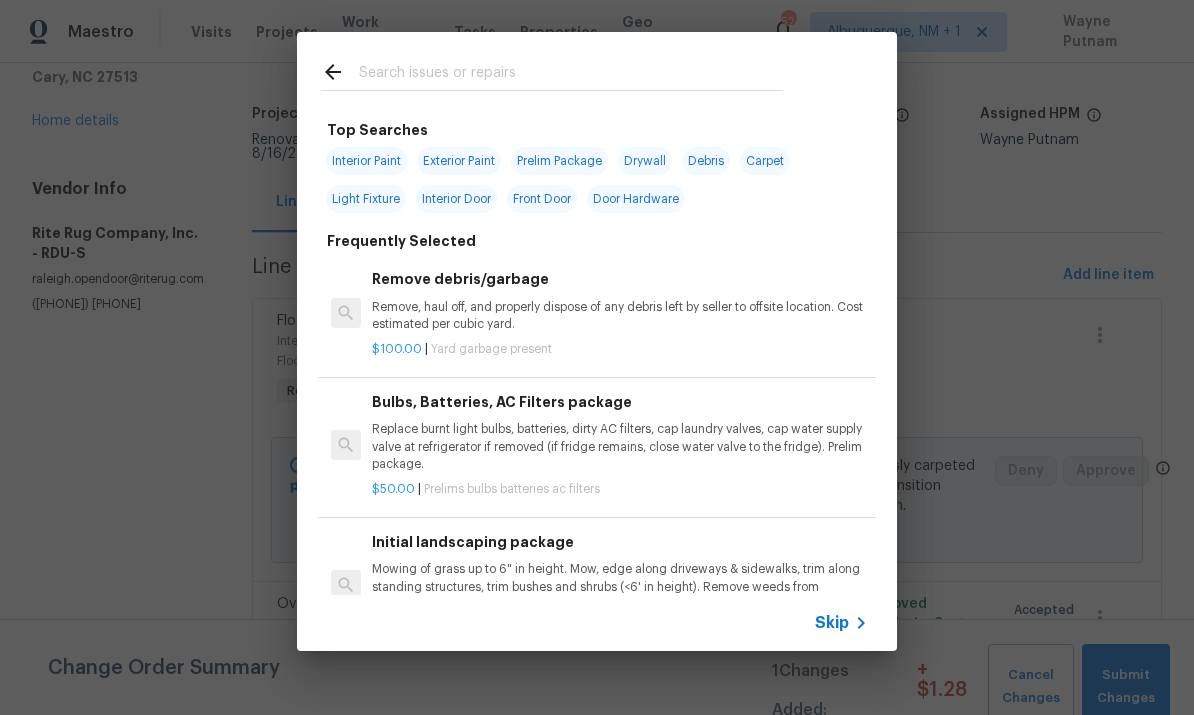 click at bounding box center [571, 75] 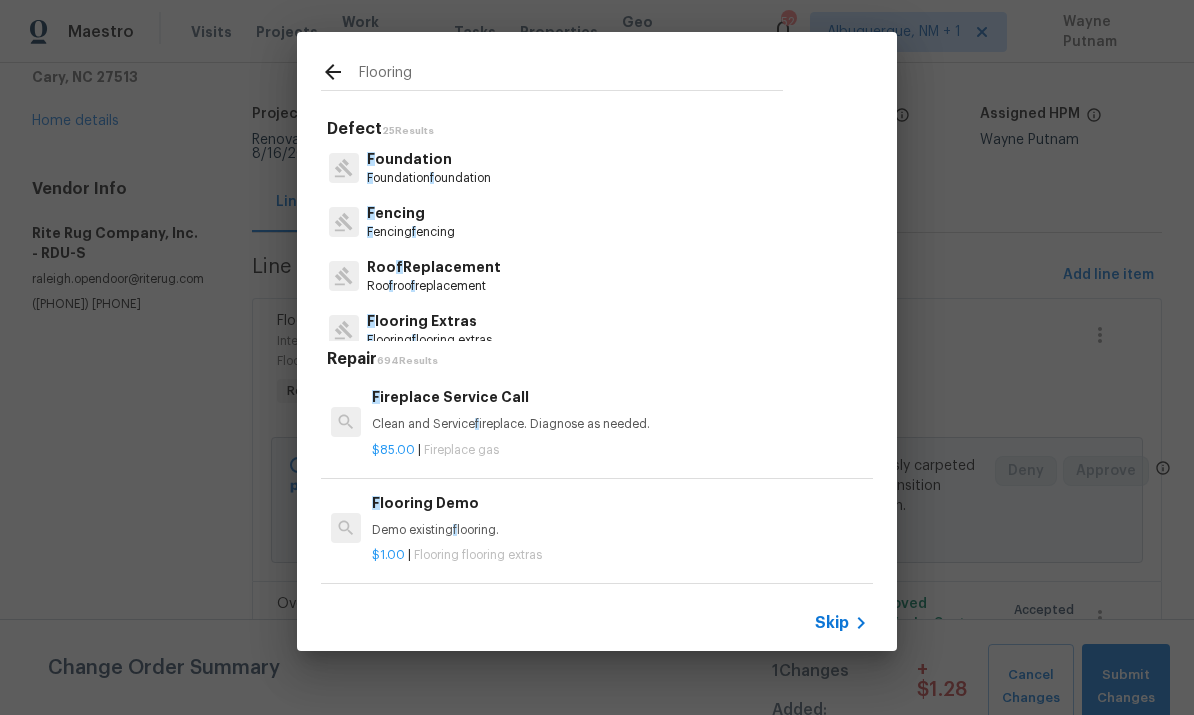 type on "Flooring" 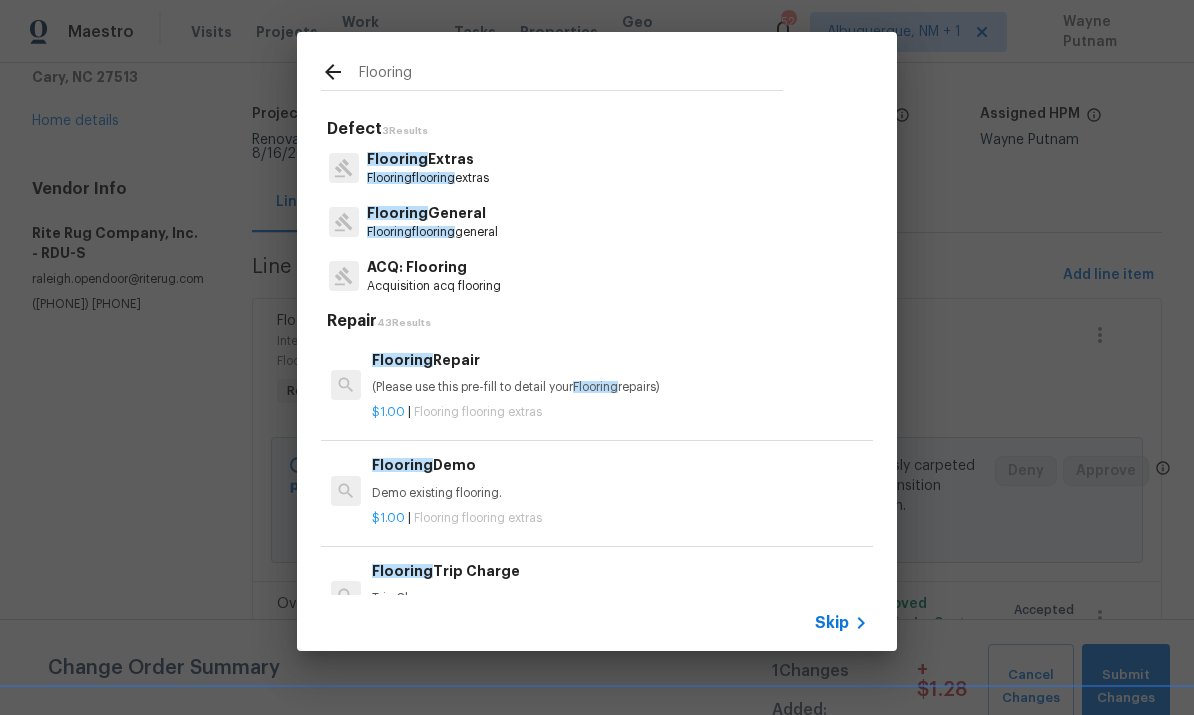 click on "Flooring  General" at bounding box center (432, 213) 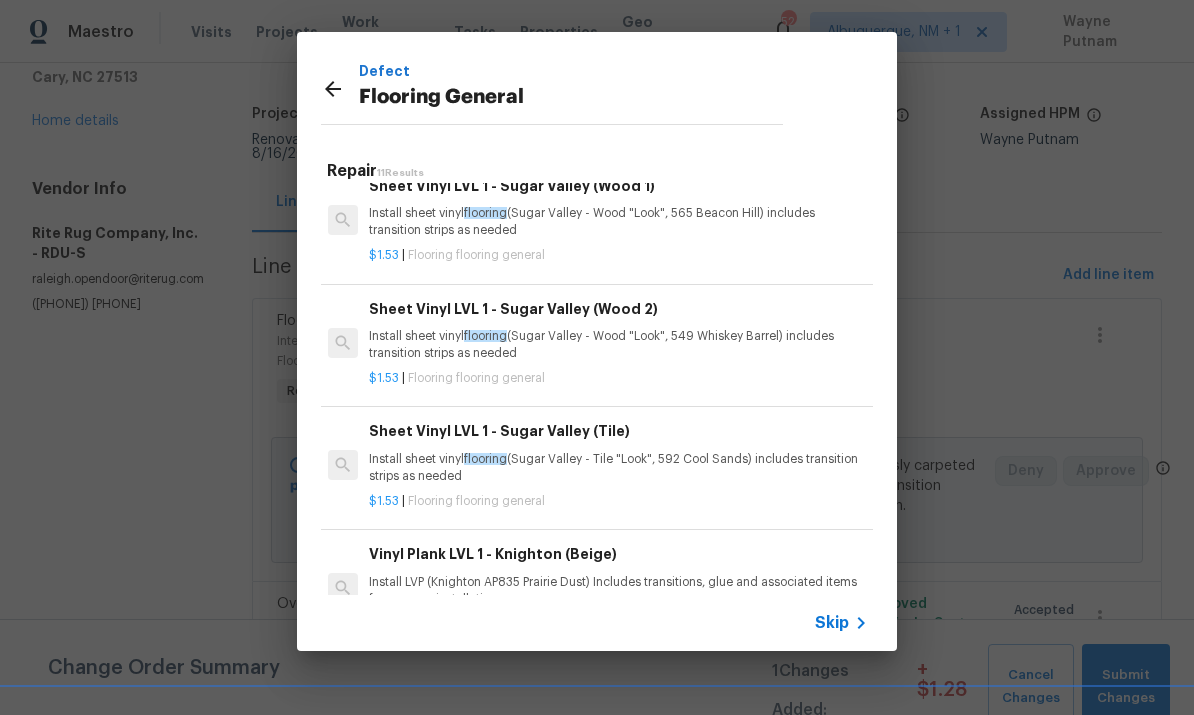 scroll, scrollTop: 24, scrollLeft: 3, axis: both 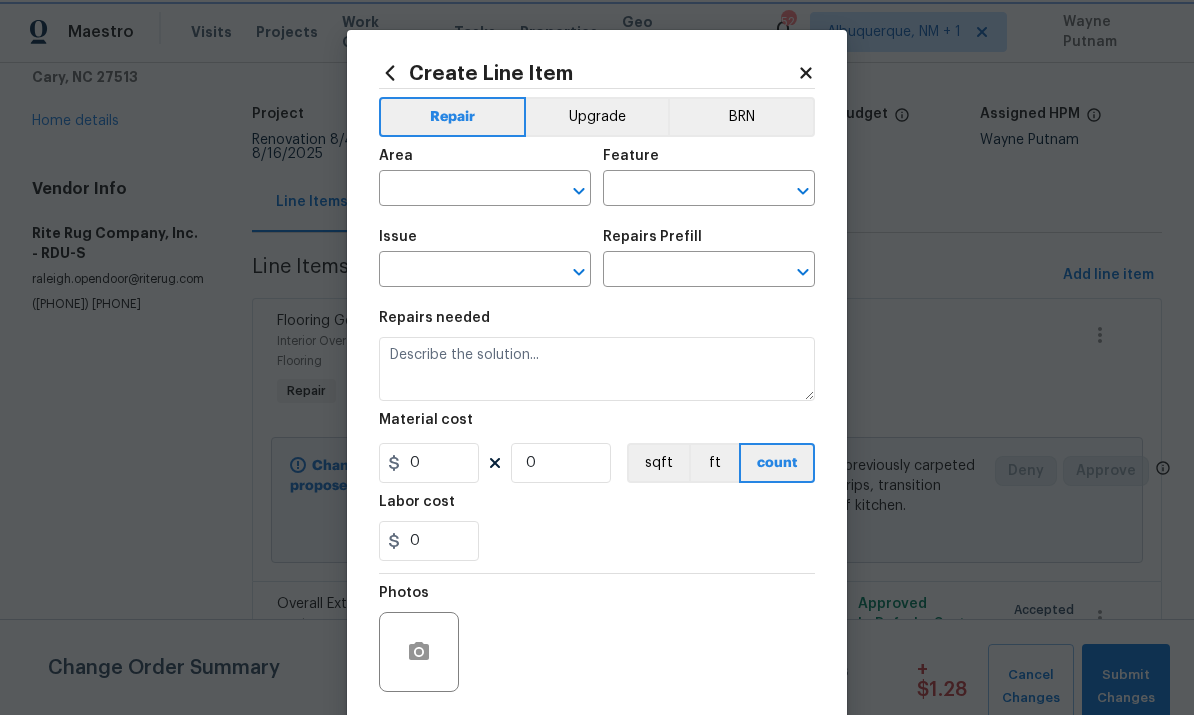 type on "Overall Flooring" 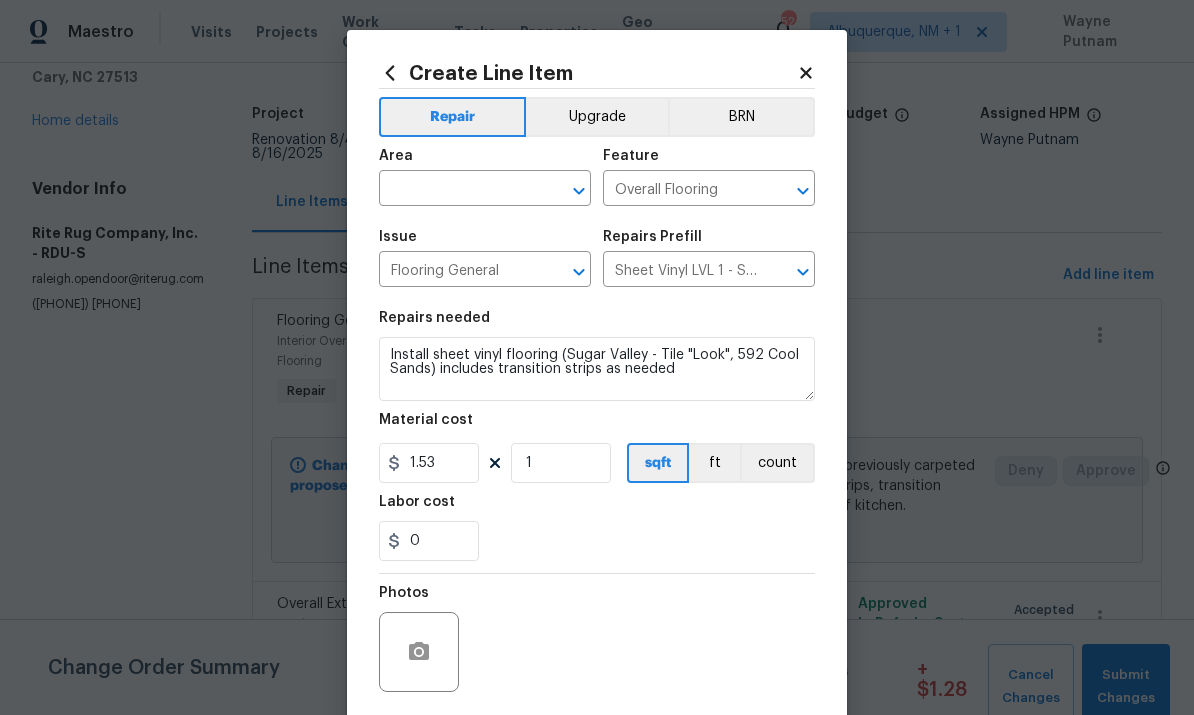 click at bounding box center (457, 190) 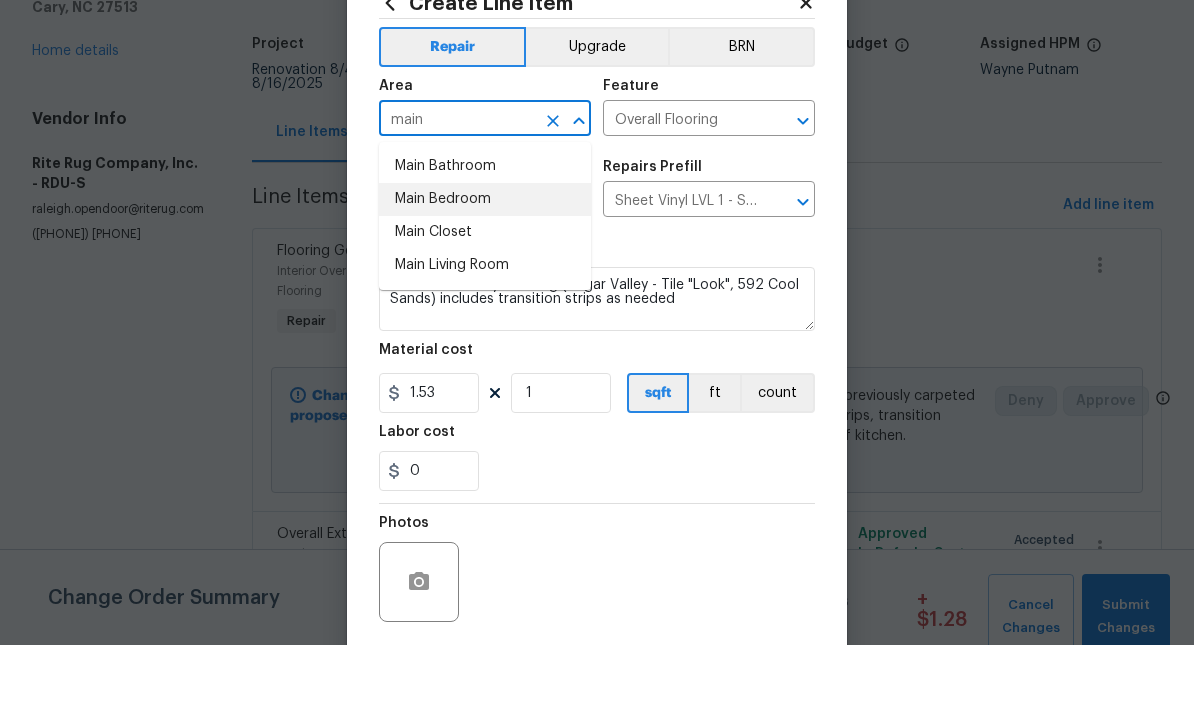 click on "Main Bedroom" at bounding box center (485, 269) 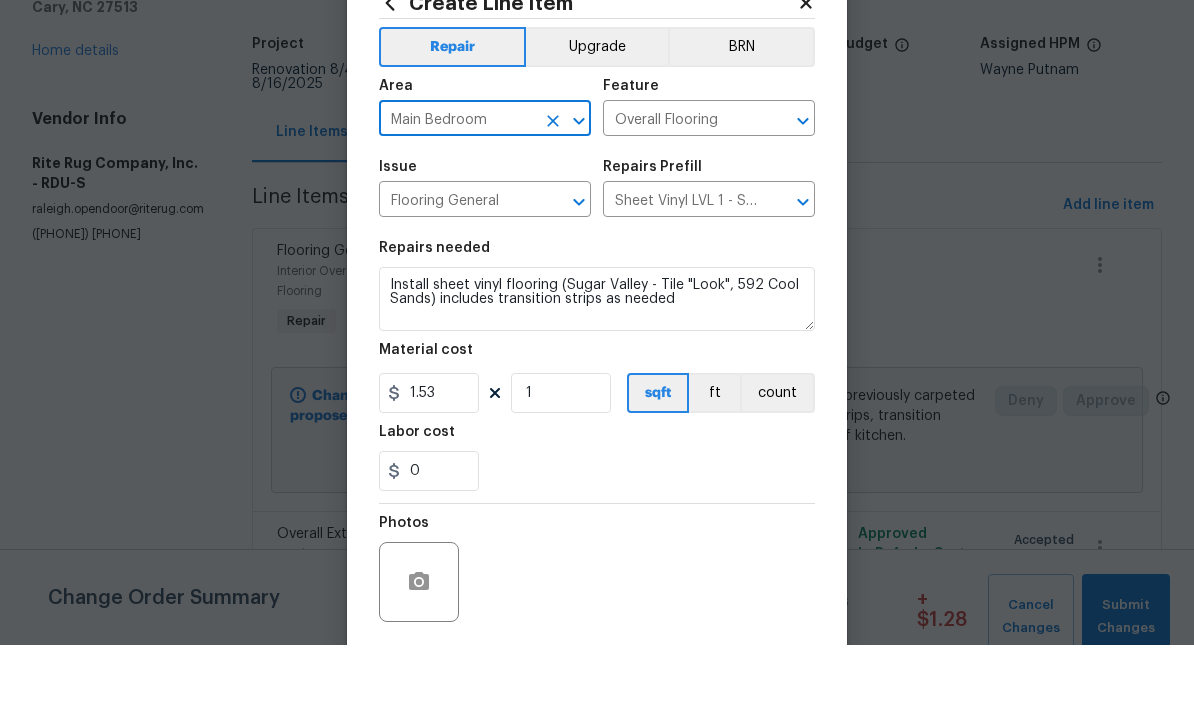 click on "Main Bedroom" at bounding box center [457, 190] 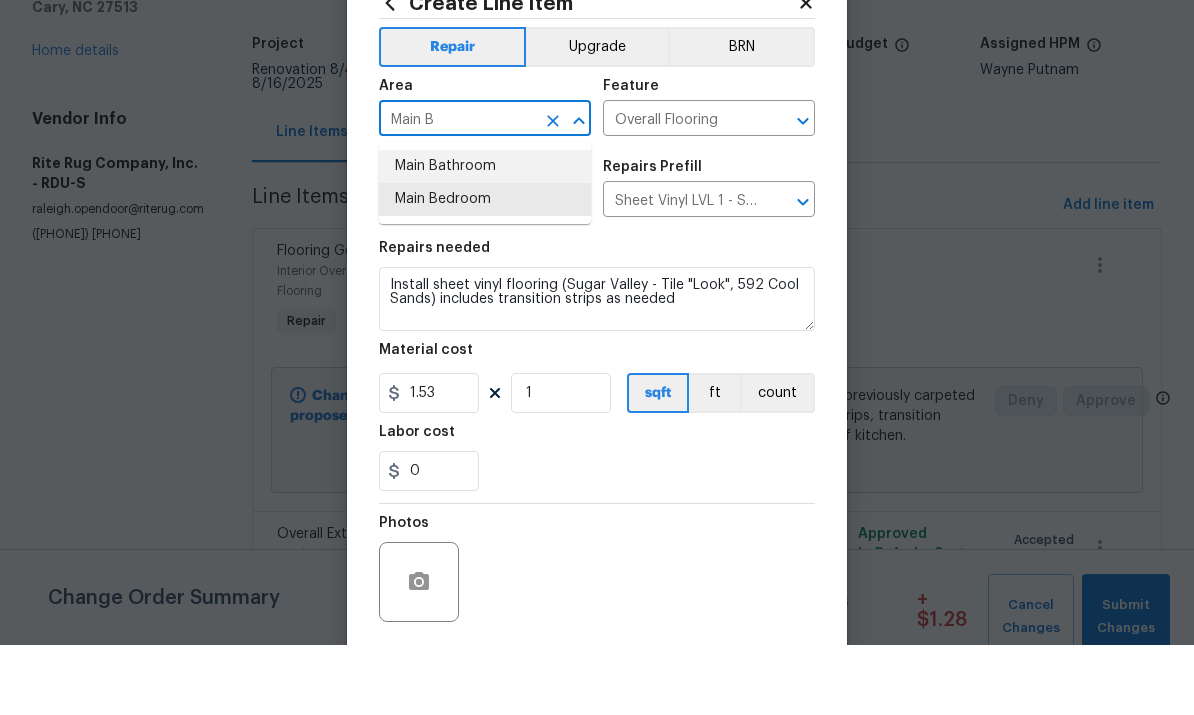 click on "Main Bathroom" at bounding box center (485, 236) 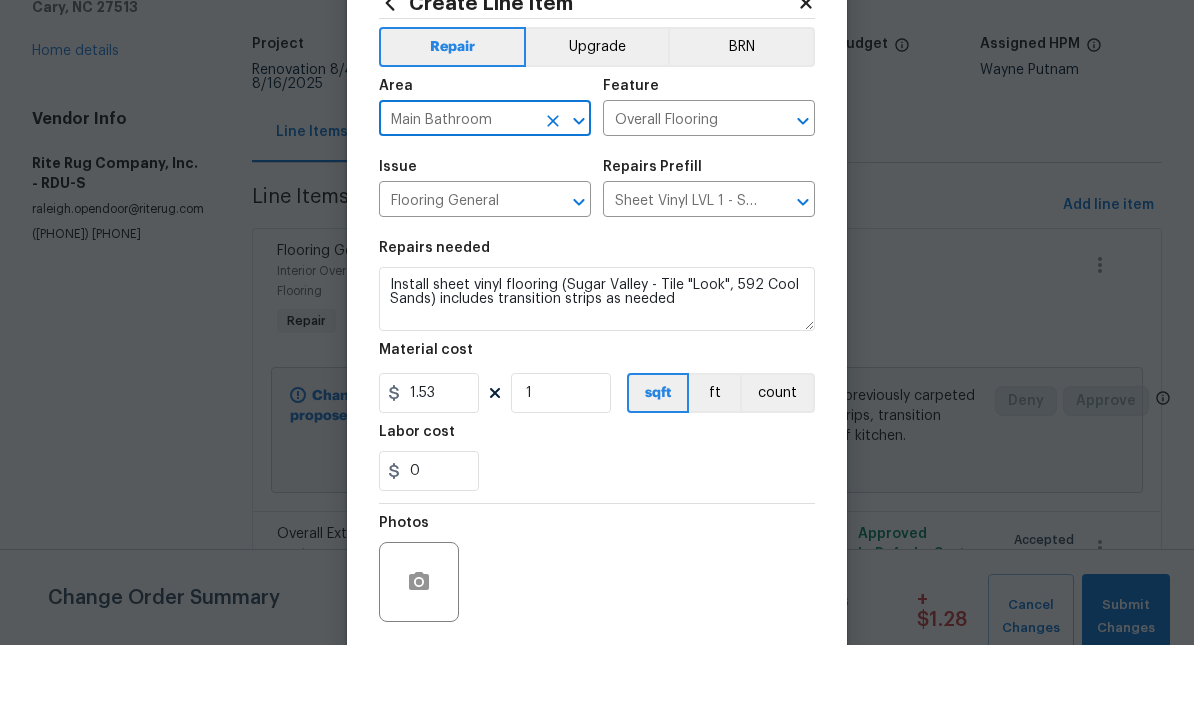 scroll, scrollTop: 70, scrollLeft: 0, axis: vertical 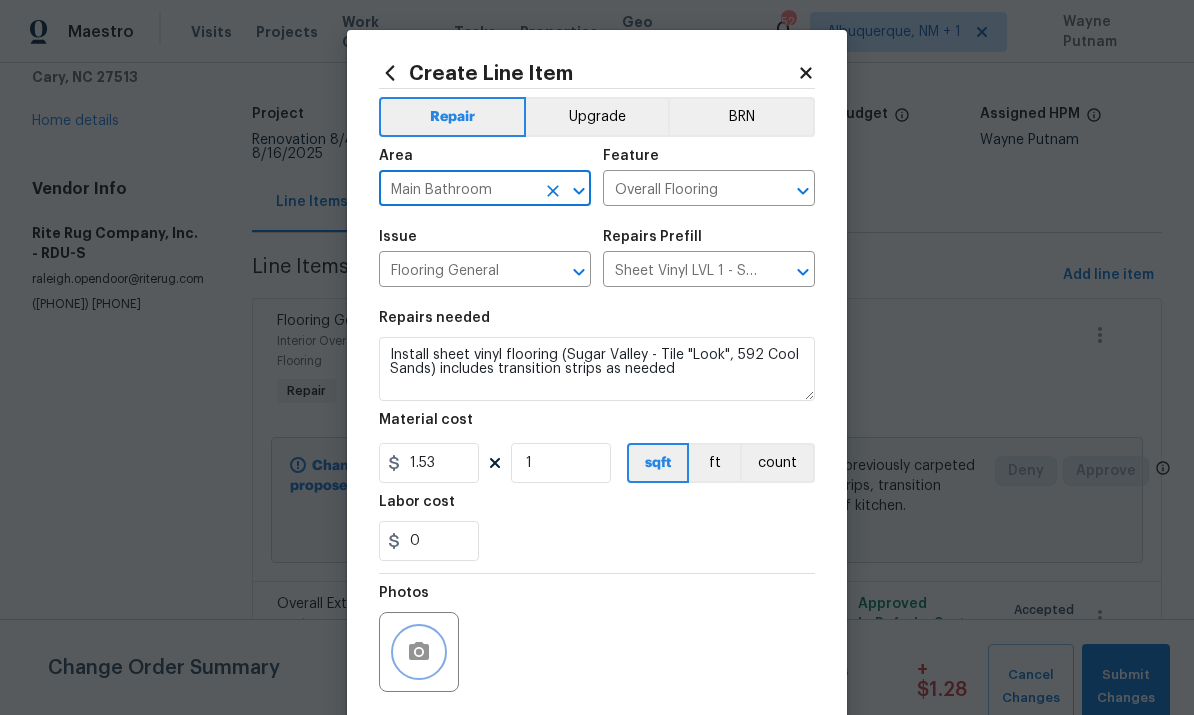 click at bounding box center [419, 652] 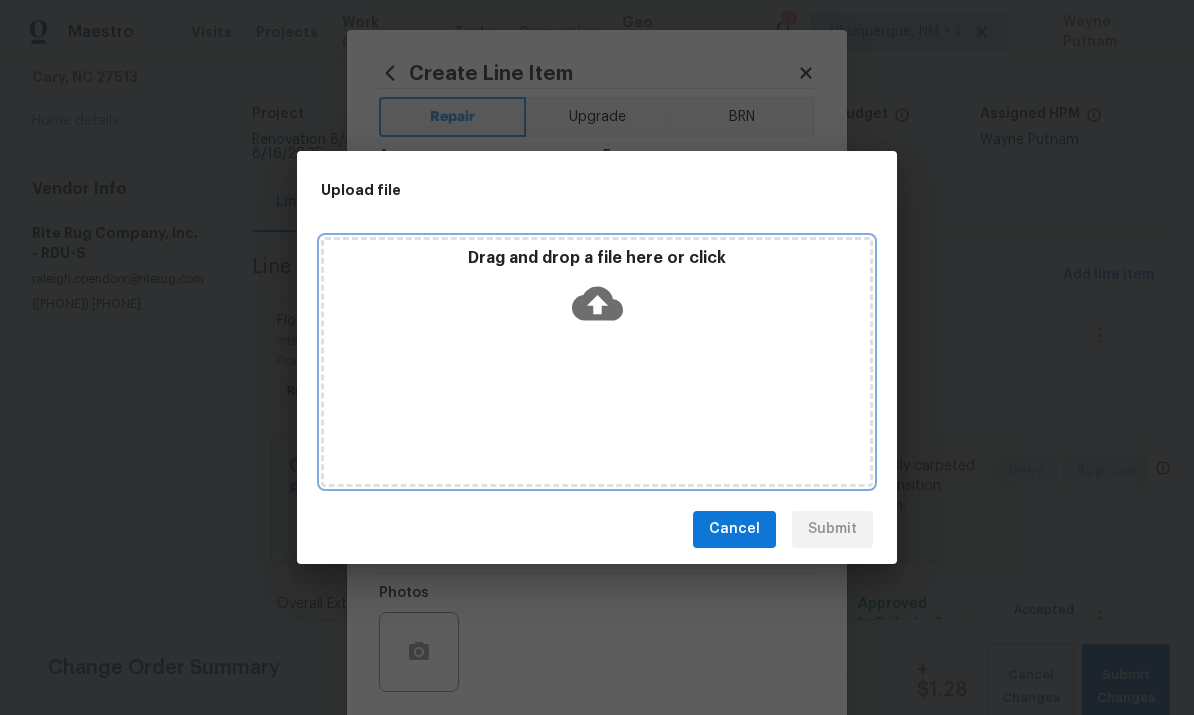 click 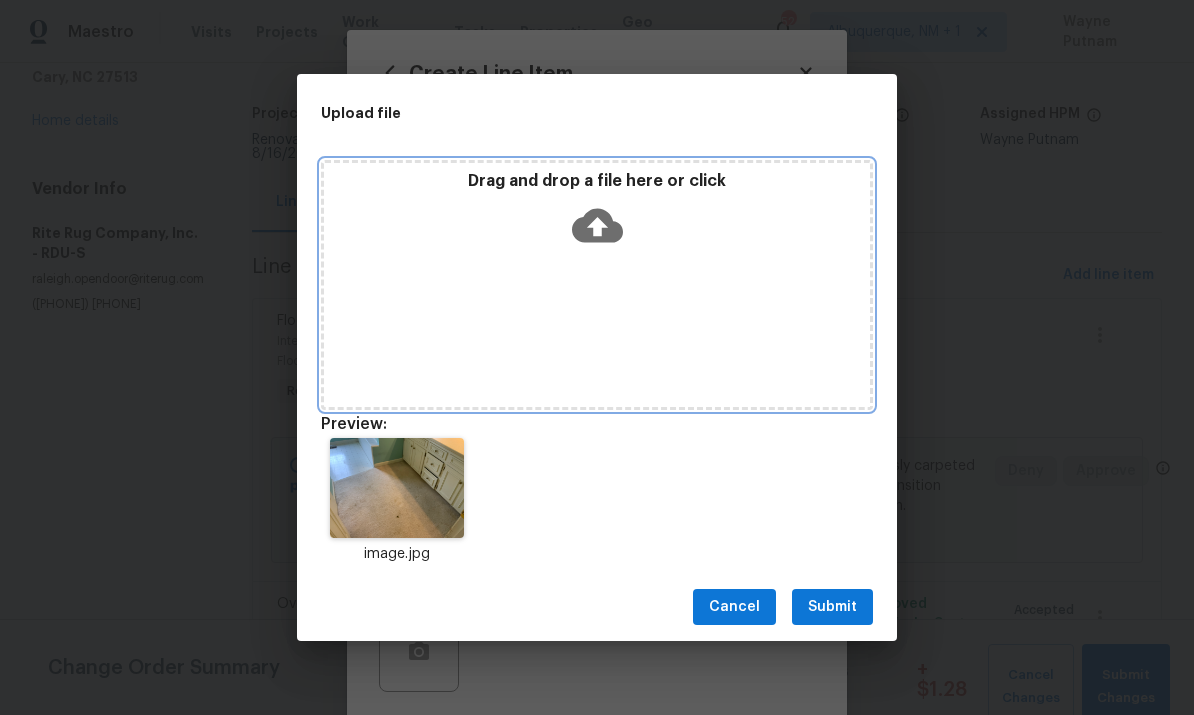 click 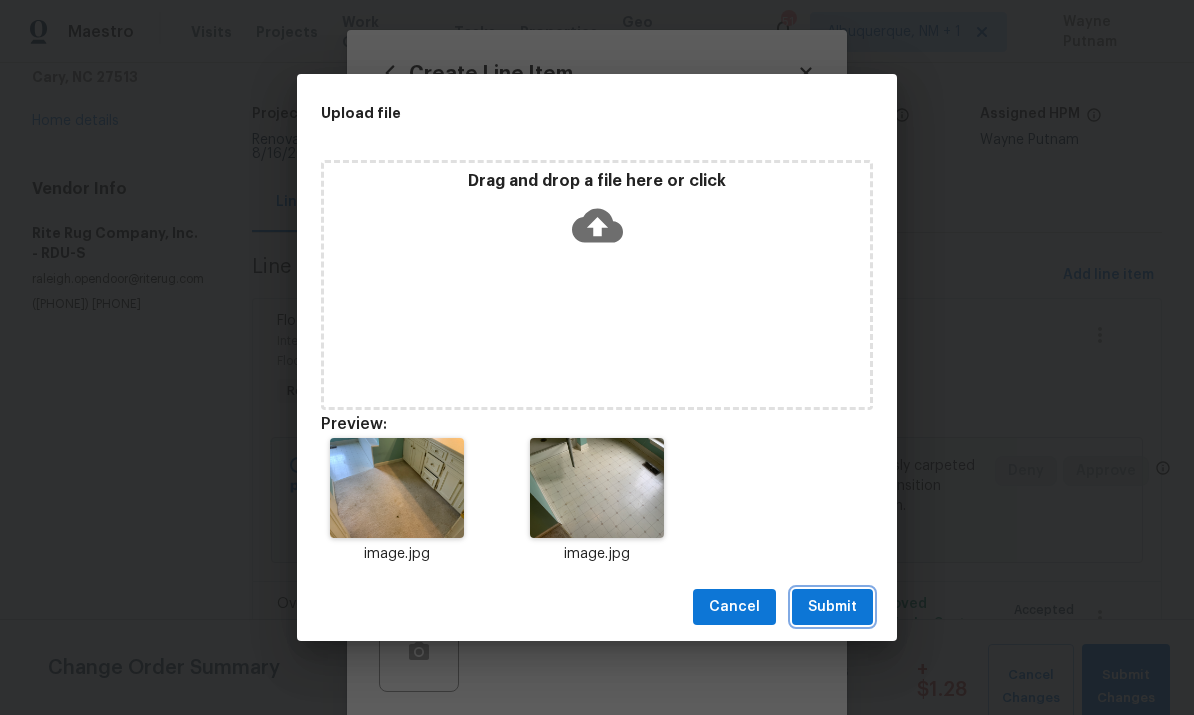 click on "Submit" at bounding box center (832, 607) 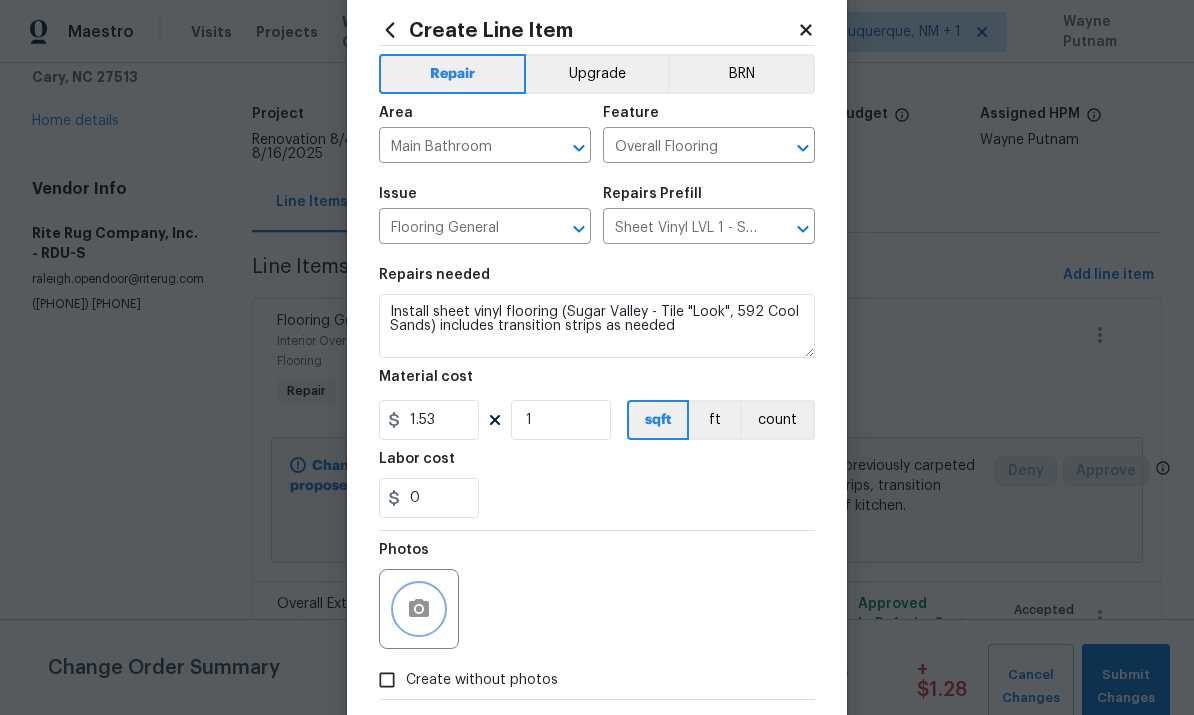 scroll, scrollTop: 78, scrollLeft: 0, axis: vertical 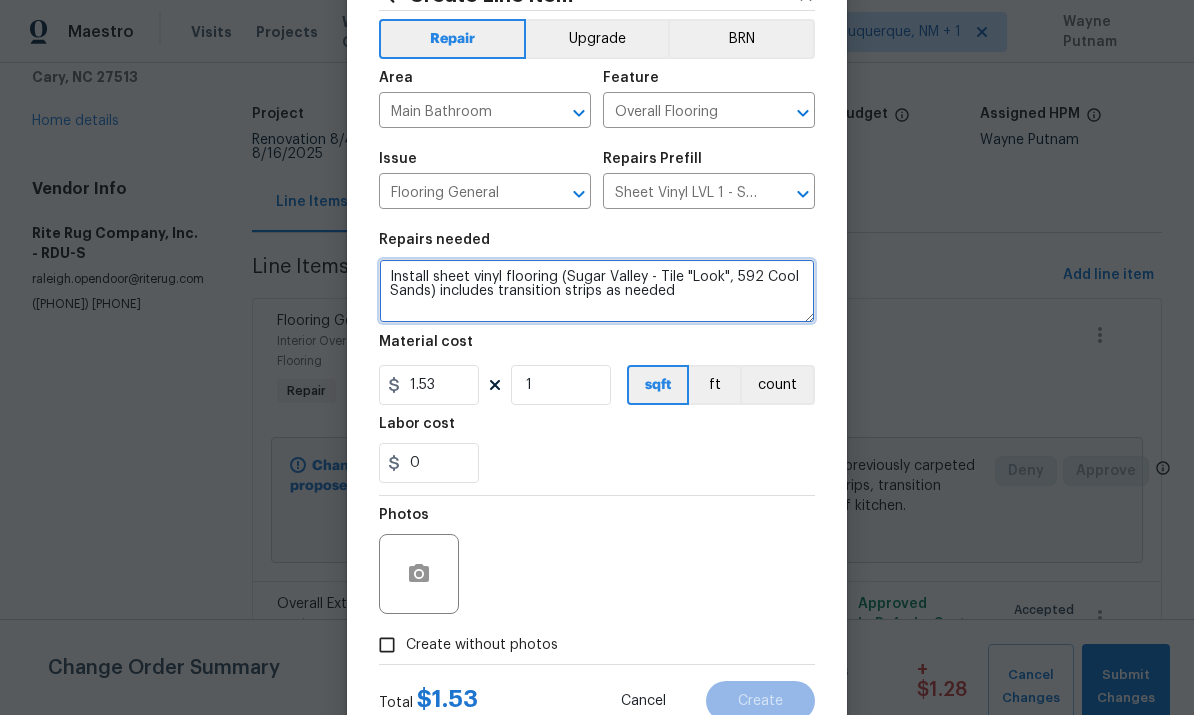 click on "Install sheet vinyl flooring (Sugar Valley - Tile "Look", 592 Cool Sands) includes transition strips as needed" at bounding box center (597, 291) 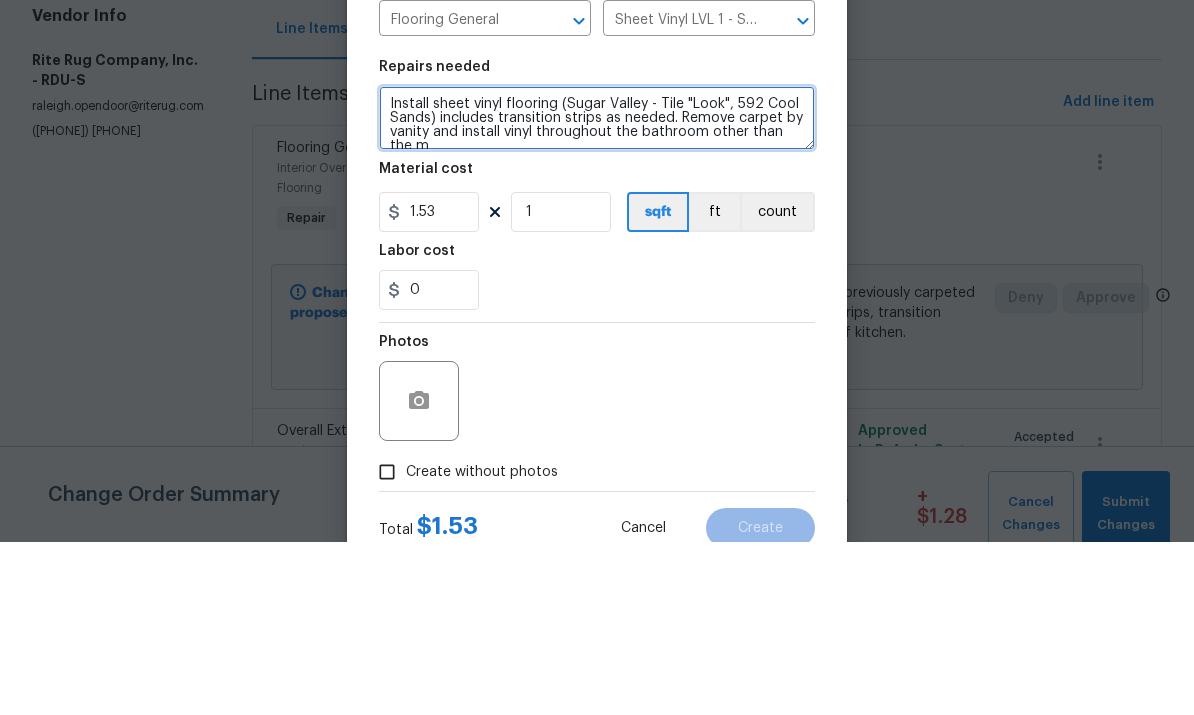 scroll, scrollTop: 4, scrollLeft: 0, axis: vertical 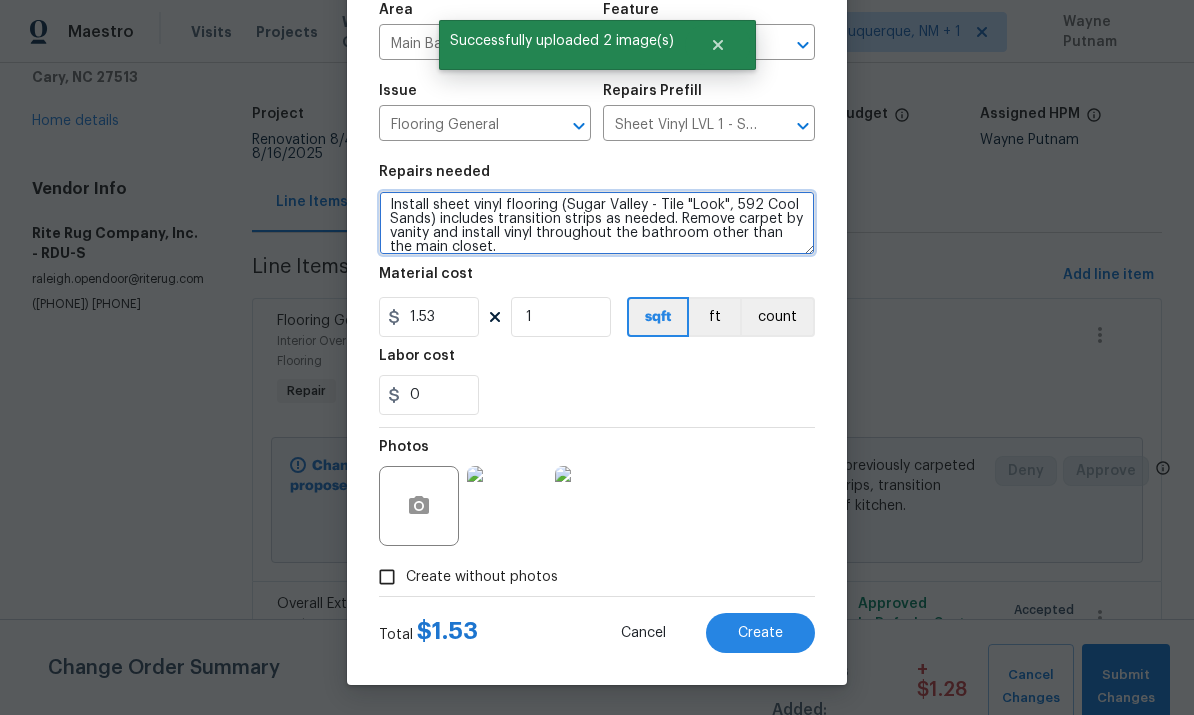 type on "Install sheet vinyl flooring (Sugar Valley - Tile "Look", 592 Cool Sands) includes transition strips as needed. Remove carpet by vanity and install vinyl throughout the bathroom other than the main closet." 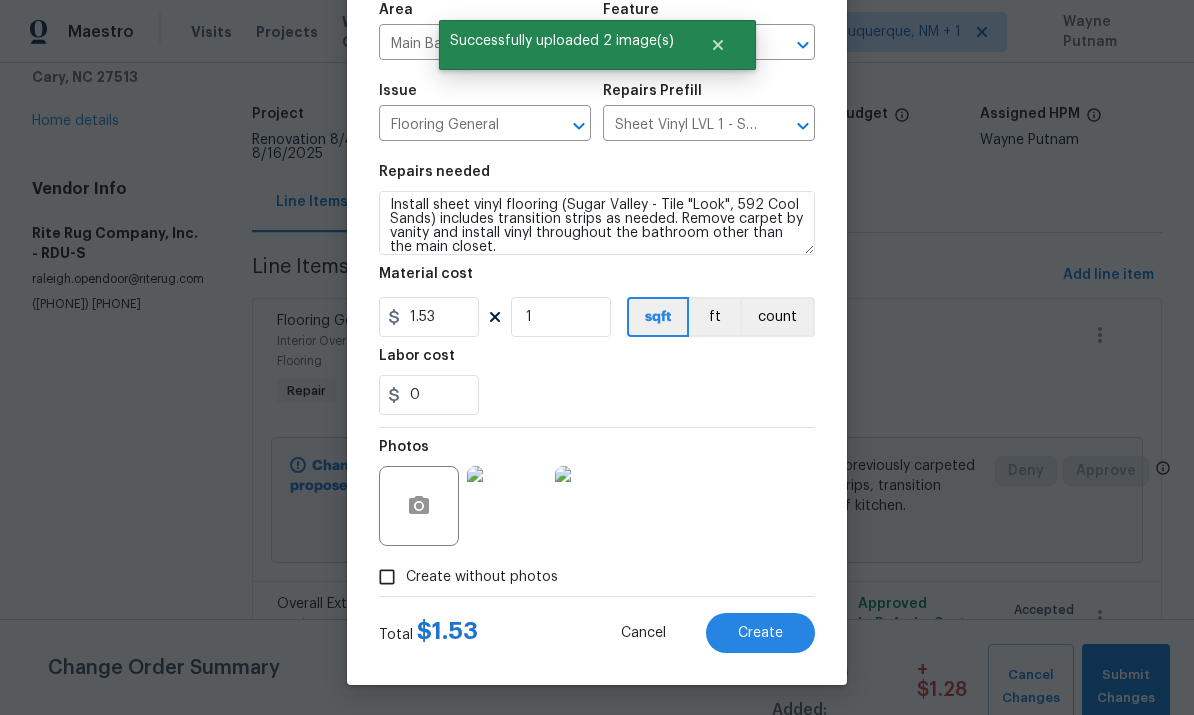 click on "Create" at bounding box center [760, 633] 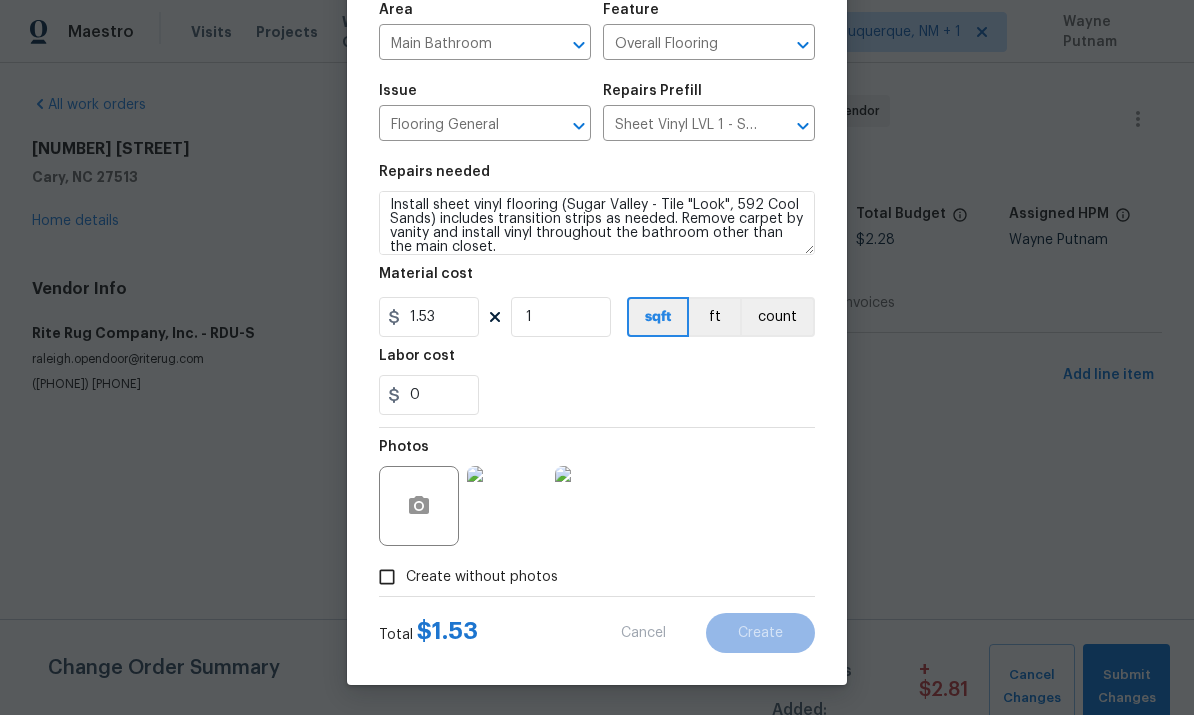 scroll, scrollTop: 0, scrollLeft: 0, axis: both 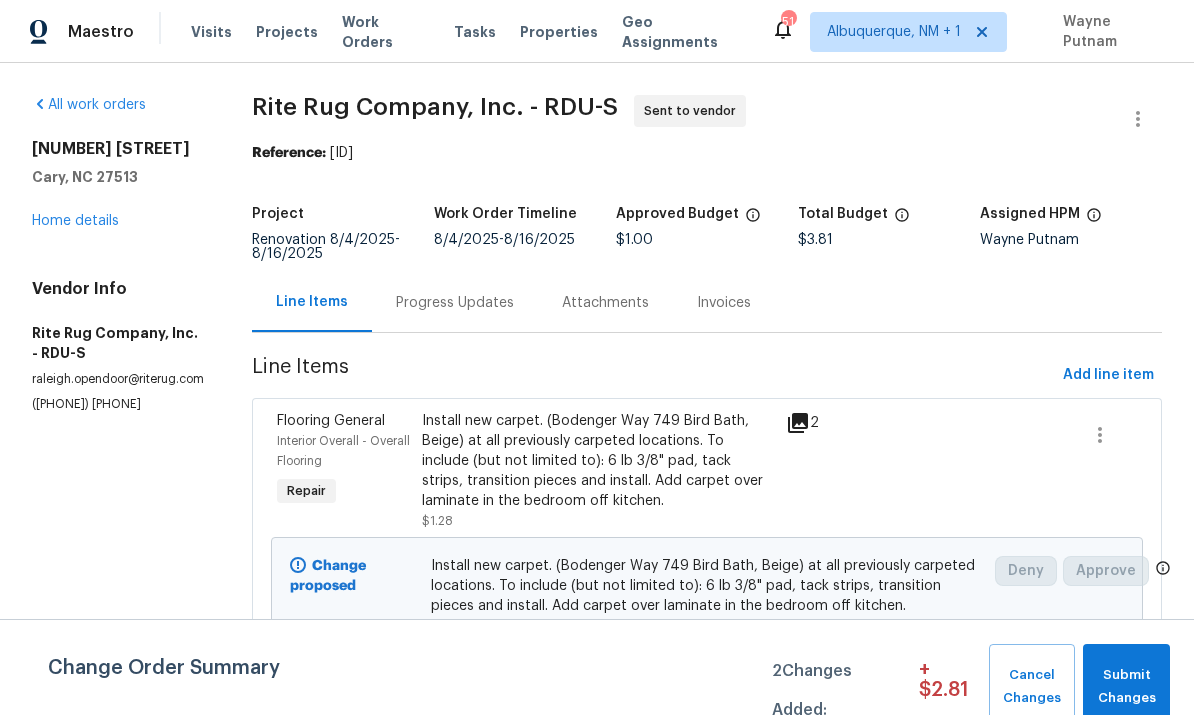 click on "Home details" at bounding box center (75, 221) 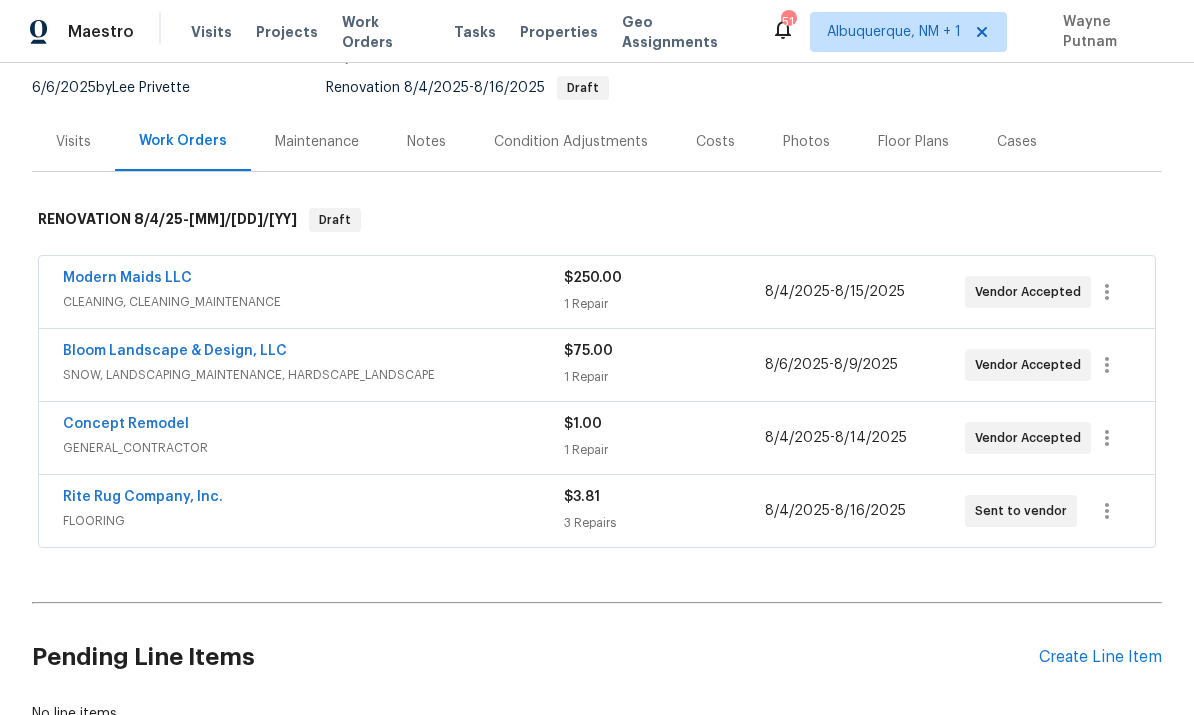 scroll, scrollTop: 236, scrollLeft: 0, axis: vertical 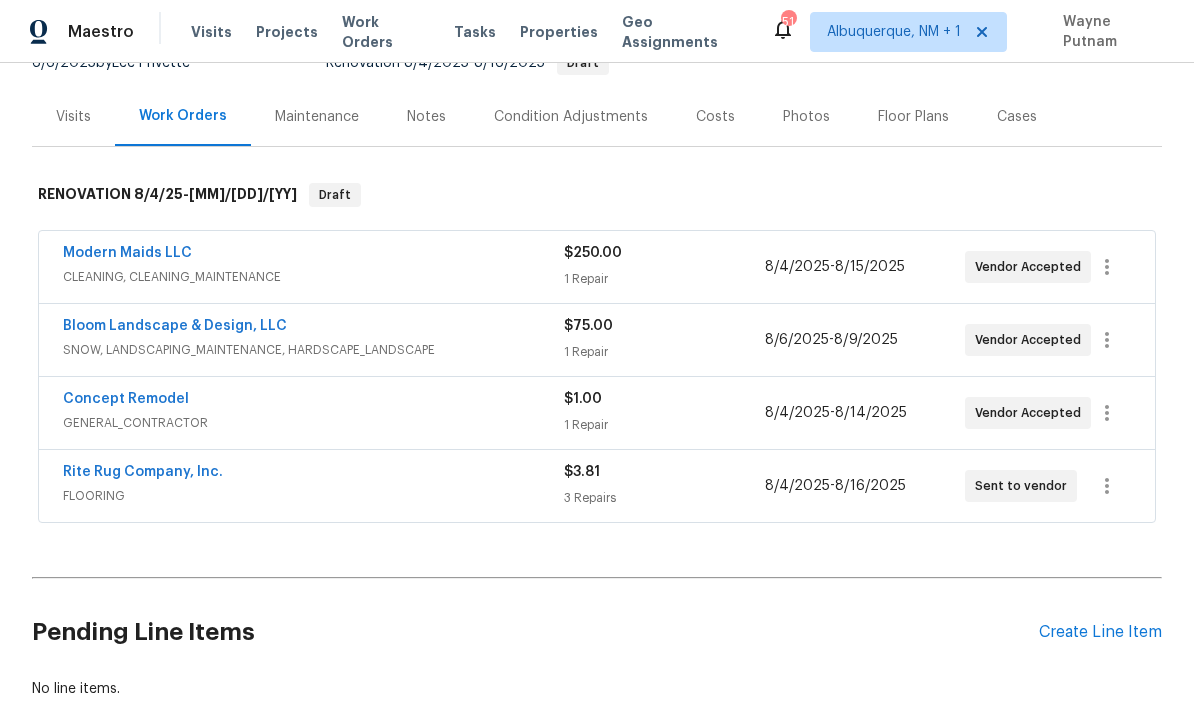 click on "Bloom Landscape & Design, LLC" at bounding box center [175, 326] 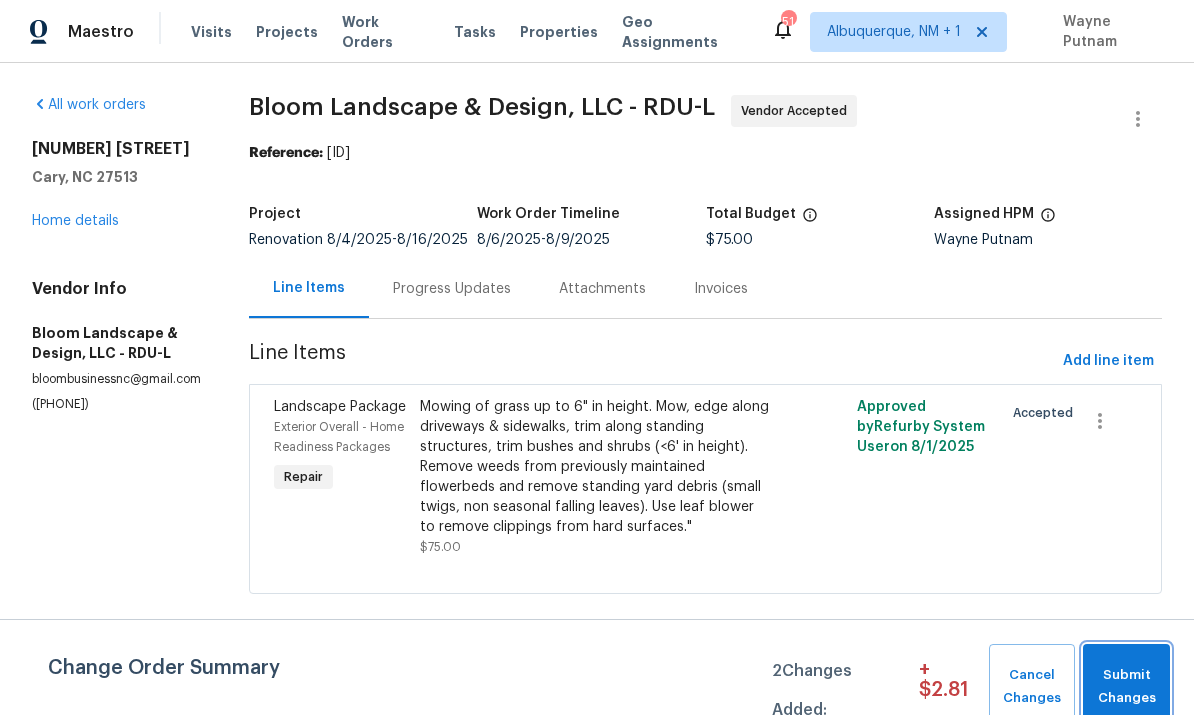 click on "Submit Changes" at bounding box center (1126, 687) 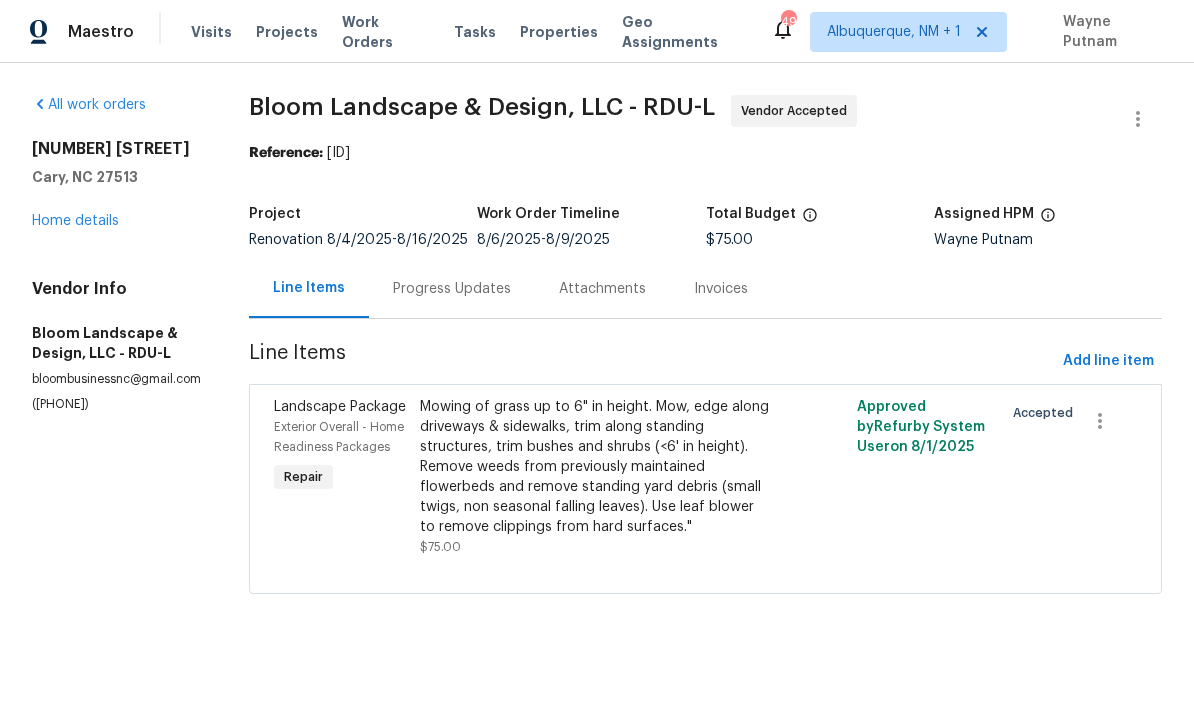 click on "Home details" at bounding box center [75, 221] 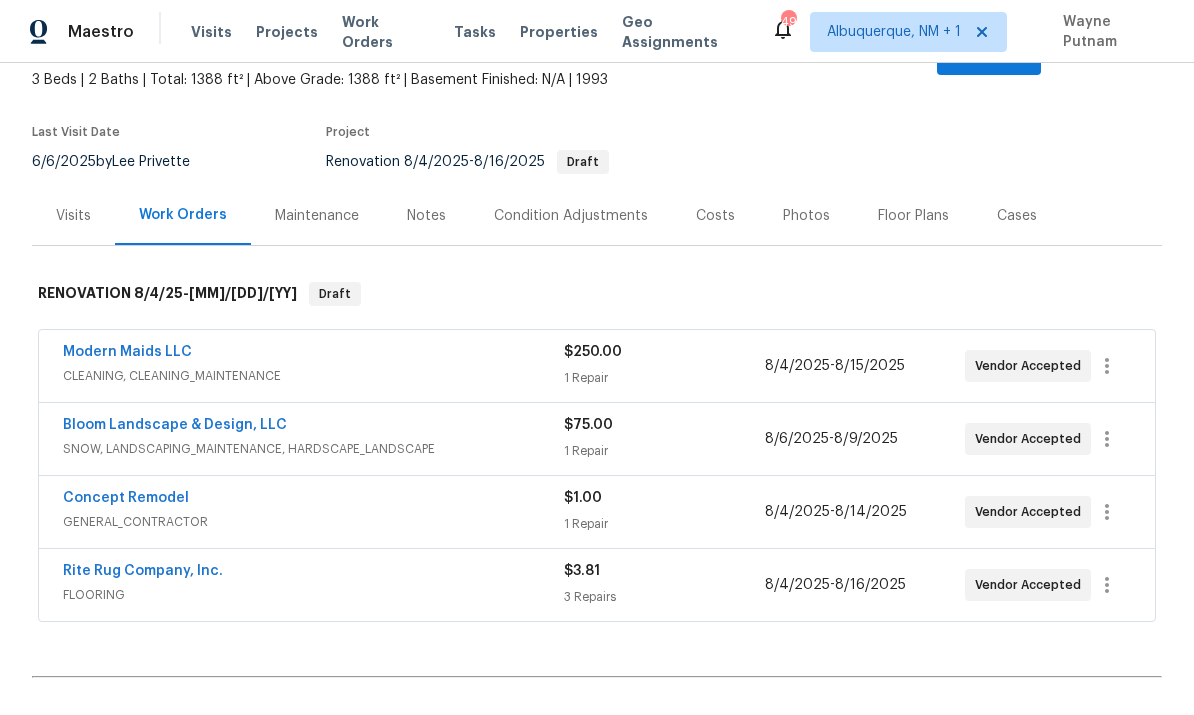scroll, scrollTop: 138, scrollLeft: 0, axis: vertical 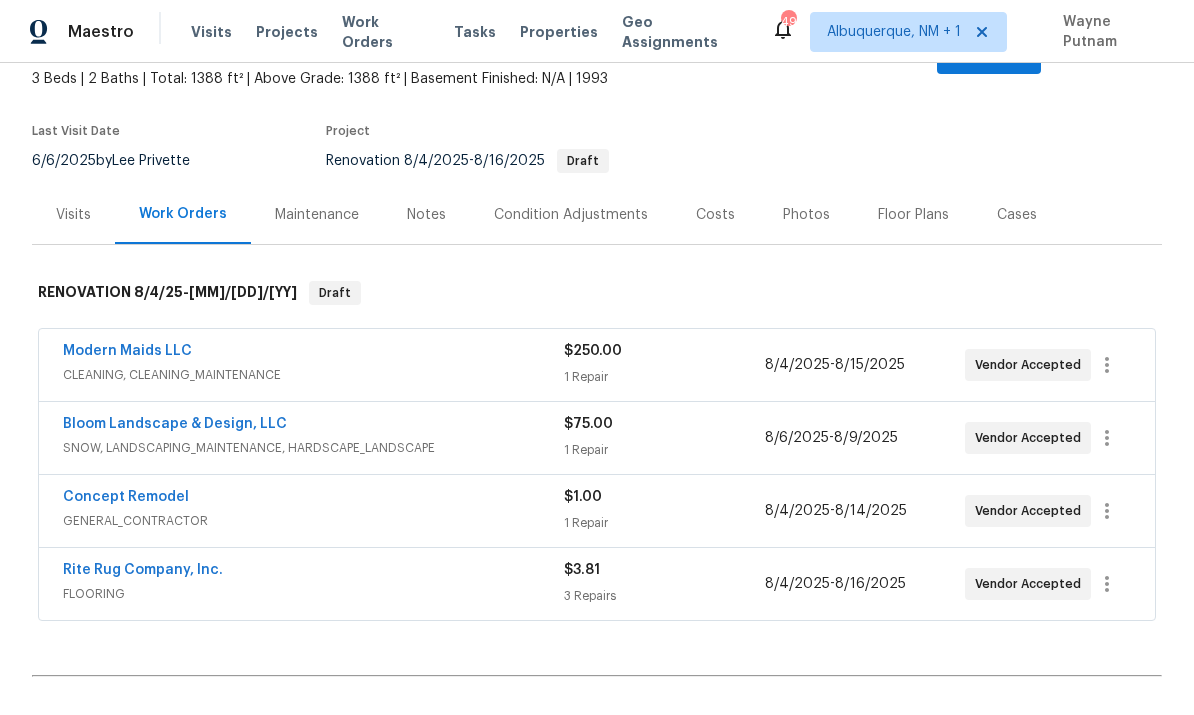 click on "Bloom Landscape & Design, LLC" at bounding box center (175, 424) 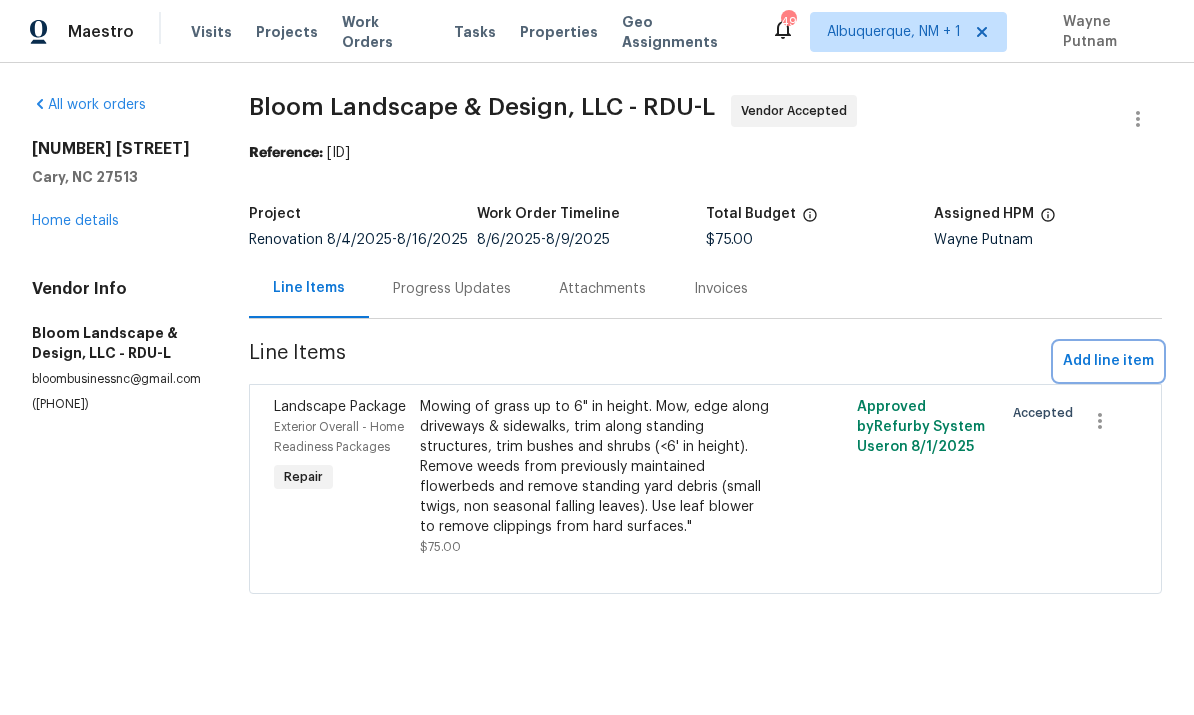 click on "Add line item" at bounding box center [1108, 361] 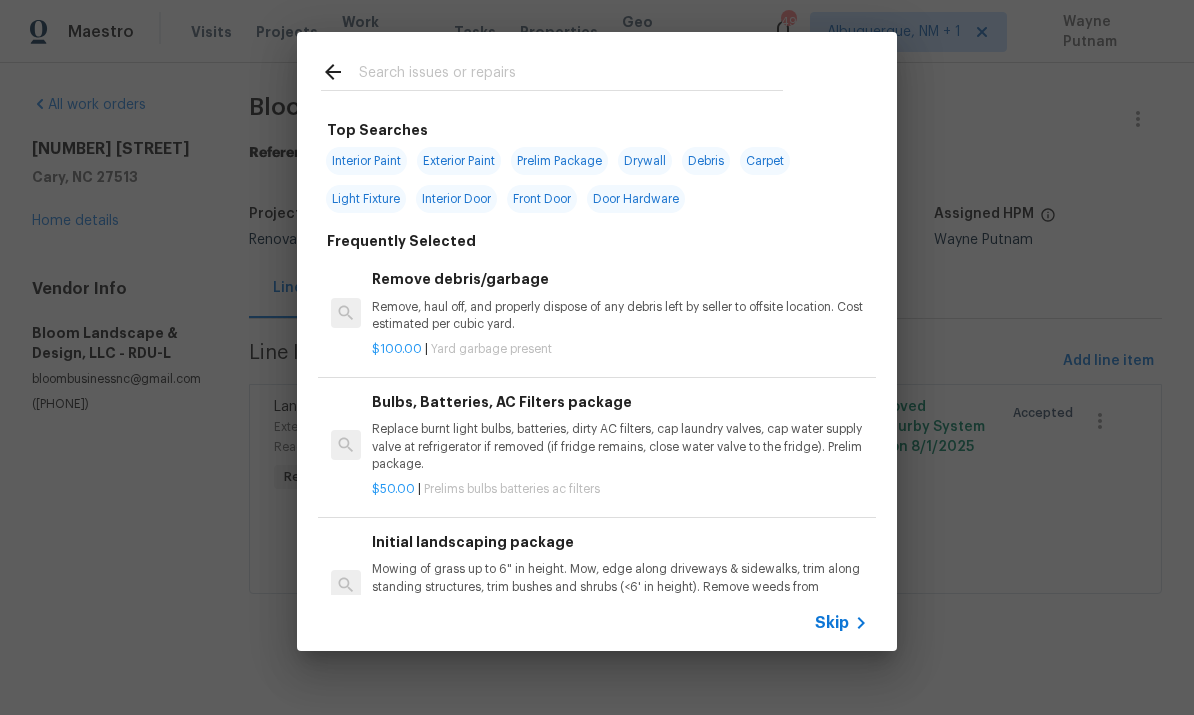 click at bounding box center [571, 75] 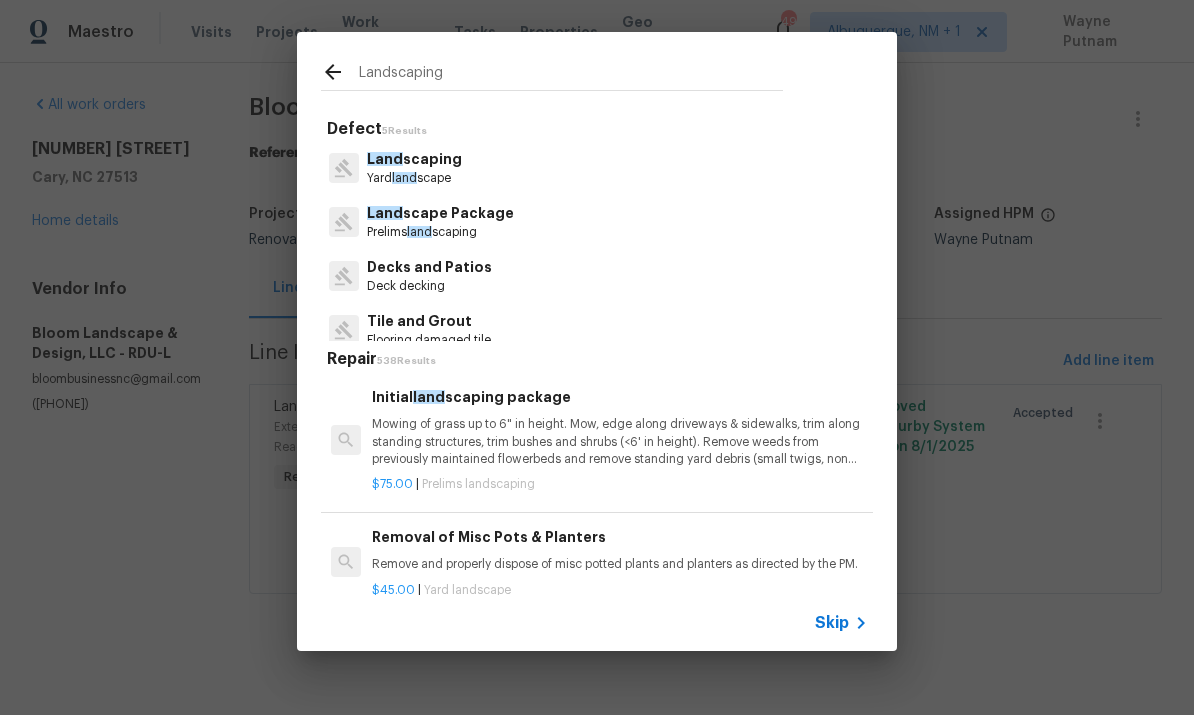 type on "Landscaping" 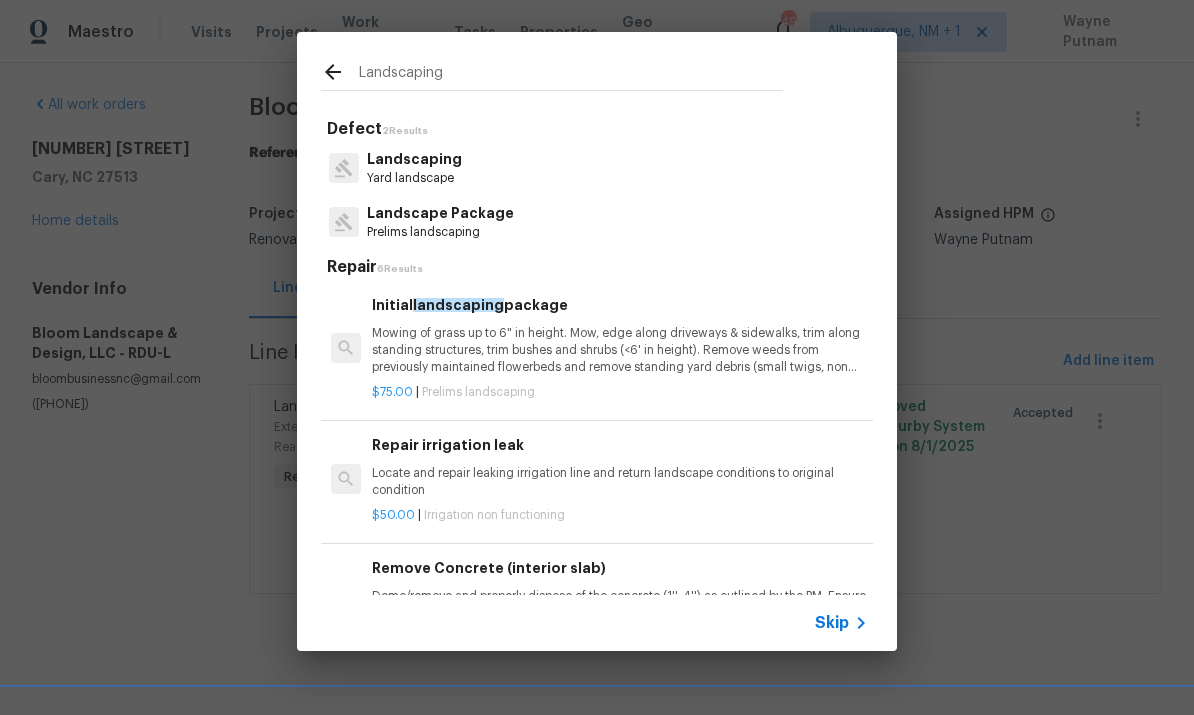 click on "Landscaping" at bounding box center (414, 159) 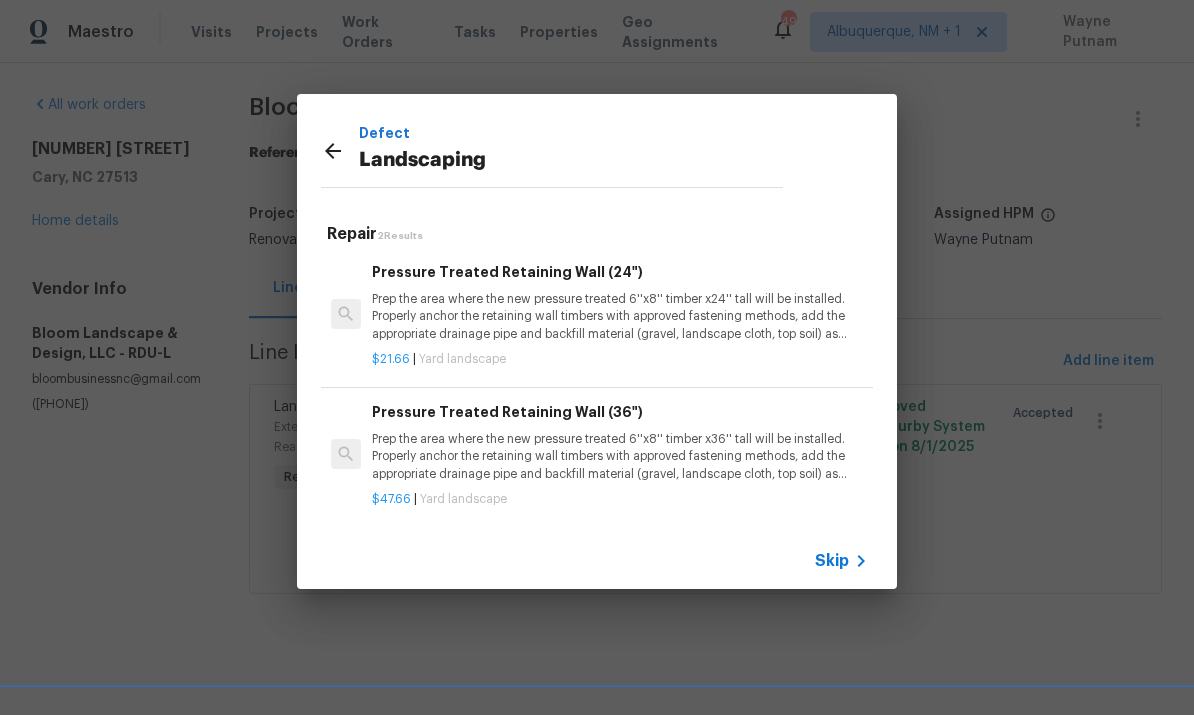 scroll, scrollTop: 0, scrollLeft: 0, axis: both 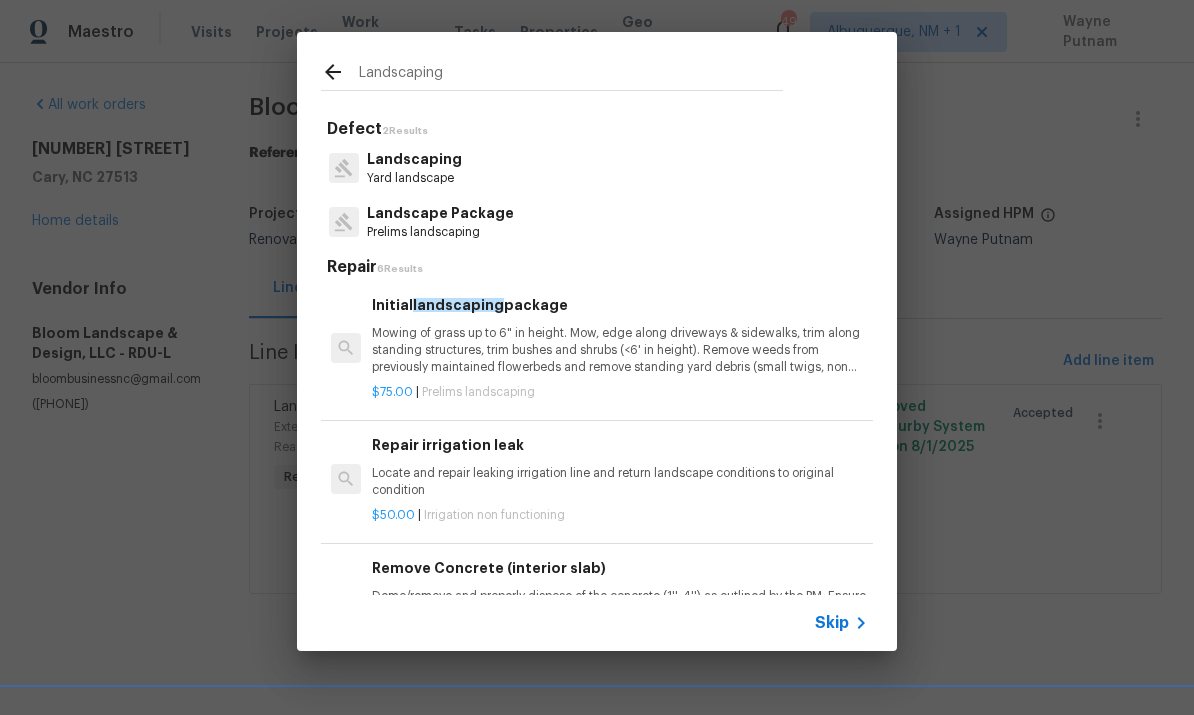click on "Landscaping" at bounding box center (414, 159) 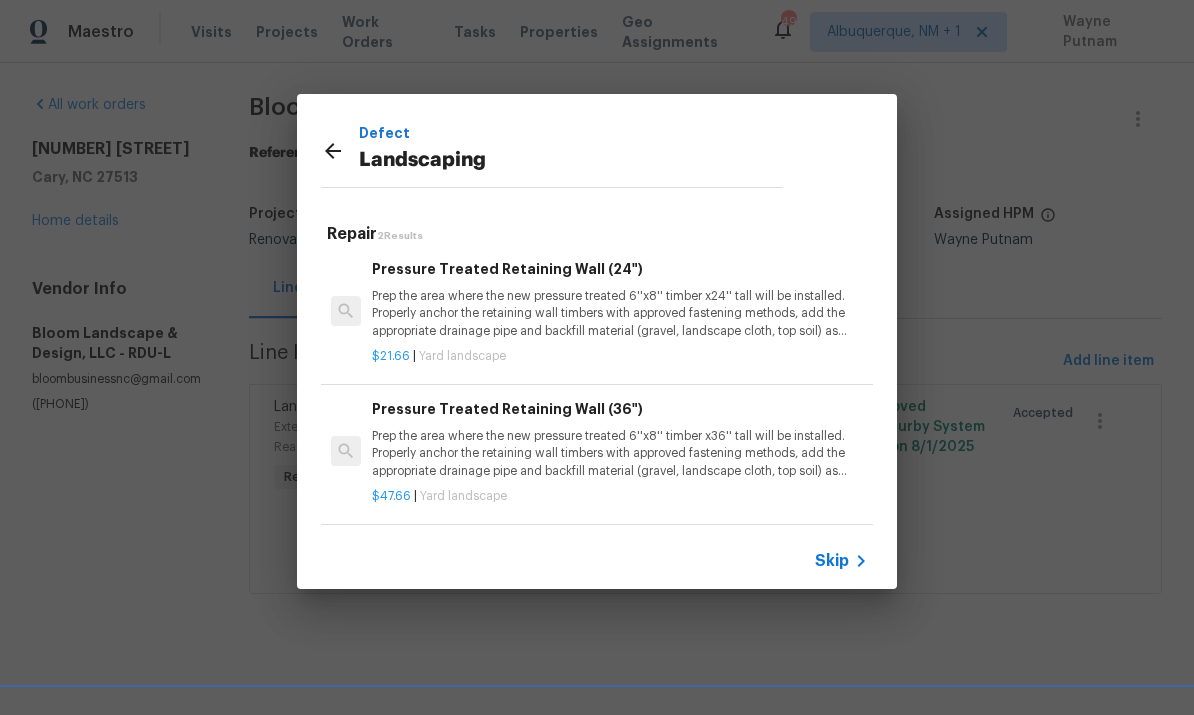 scroll, scrollTop: 3, scrollLeft: 0, axis: vertical 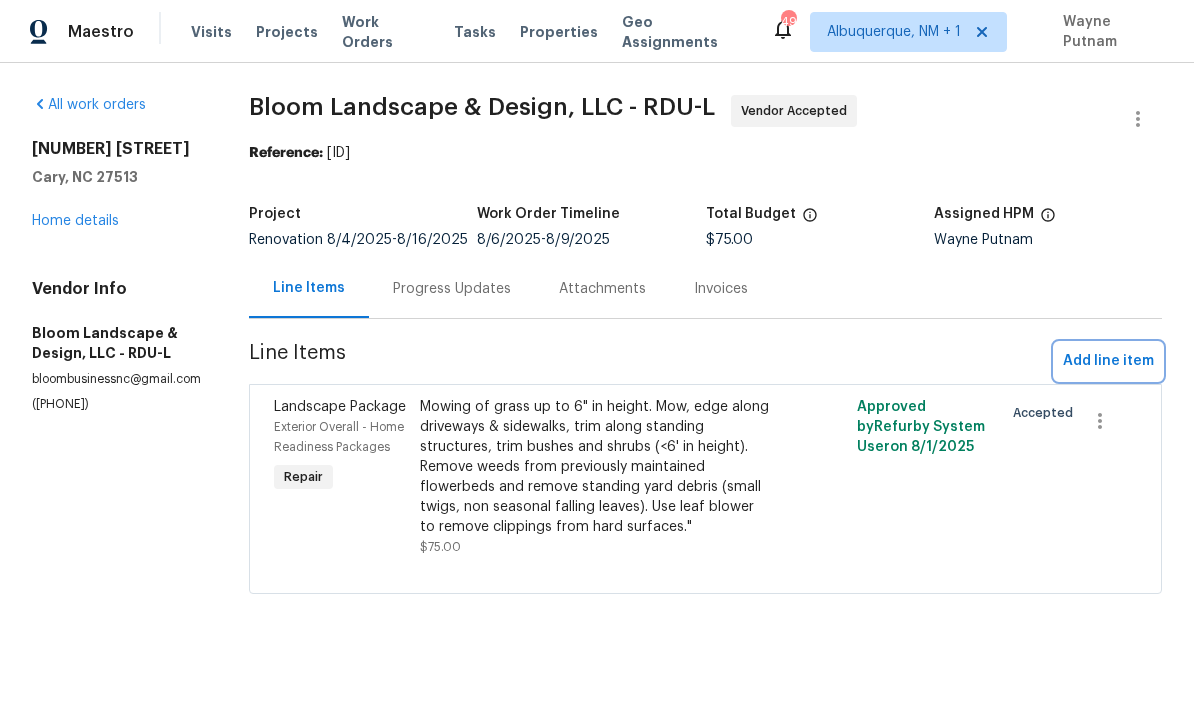 click on "Add line item" at bounding box center [1108, 361] 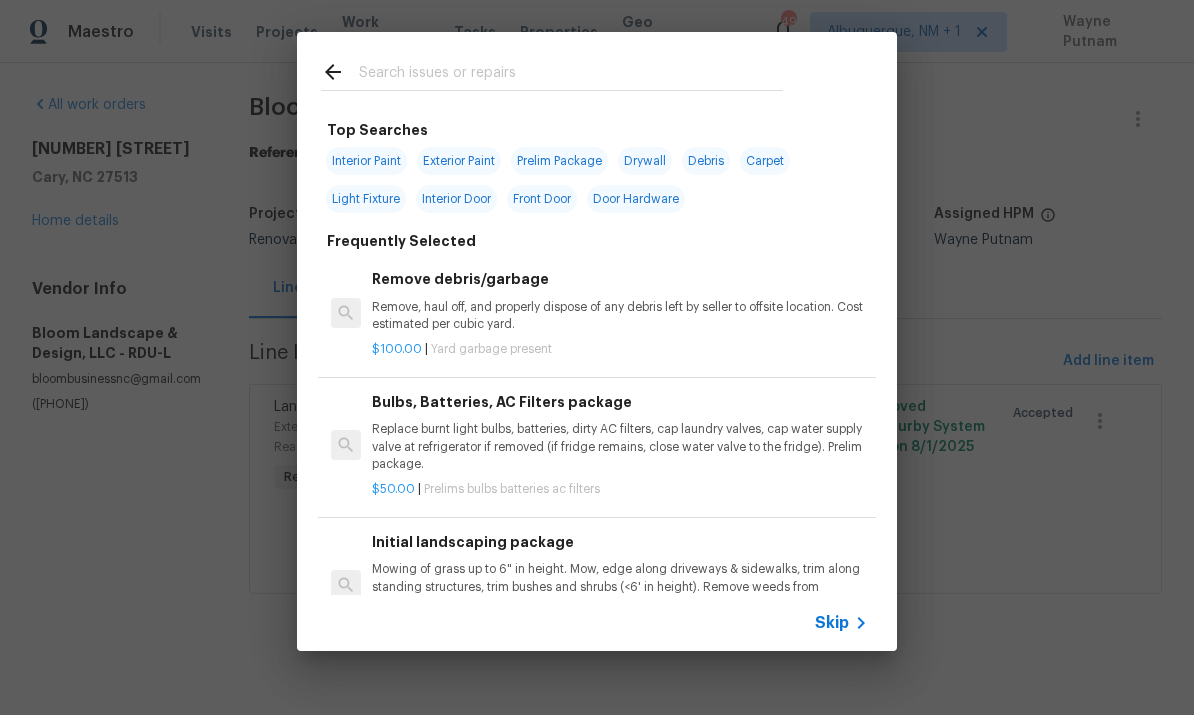 click at bounding box center [571, 75] 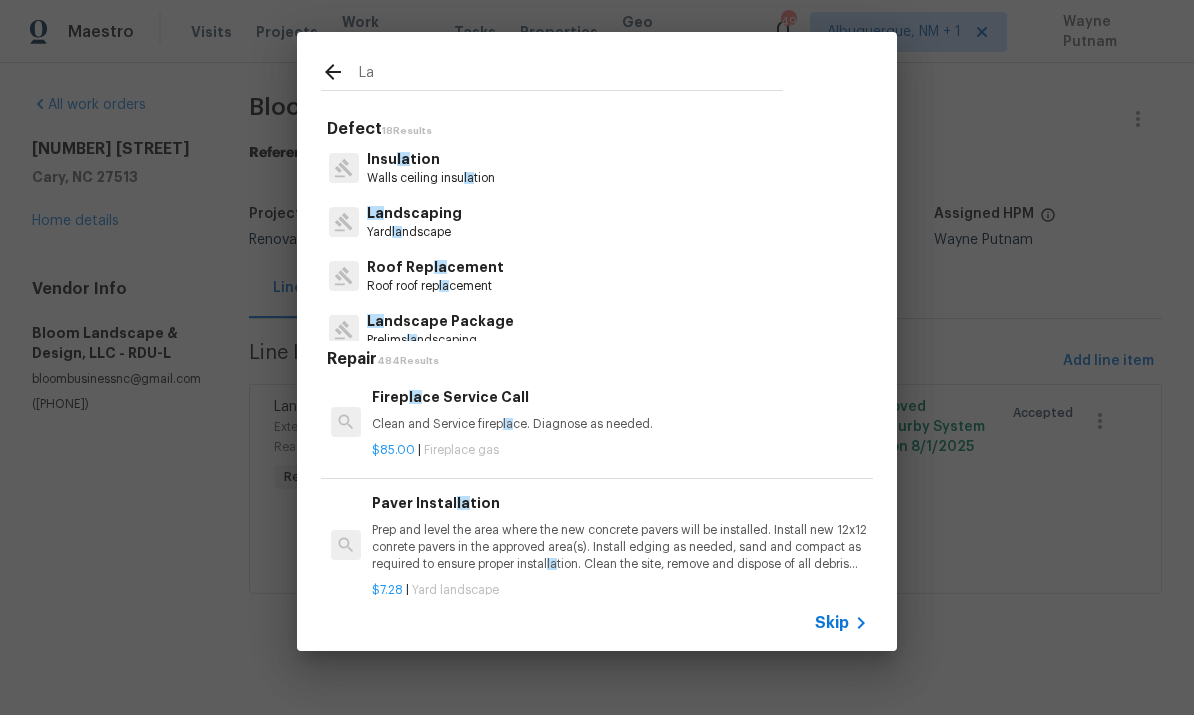 type on "La" 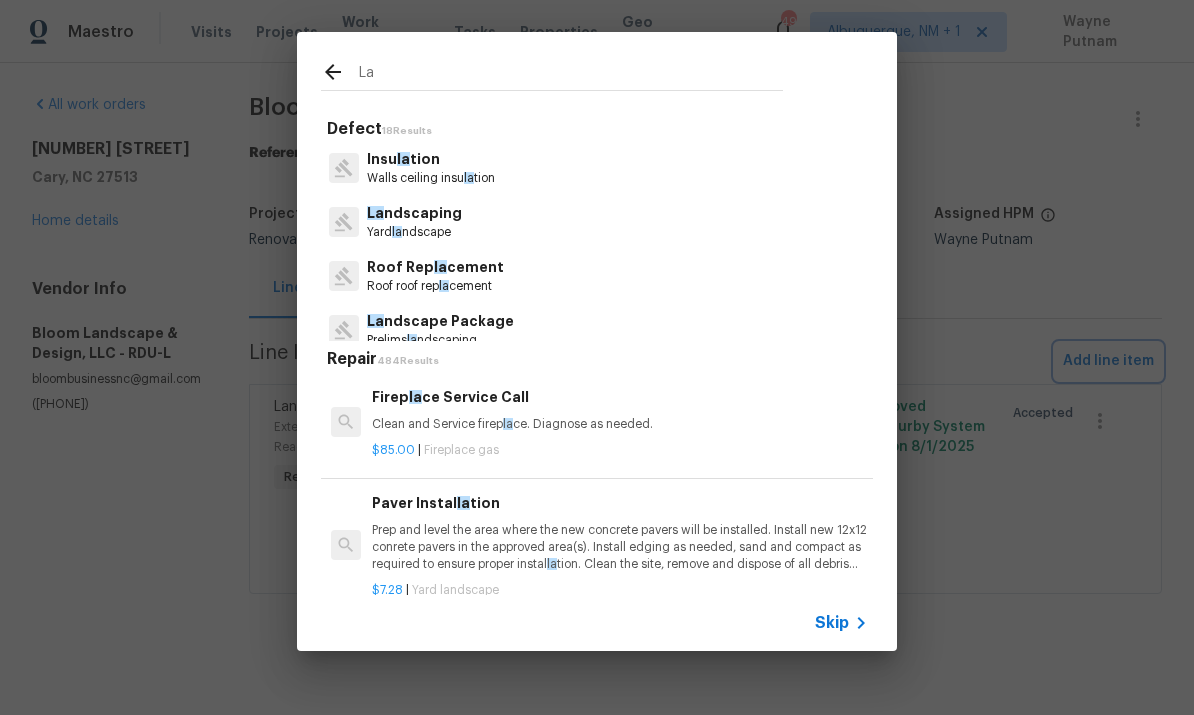 click on "La Defect  18  Results Insu la tion Walls ceiling insu la tion La ndscaping Yard  la ndscape Roof Rep la cement Roof roof rep la cement La ndscape Package Prelims  la ndscaping Gas Firep la ce Damage Firep la ce gas HVAC Partial Rep la cement Furnace Hvac furnace rep la cement HVAC Partial Rep la cement Evaporator Coil  Hvac evaporator coil rep la cement HVAC Partial Rep la cement Condenser Unit  Hvac condenser unit only rep la cement HVAC Partial Rep la cement Air Handler  Hvac air handler rep la cement HVAC Full Rep la cement Straight Cool System Hvac straight cool system HVAC Full Rep la cement Package Gas System Hvac package gas system HVAC Full Rep la cement Heat Pump System Hvac complete heat pump system HVAC Partial Rep la cement Furnace & Evaporator Coil Hvac furnace evaporator coil rep la cement HVAC Partial Rep la cement Heat Pump Unit Only Hvac heat pump unit only rep la cement HVAC Partial Rep la cement Condenser & Evaporator Coil Hvac condenser evaporator coil rep la cement HVAC Full Rep la la la" at bounding box center (597, 341) 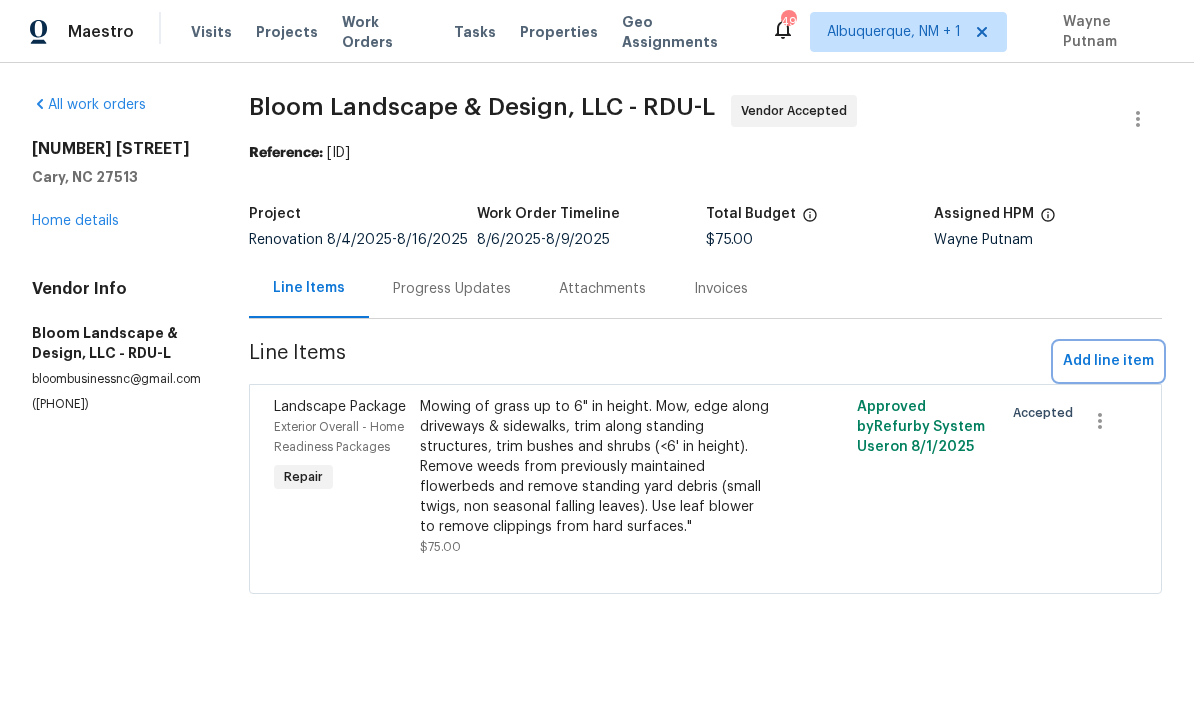click on "Add line item" at bounding box center [1108, 361] 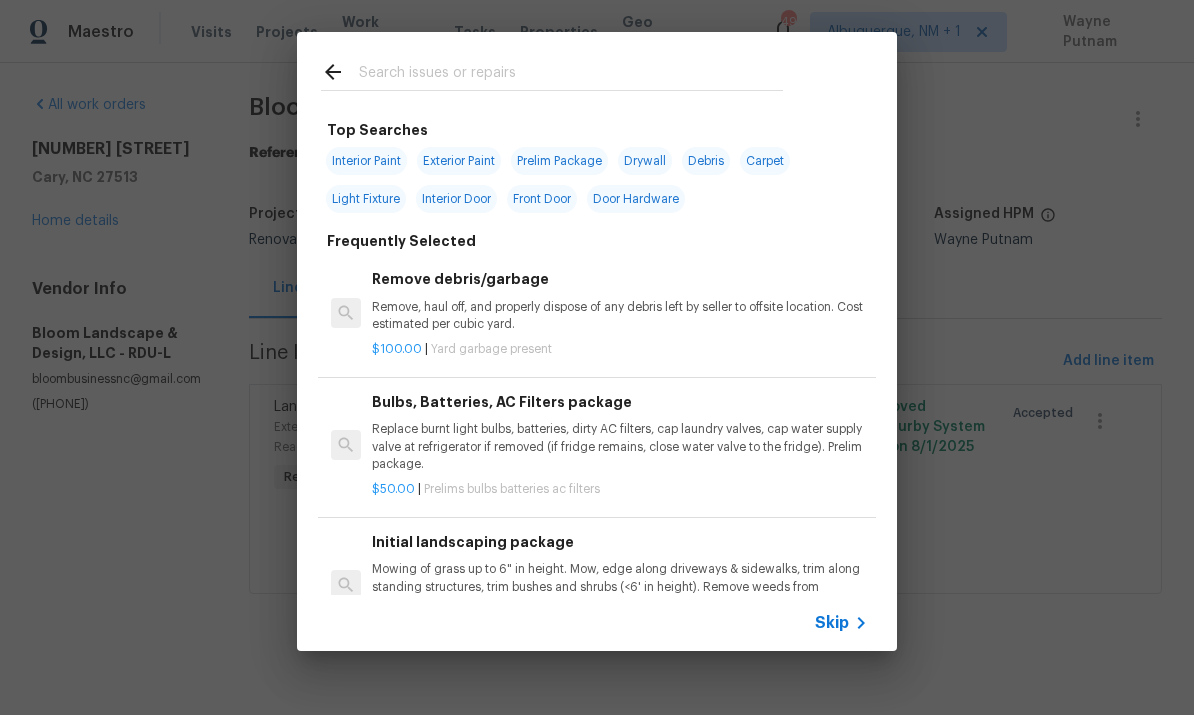 click at bounding box center [552, 71] 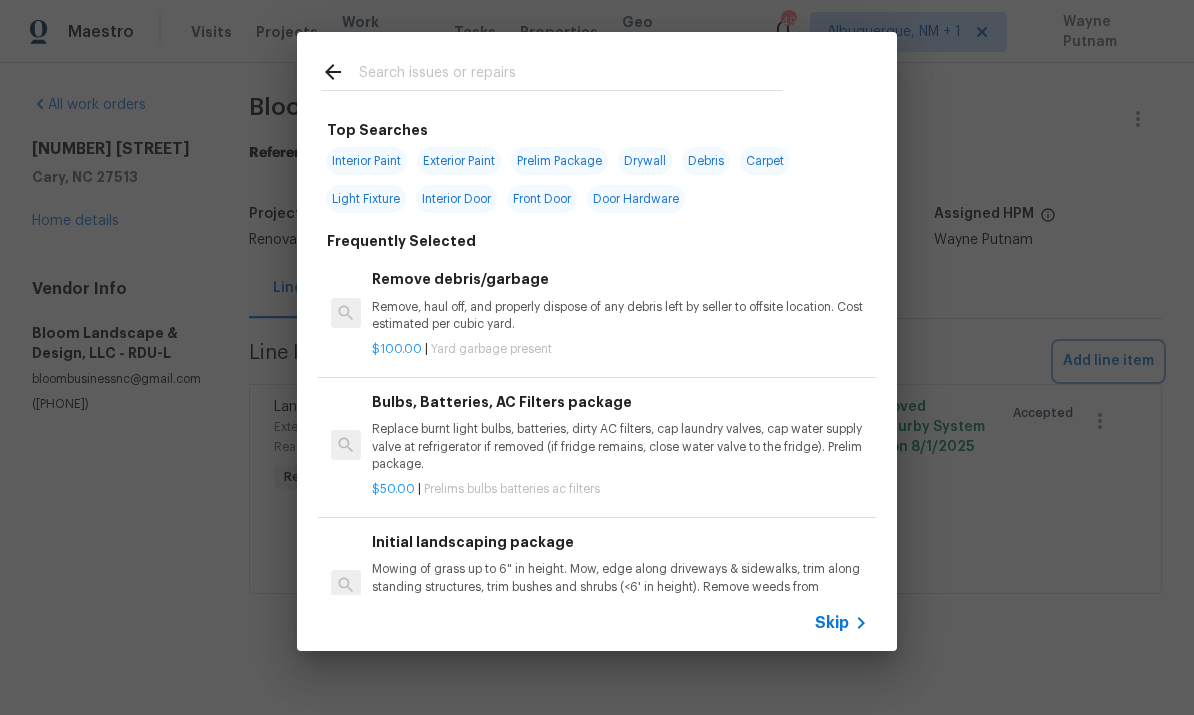 click on "Top Searches Interior Paint Exterior Paint Prelim Package Drywall Debris Carpet Light Fixture Interior Door Front Door Door Hardware Frequently Selected Remove debris/garbage Remove, haul off, and properly dispose of any debris left by seller to offsite location. Cost estimated per cubic yard. $100.00   |   Yard garbage present Bulbs, Batteries, AC Filters package Replace burnt light bulbs, batteries, dirty AC filters, cap laundry valves, cap water supply valve at refrigerator if removed (if fridge remains, close water valve to the fridge). Prelim package. $50.00   |   Prelims bulbs batteries ac filters Initial landscaping package Mowing of grass up to 6" in height. Mow, edge along driveways & sidewalks, trim along standing structures, trim bushes and shrubs (<6' in height). Remove weeds from previously maintained flowerbeds and remove standing yard debris (small twigs, non seasonal falling leaves).  Use leaf blower to remove clippings from hard surfaces." $75.00   |   Prelims landscaping $8.00   |   $75.00" at bounding box center (597, 341) 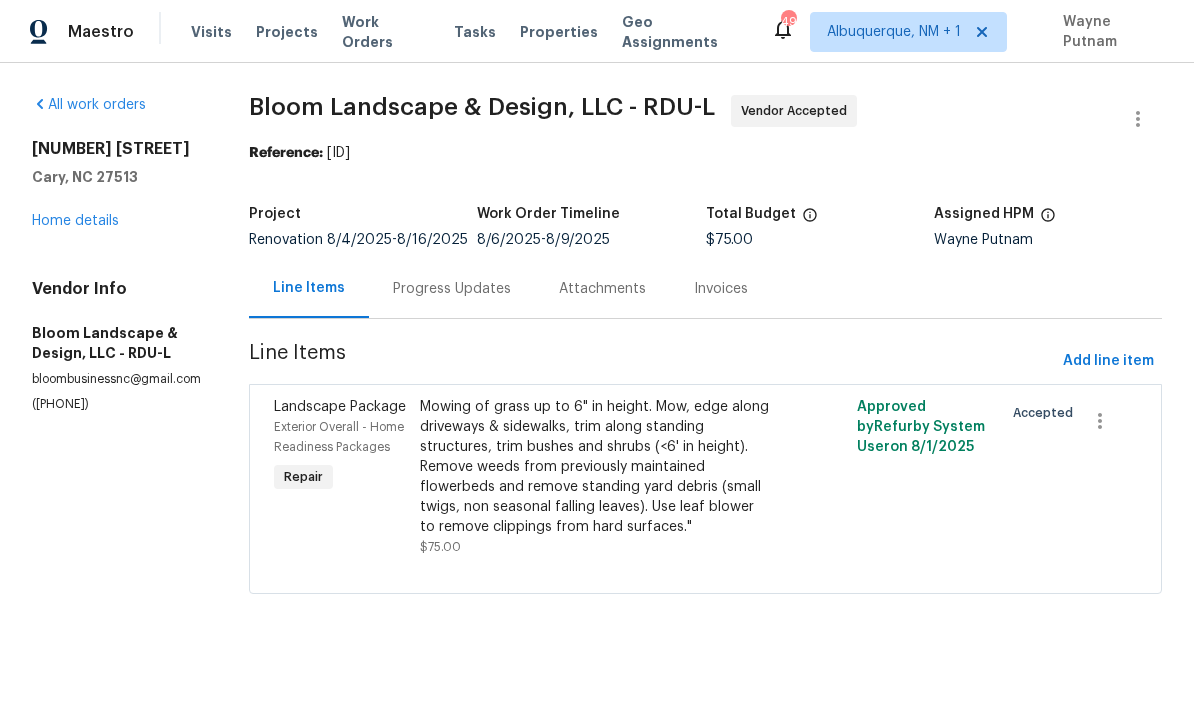 click on "Home details" at bounding box center (75, 221) 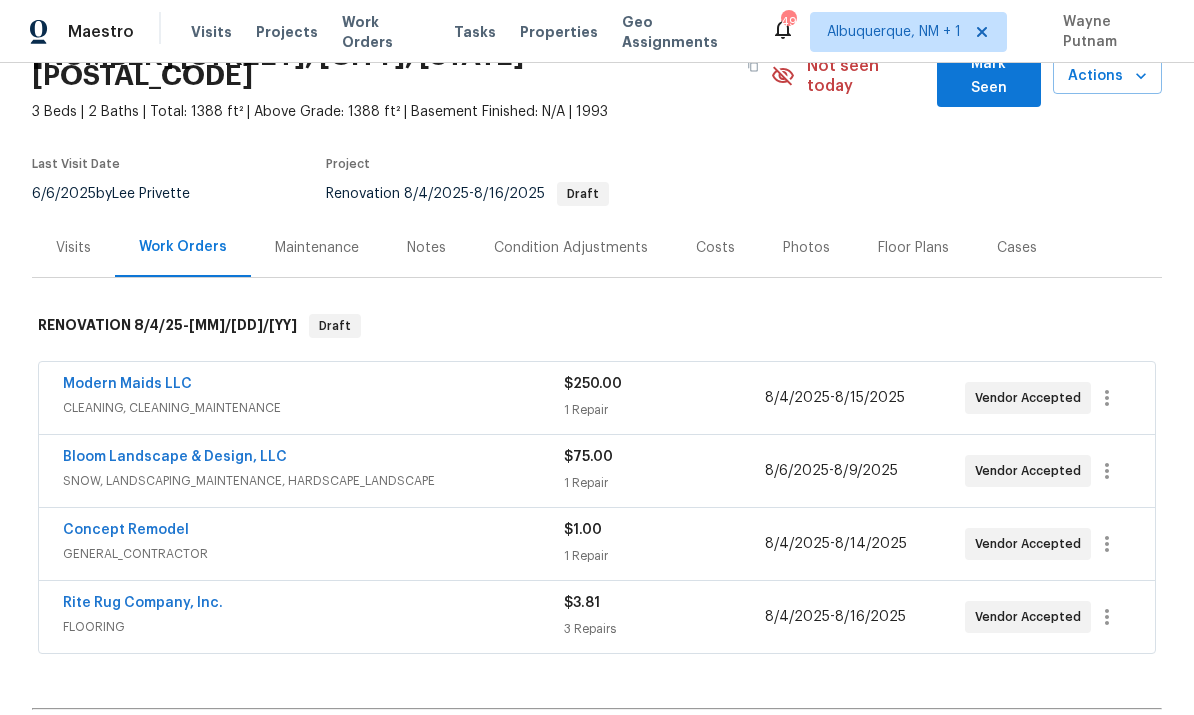 scroll, scrollTop: 107, scrollLeft: 0, axis: vertical 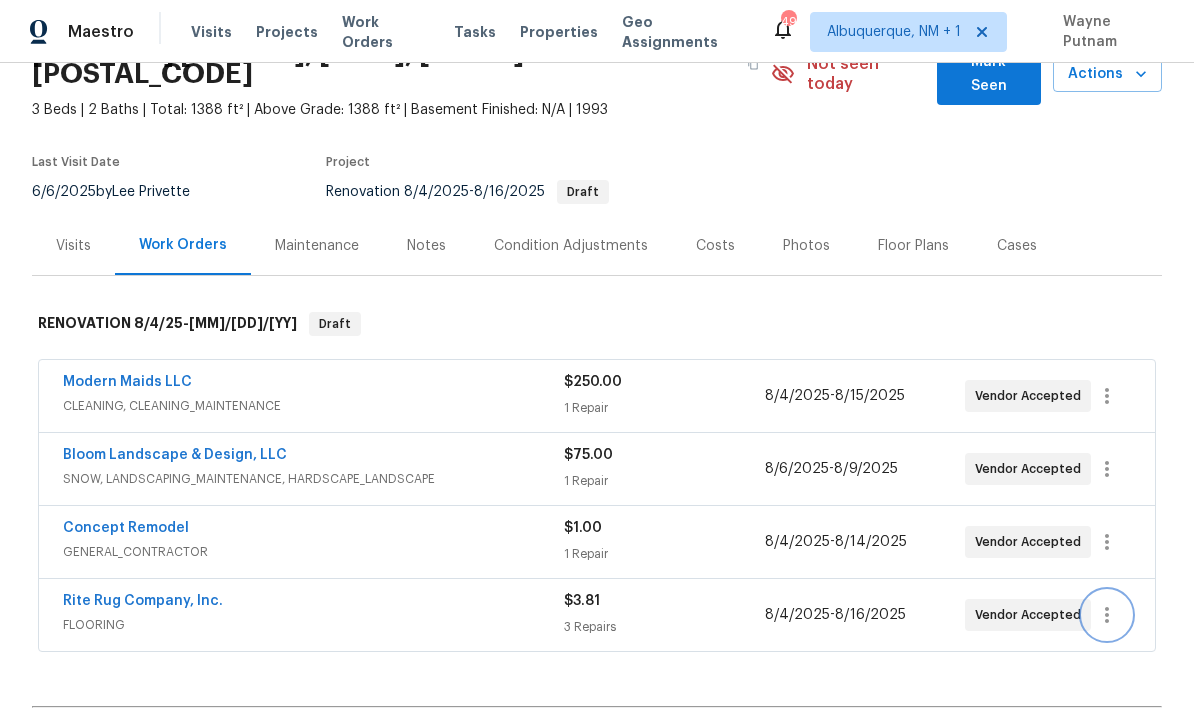 click 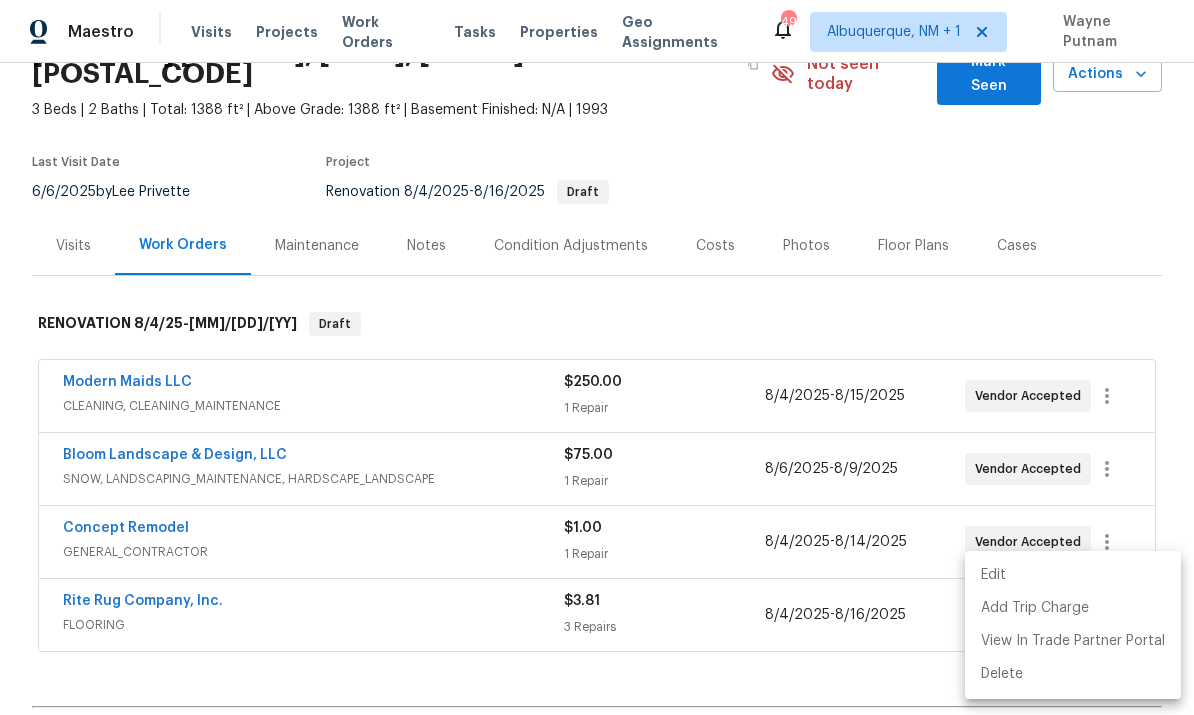 click at bounding box center [597, 357] 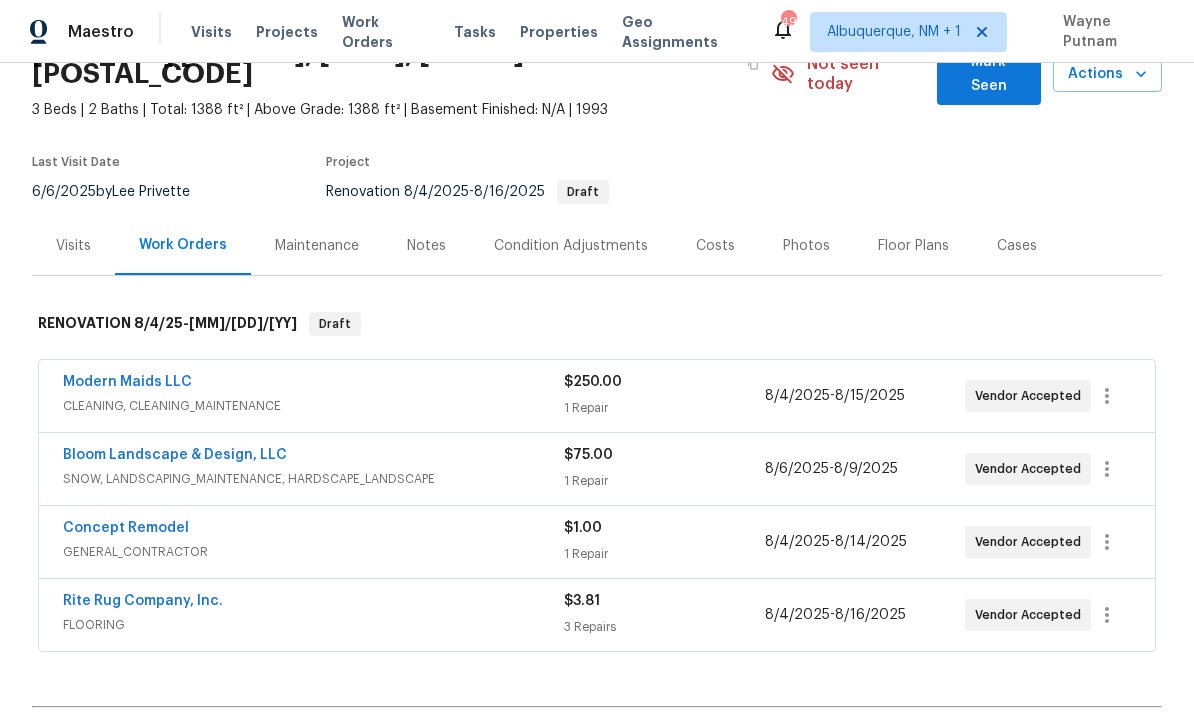 click on "Rite Rug Company, Inc. FLOORING $3.81 3 Repairs 8/4/2025  -  8/16/2025 Vendor Accepted" at bounding box center (597, 615) 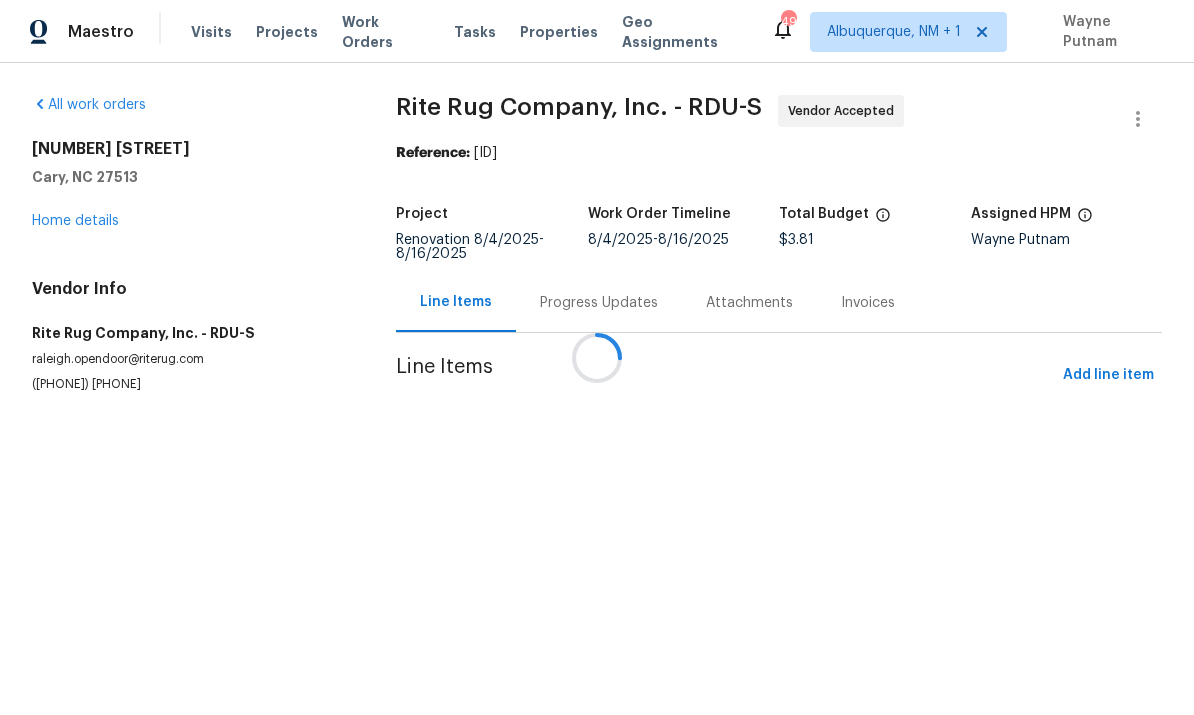 scroll, scrollTop: 75, scrollLeft: 0, axis: vertical 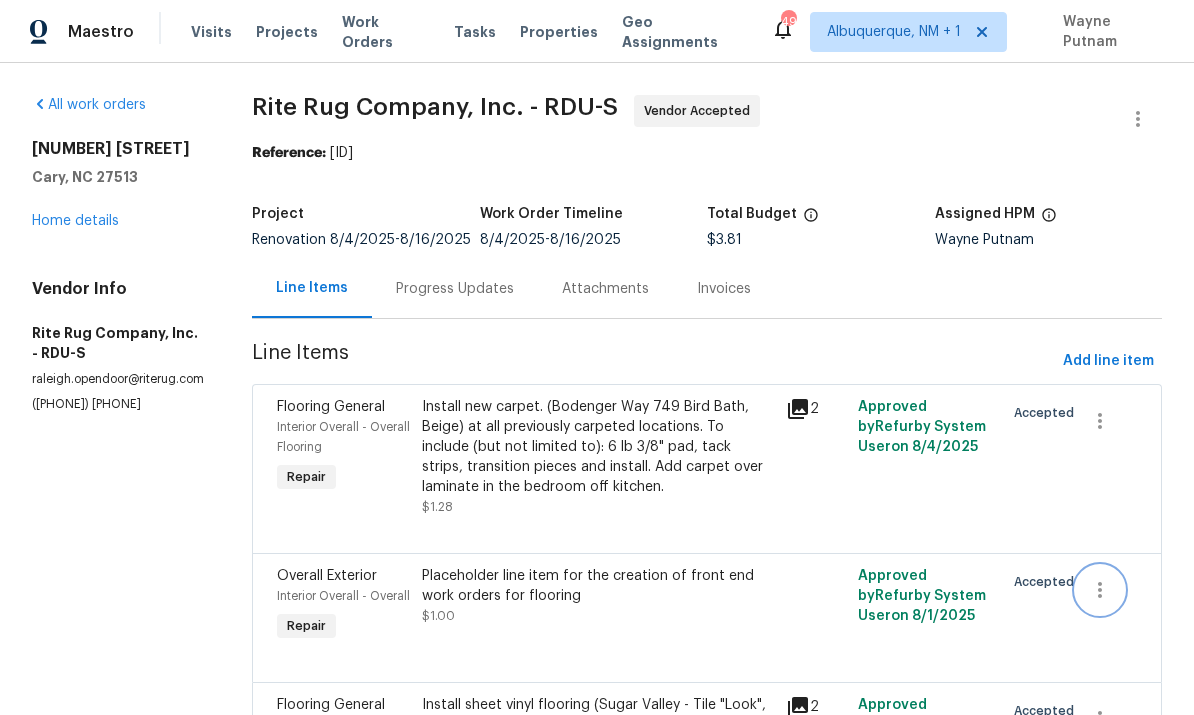 click 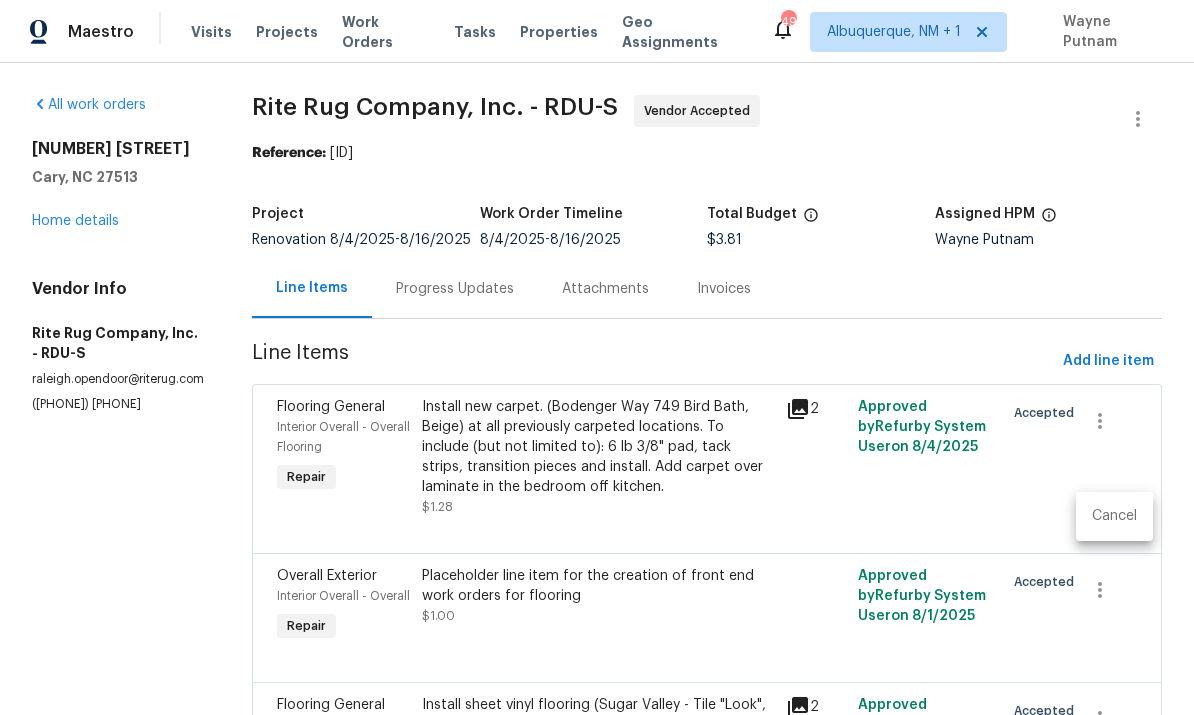 click on "Cancel" at bounding box center (1114, 516) 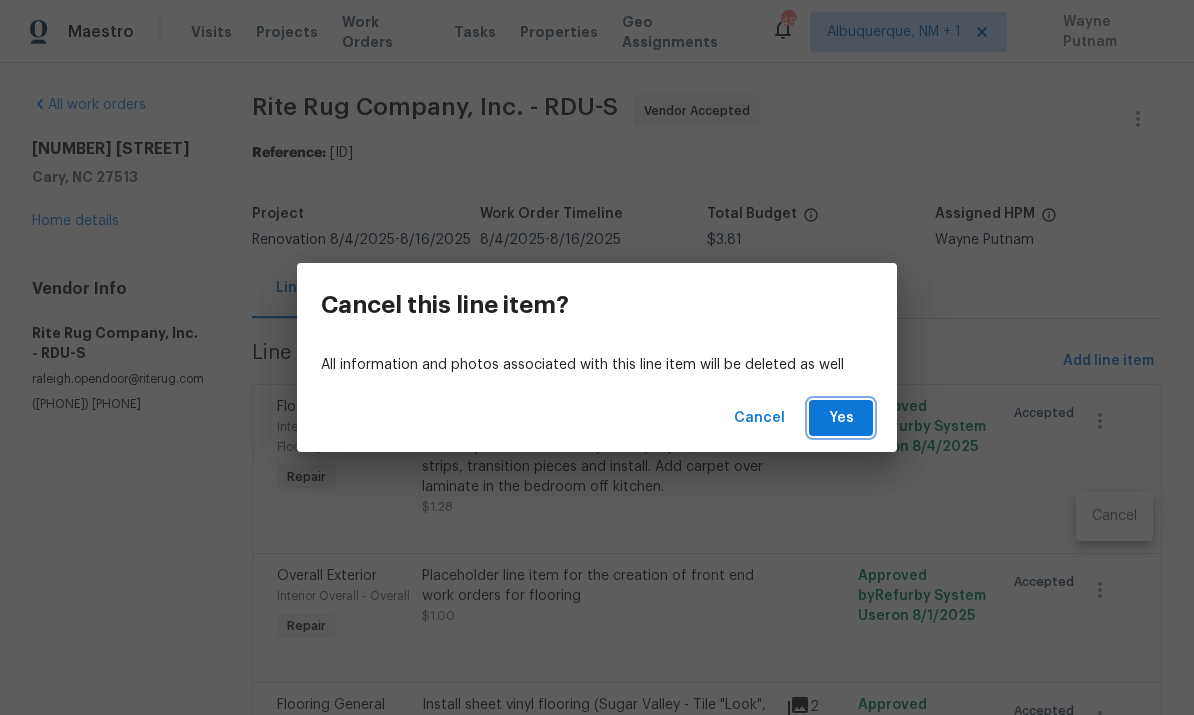 click on "Yes" at bounding box center [841, 418] 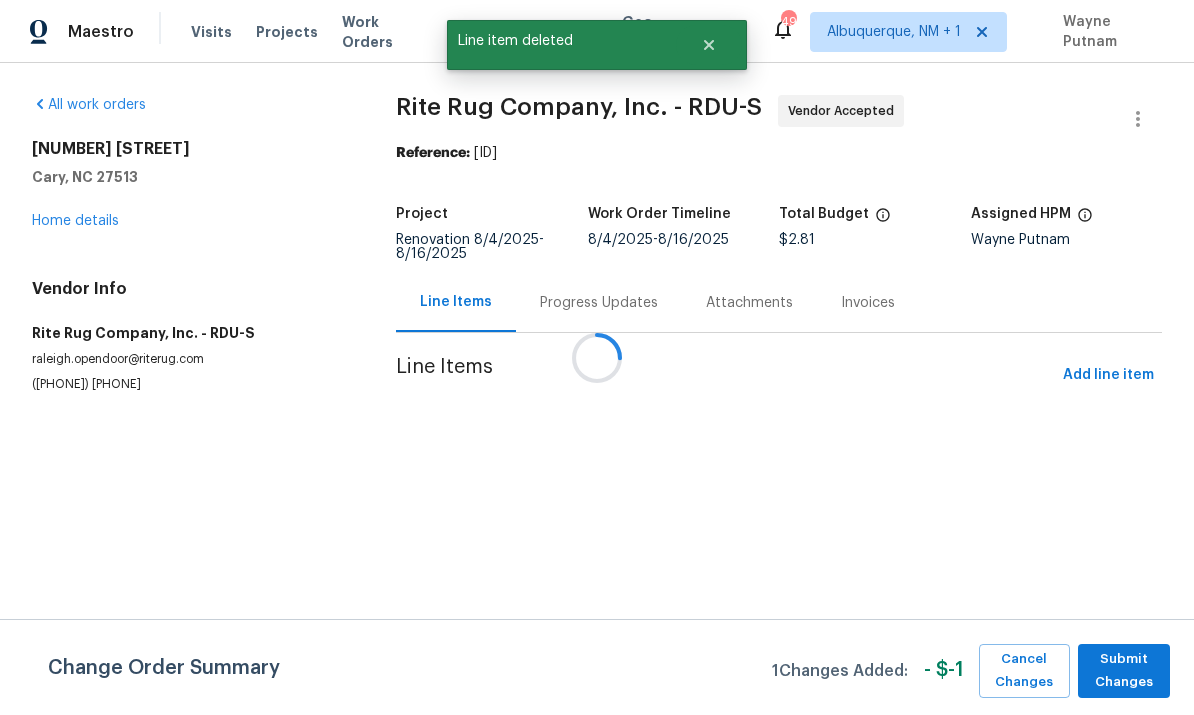 scroll, scrollTop: 0, scrollLeft: 0, axis: both 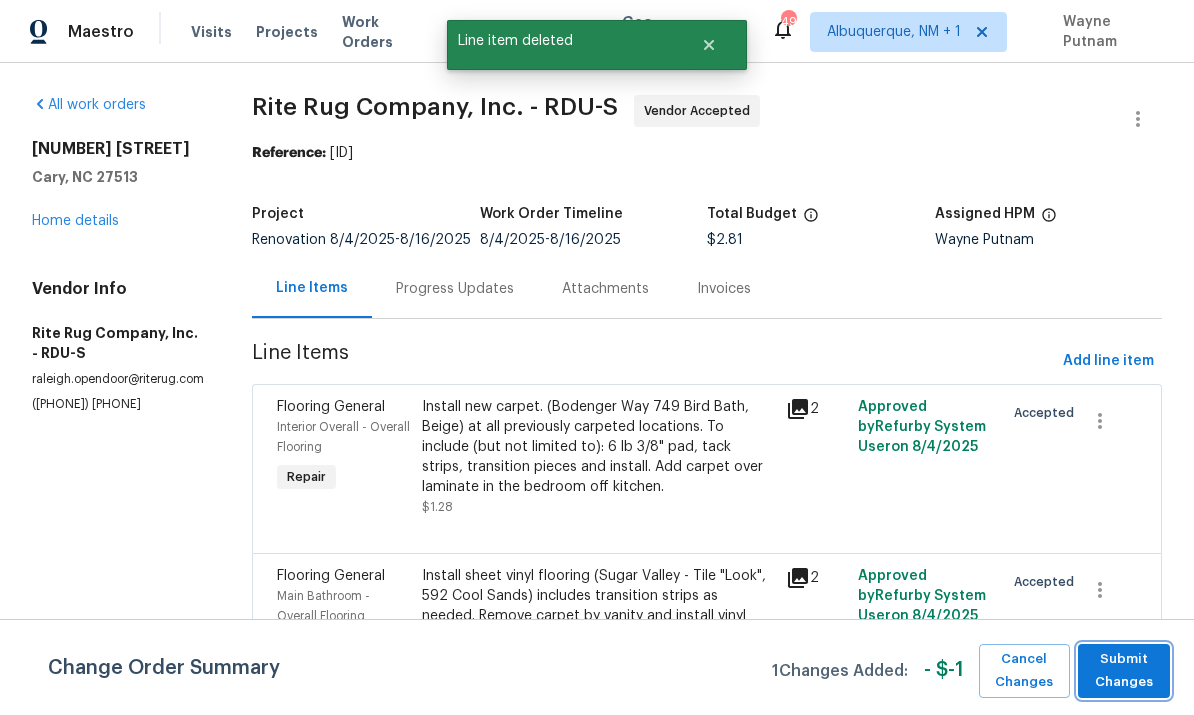 click on "Submit Changes" at bounding box center [1124, 671] 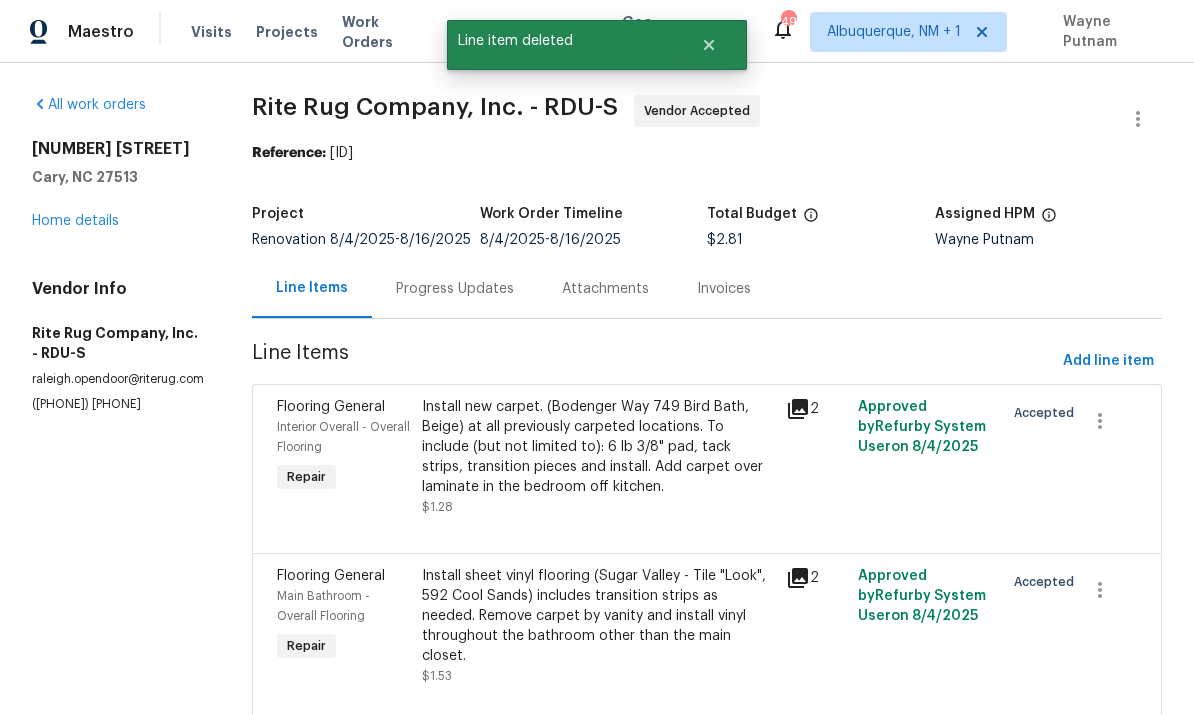 click on "Home details" at bounding box center (75, 221) 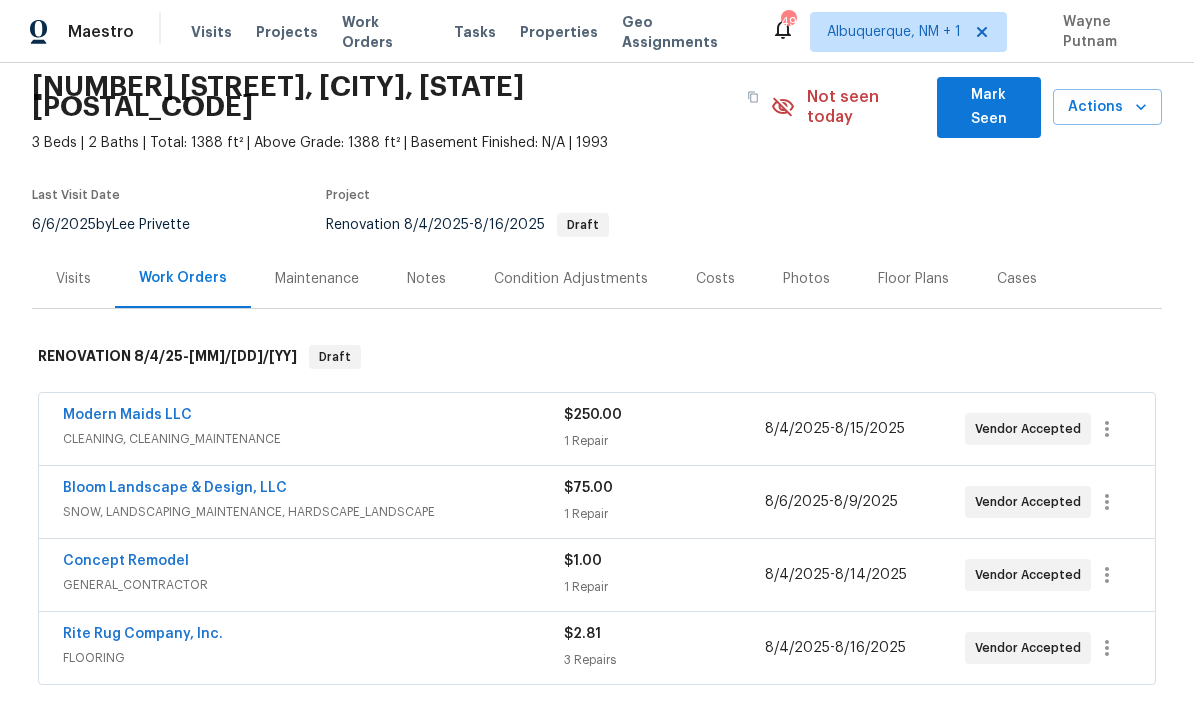 scroll, scrollTop: 93, scrollLeft: 0, axis: vertical 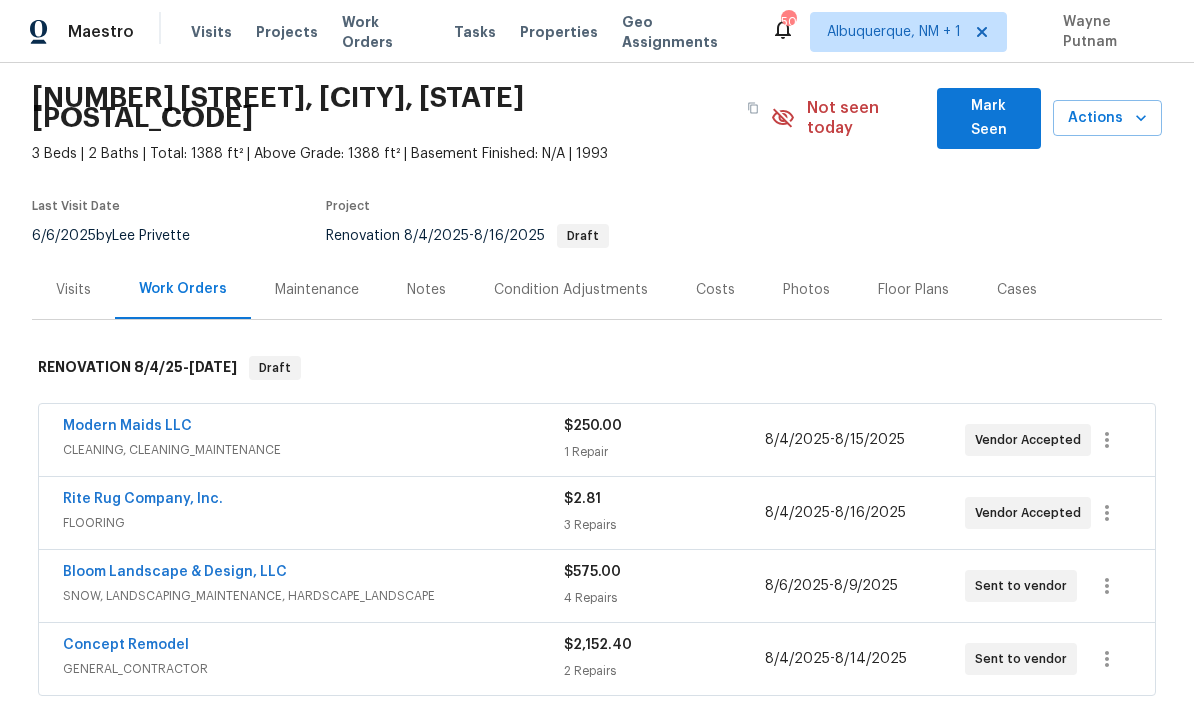 click on "Concept Remodel" at bounding box center [126, 645] 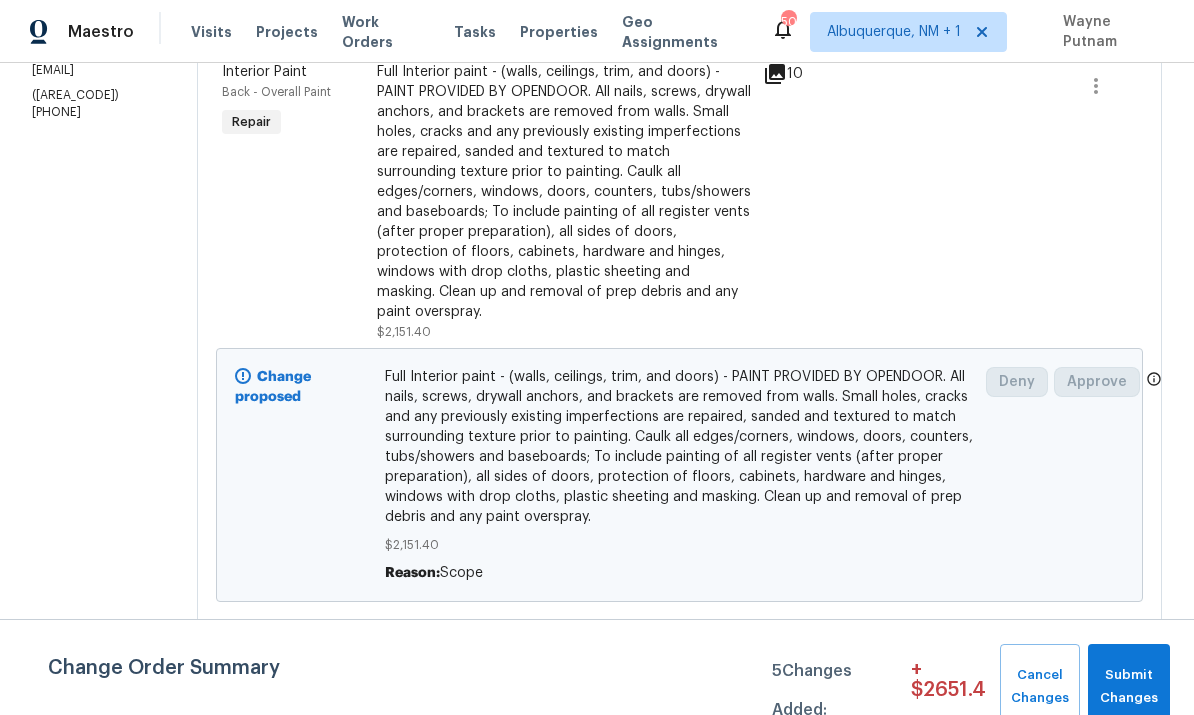 scroll, scrollTop: 348, scrollLeft: 0, axis: vertical 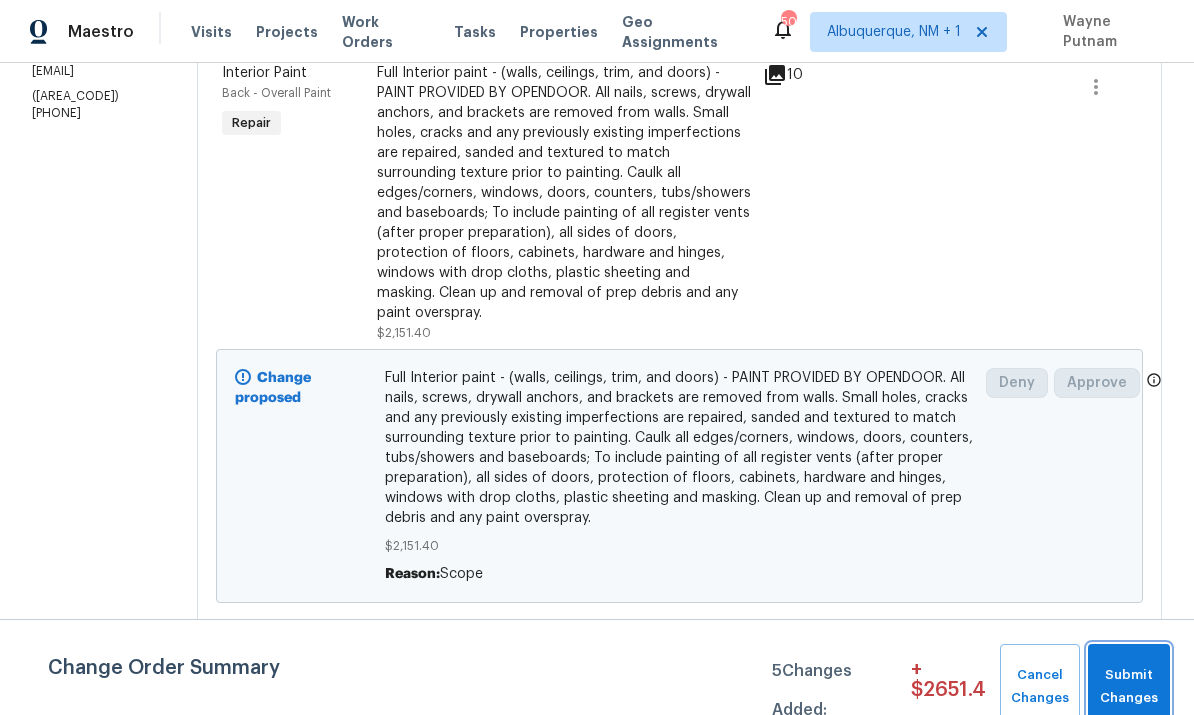click on "Submit Changes" at bounding box center (1129, 687) 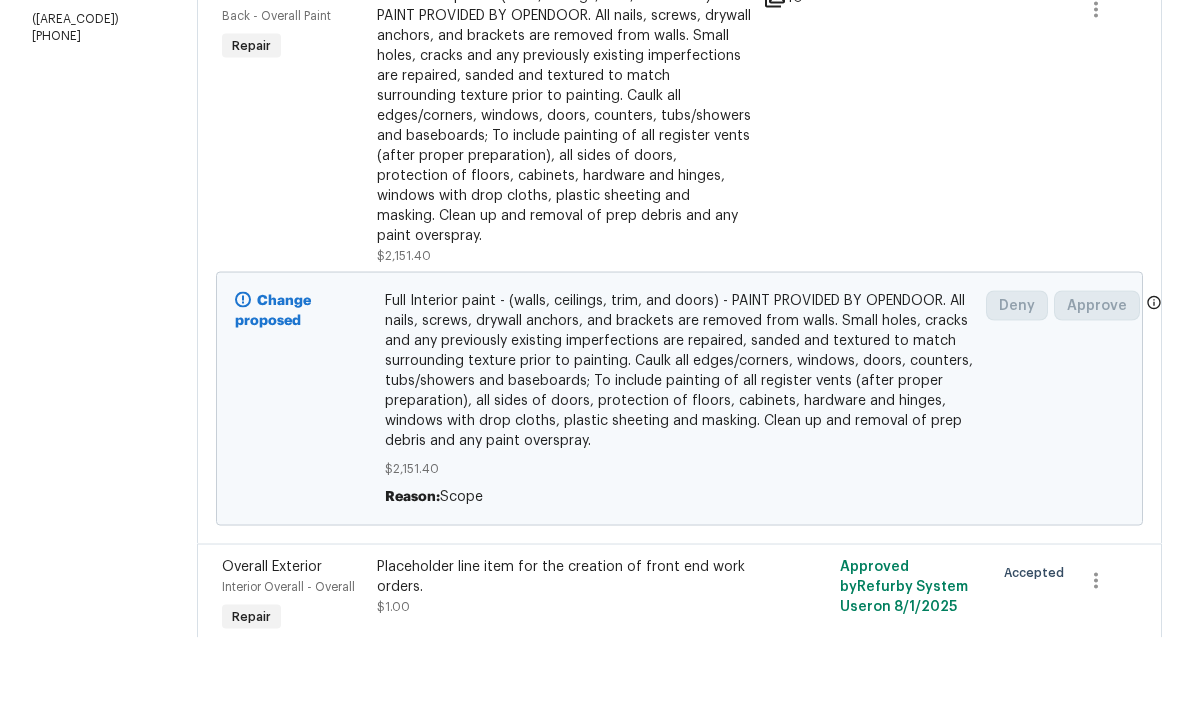 scroll, scrollTop: 0, scrollLeft: 0, axis: both 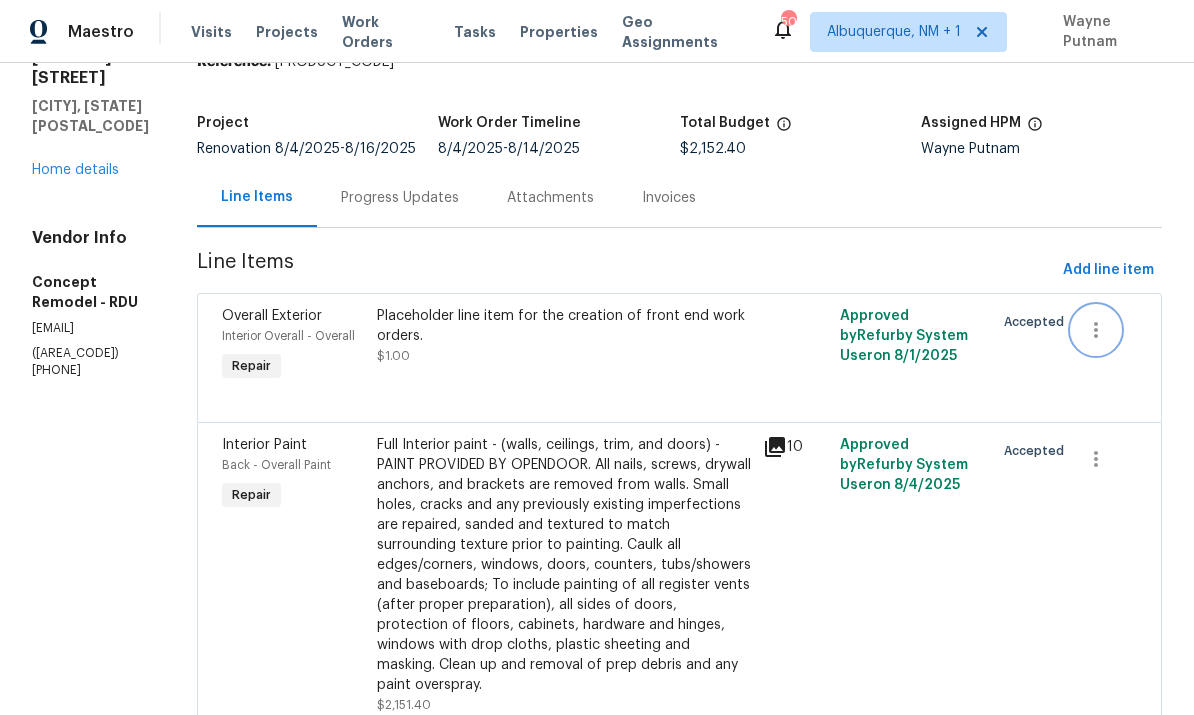 click 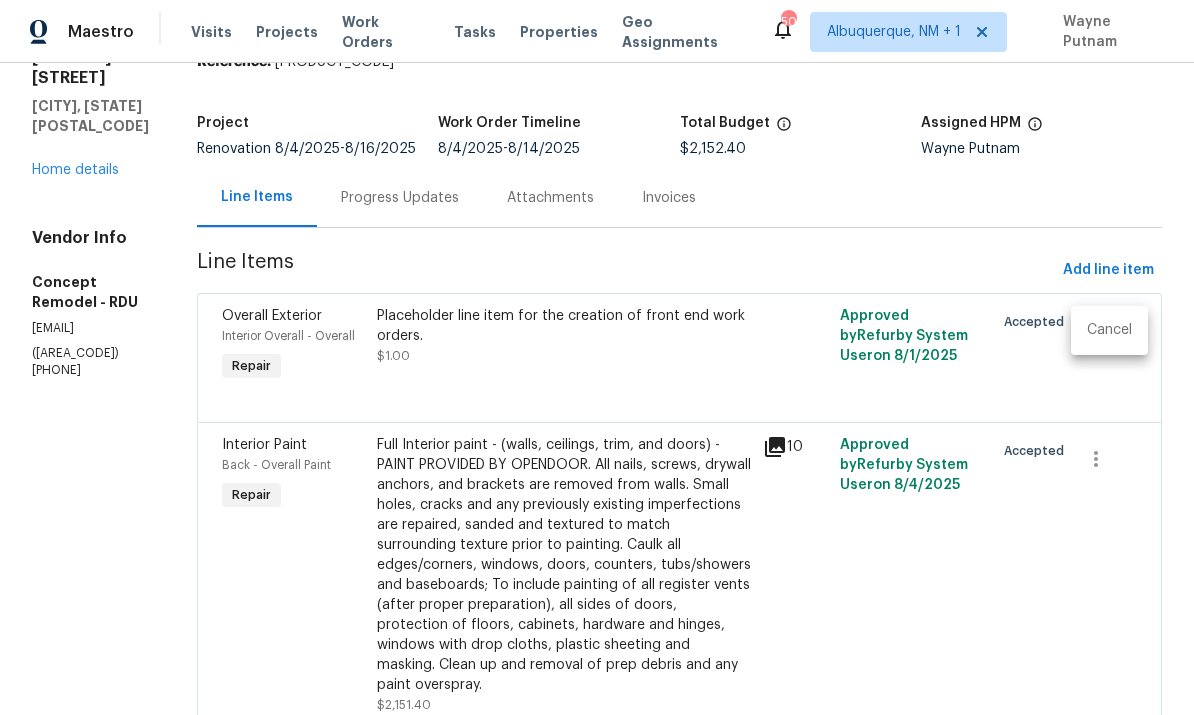 click on "Cancel" at bounding box center (1109, 330) 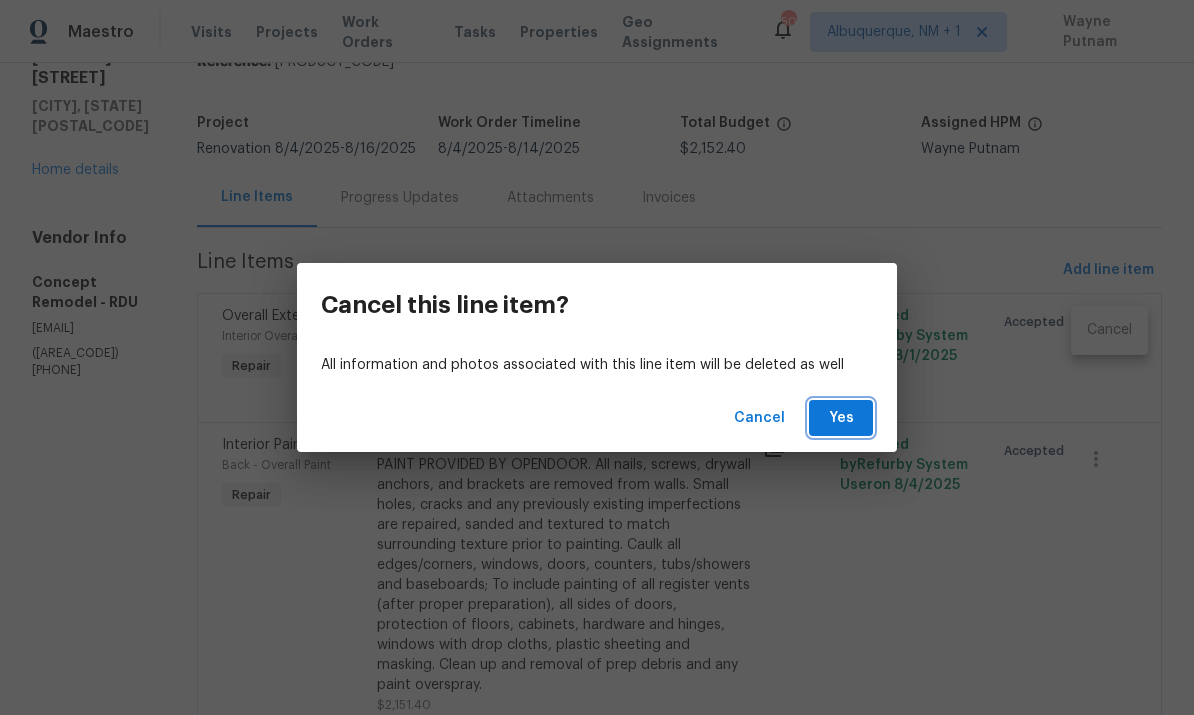 click on "Yes" at bounding box center (841, 418) 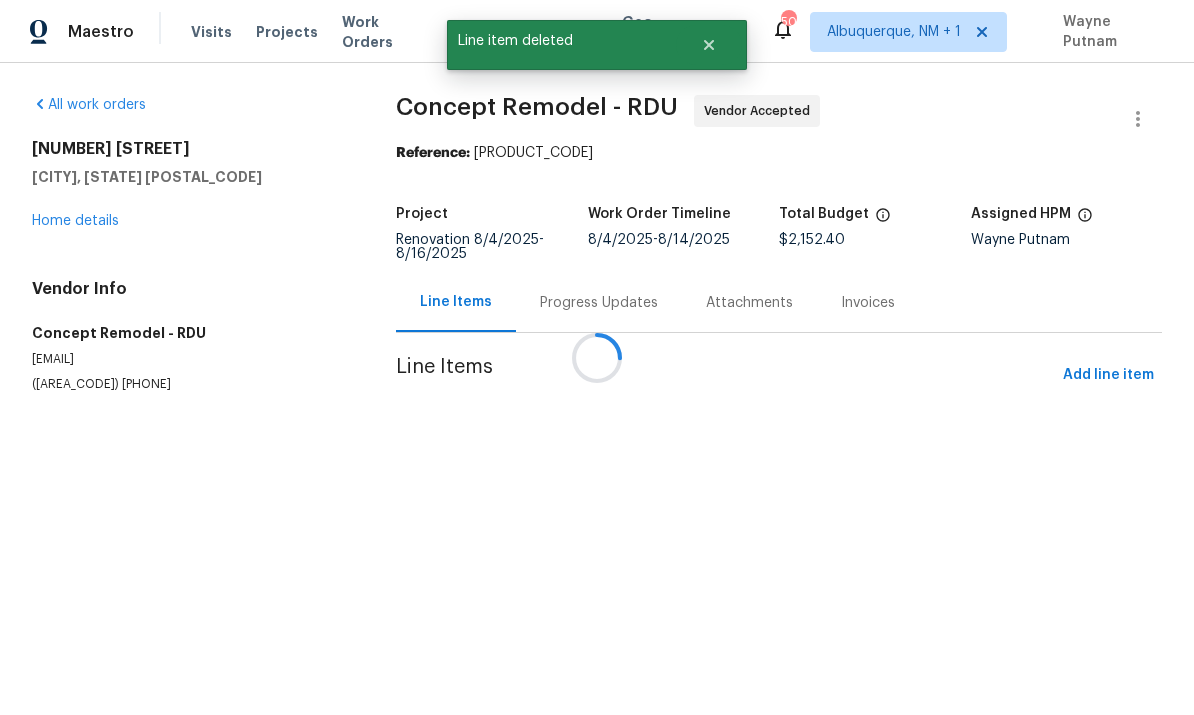 scroll, scrollTop: 0, scrollLeft: 0, axis: both 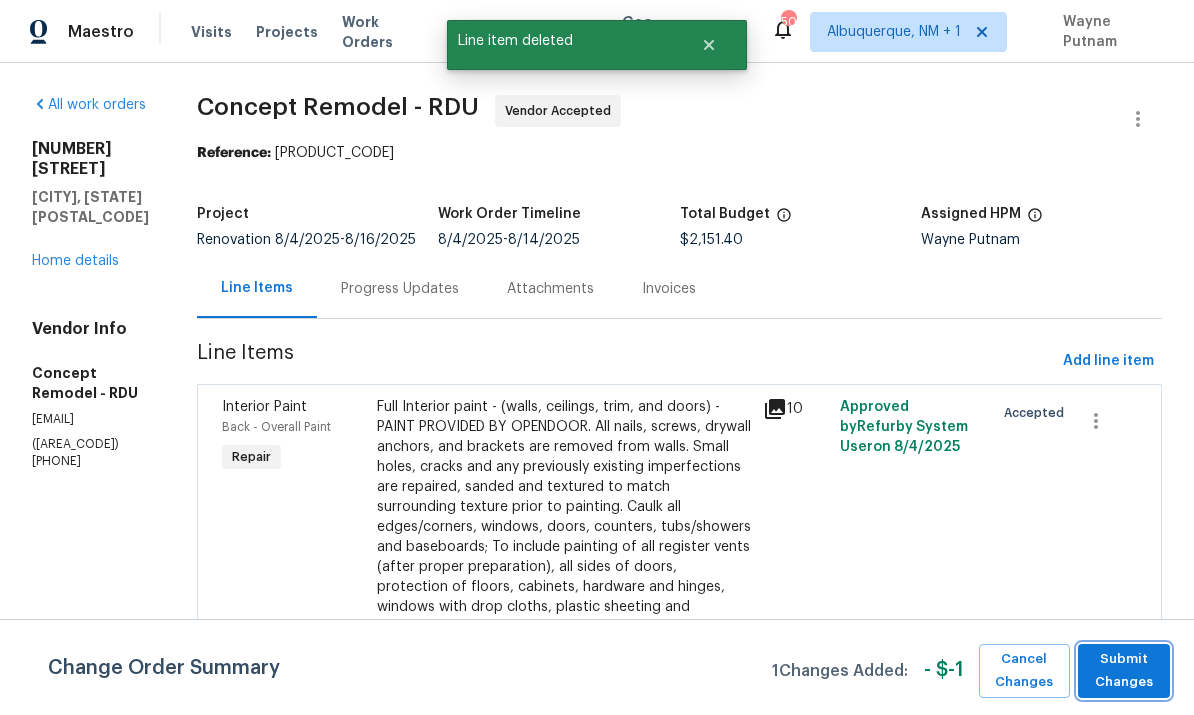 click on "Submit Changes" at bounding box center (1124, 671) 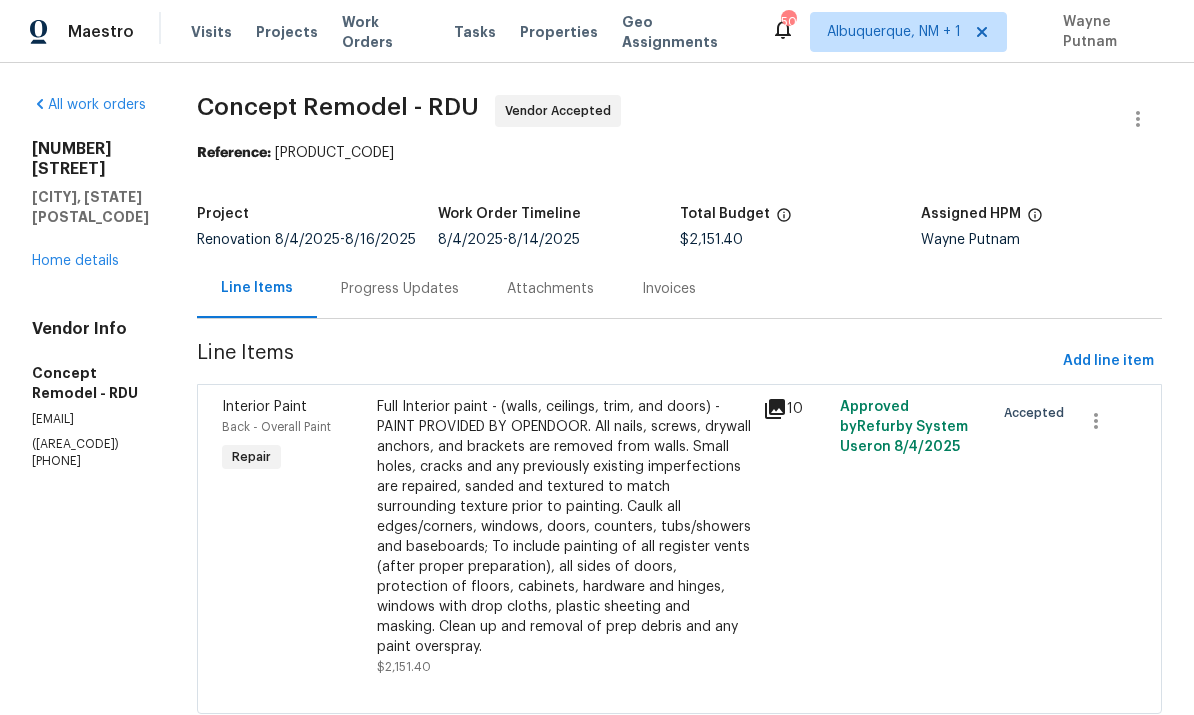 scroll, scrollTop: 0, scrollLeft: 0, axis: both 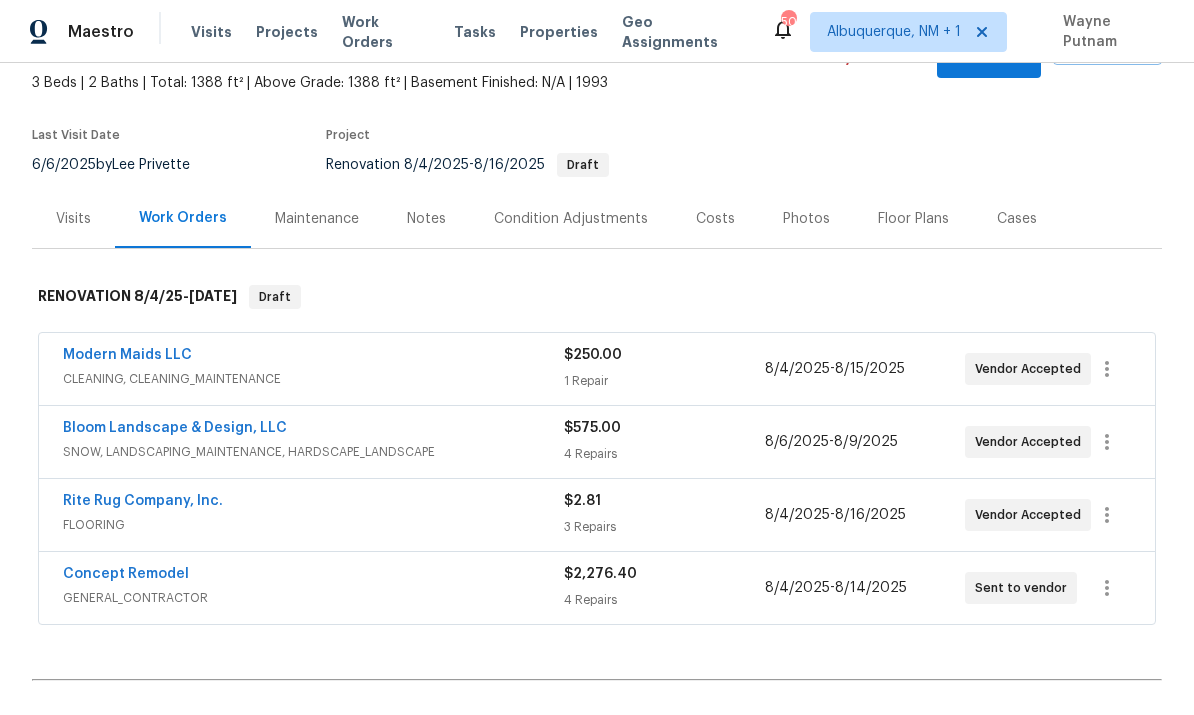 click on "Concept Remodel" at bounding box center [126, 574] 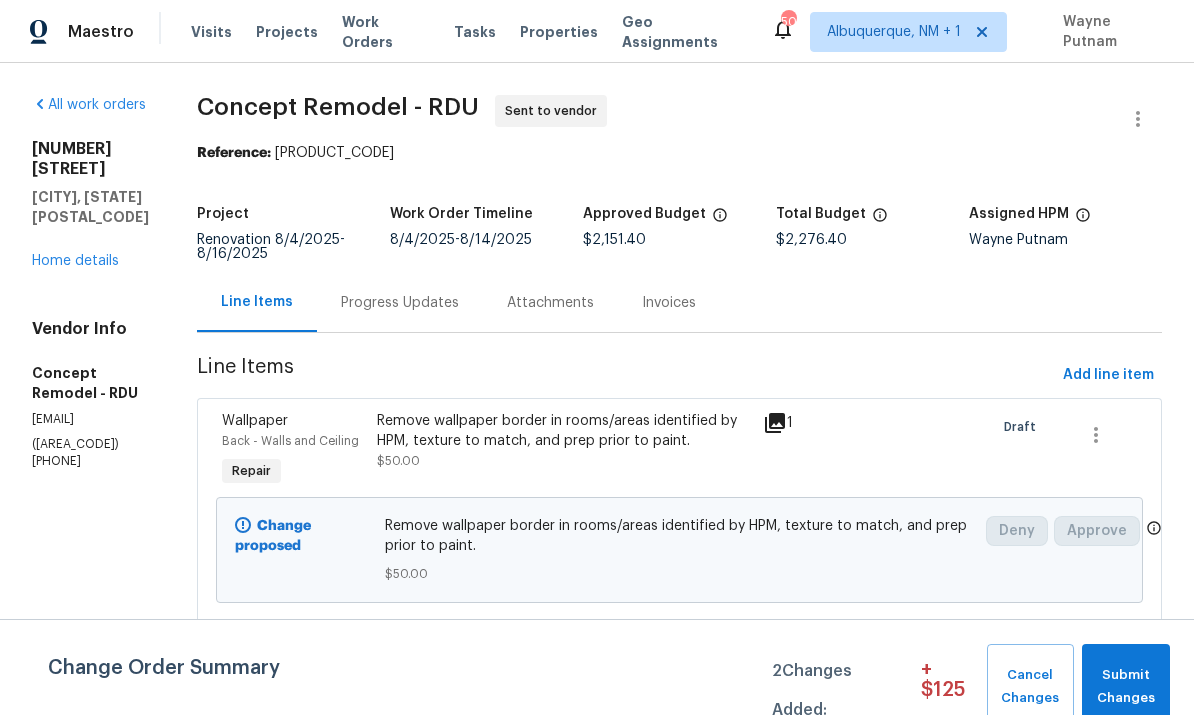 scroll, scrollTop: 75, scrollLeft: 0, axis: vertical 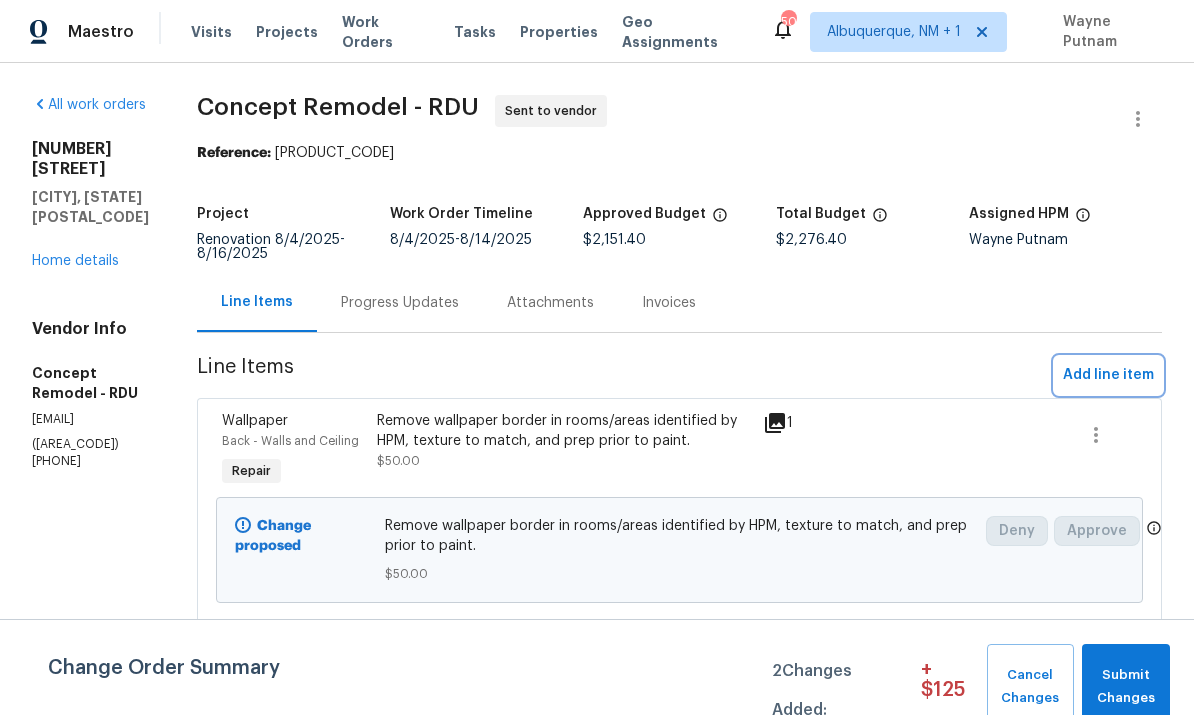 click on "Add line item" at bounding box center (1108, 375) 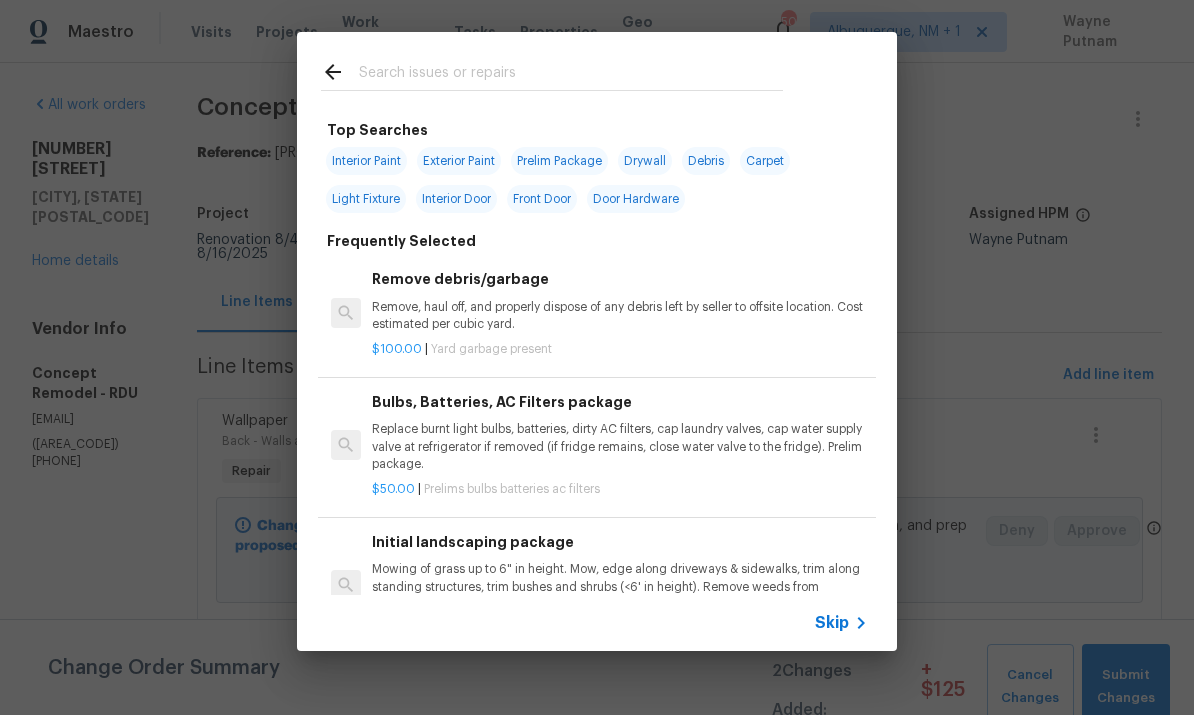 click at bounding box center [571, 75] 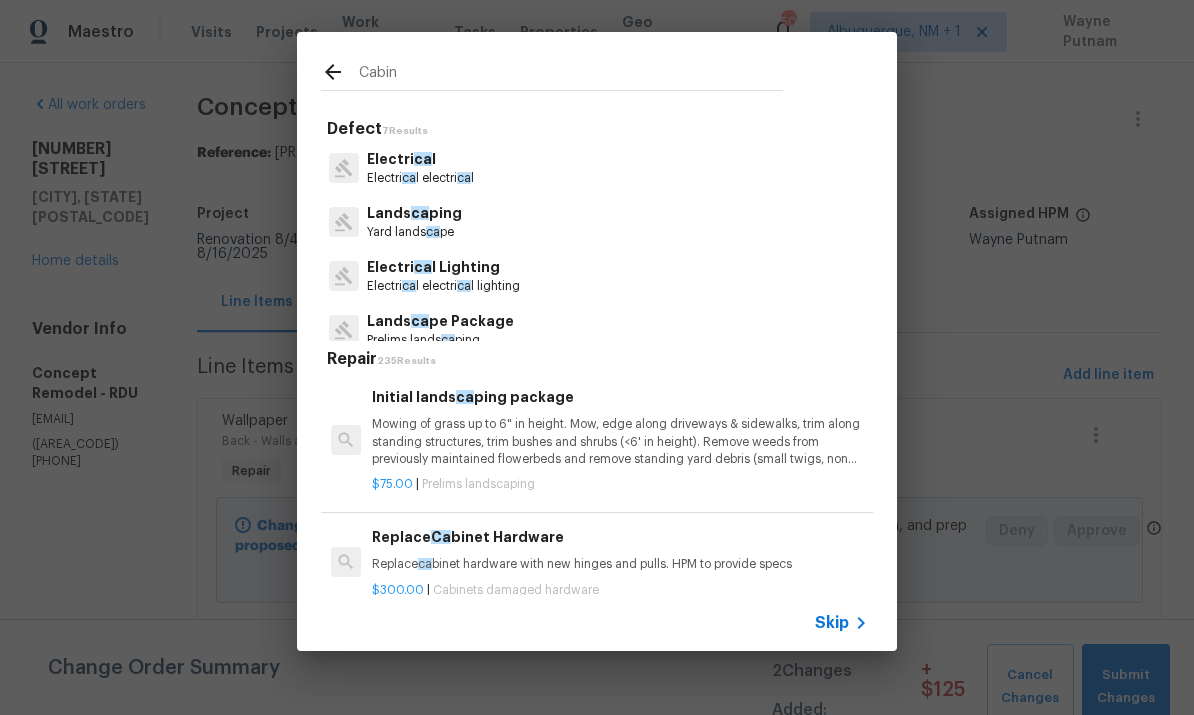 type on "Cabine" 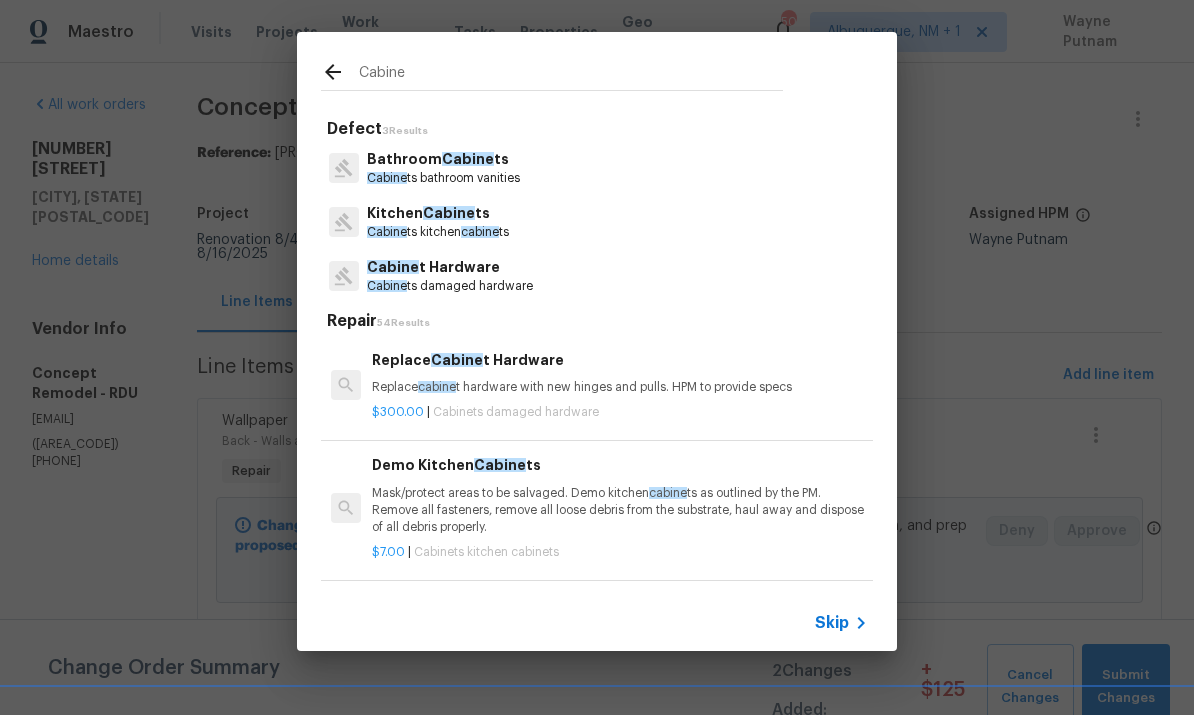 click on "Cabine" at bounding box center (449, 213) 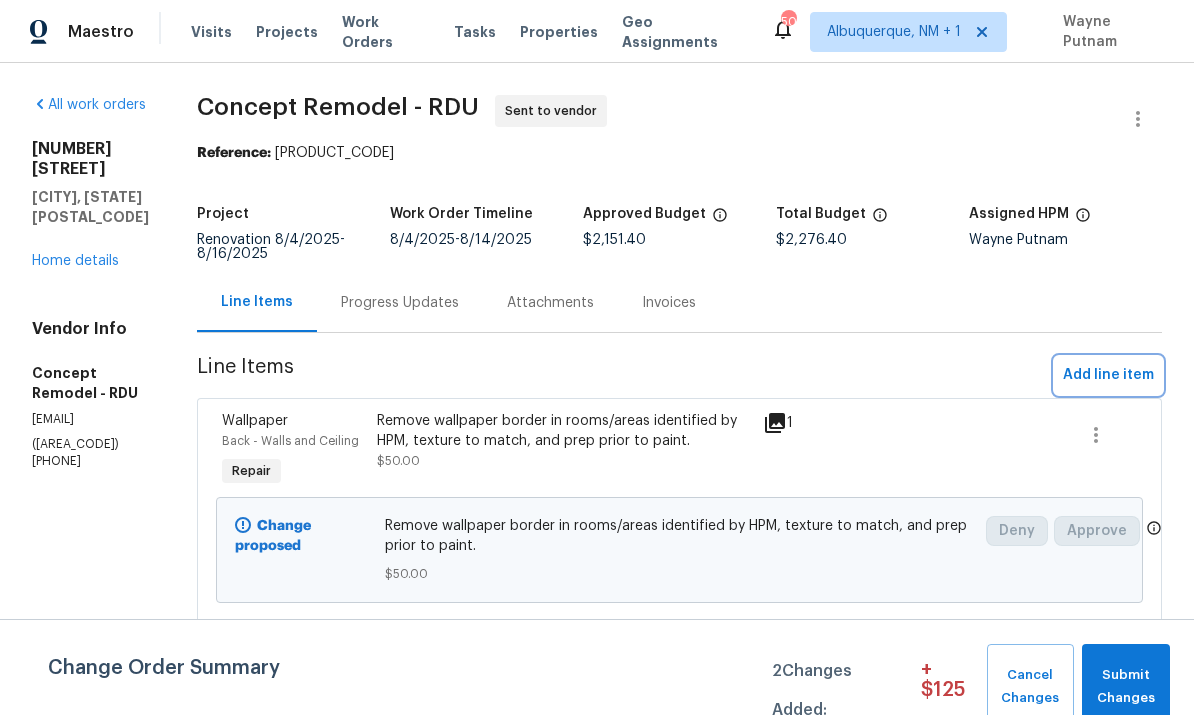click on "Add line item" at bounding box center [1108, 375] 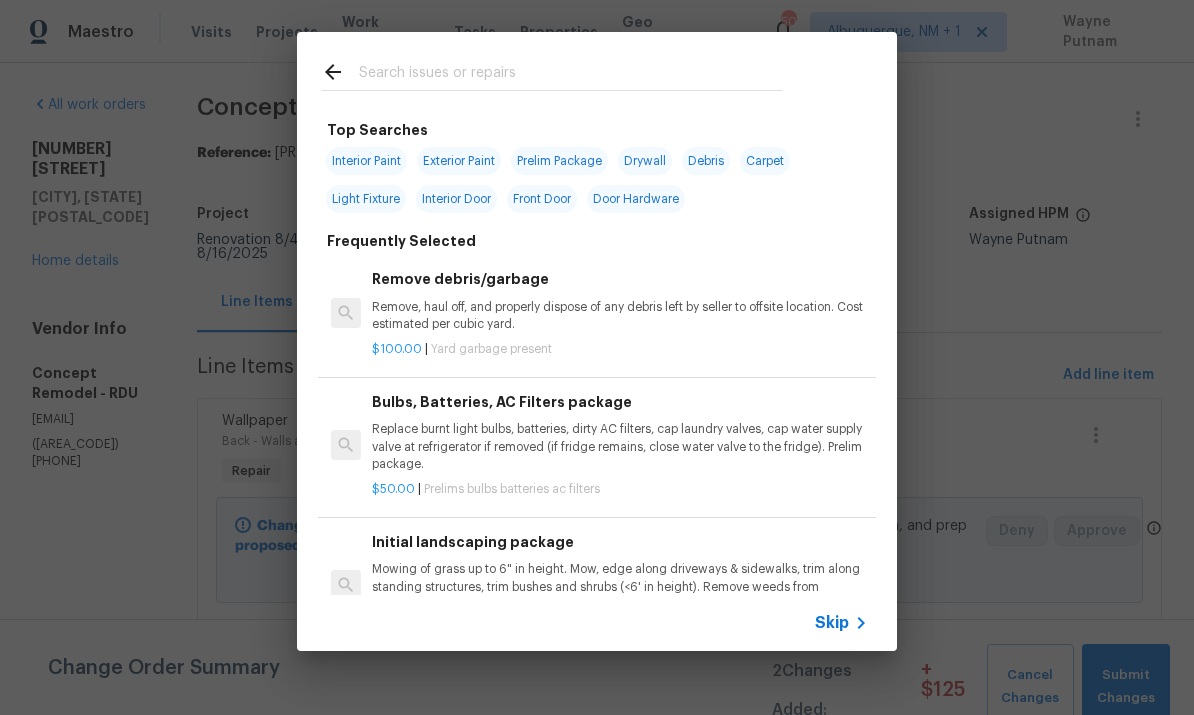 click at bounding box center [571, 75] 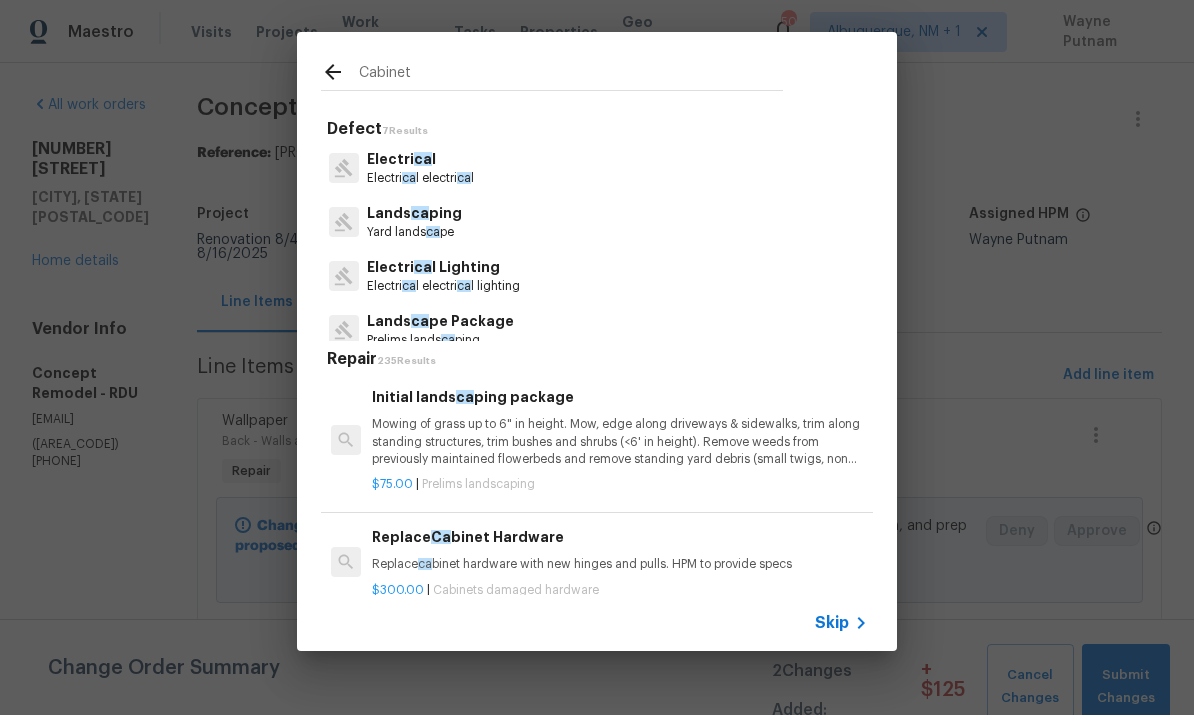 type on "Cabinets" 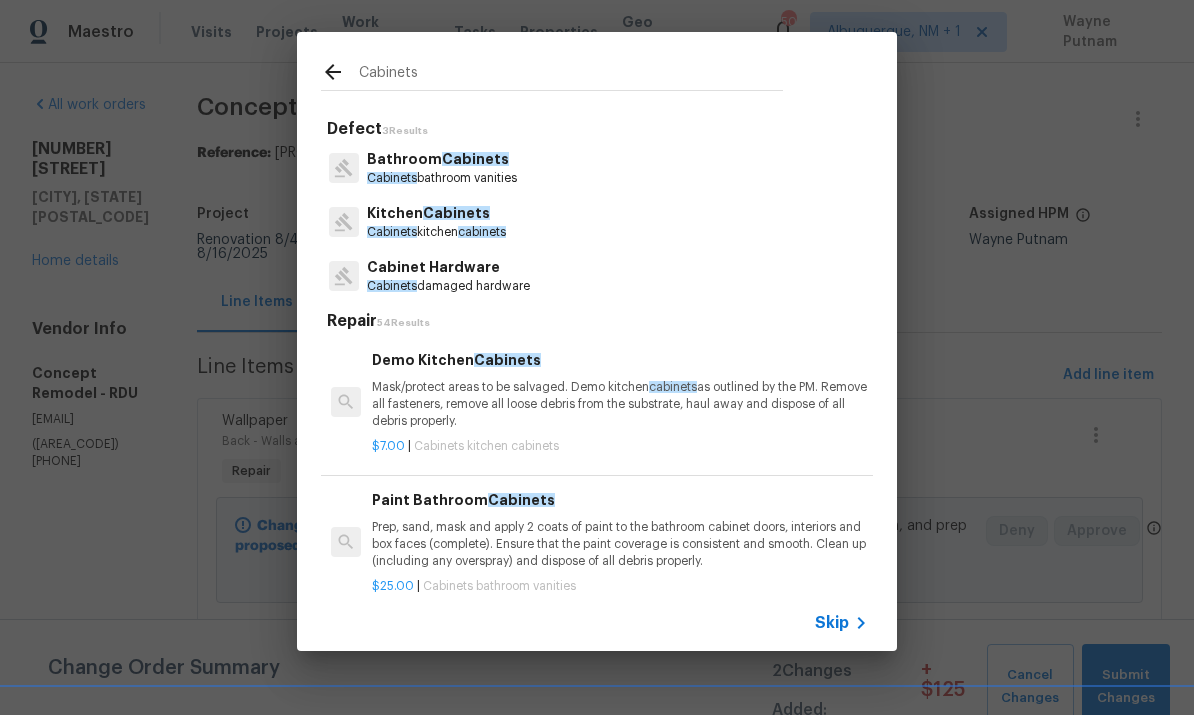click on "Kitchen  Cabinets" at bounding box center [436, 213] 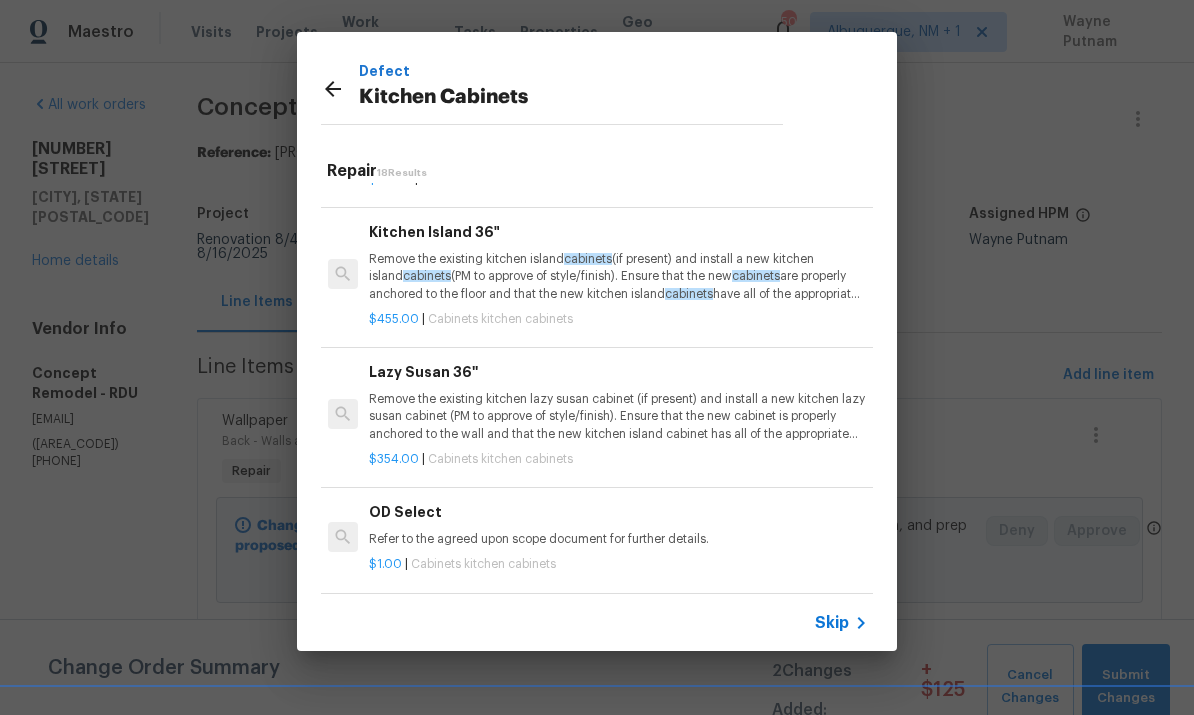 scroll, scrollTop: 1920, scrollLeft: 3, axis: both 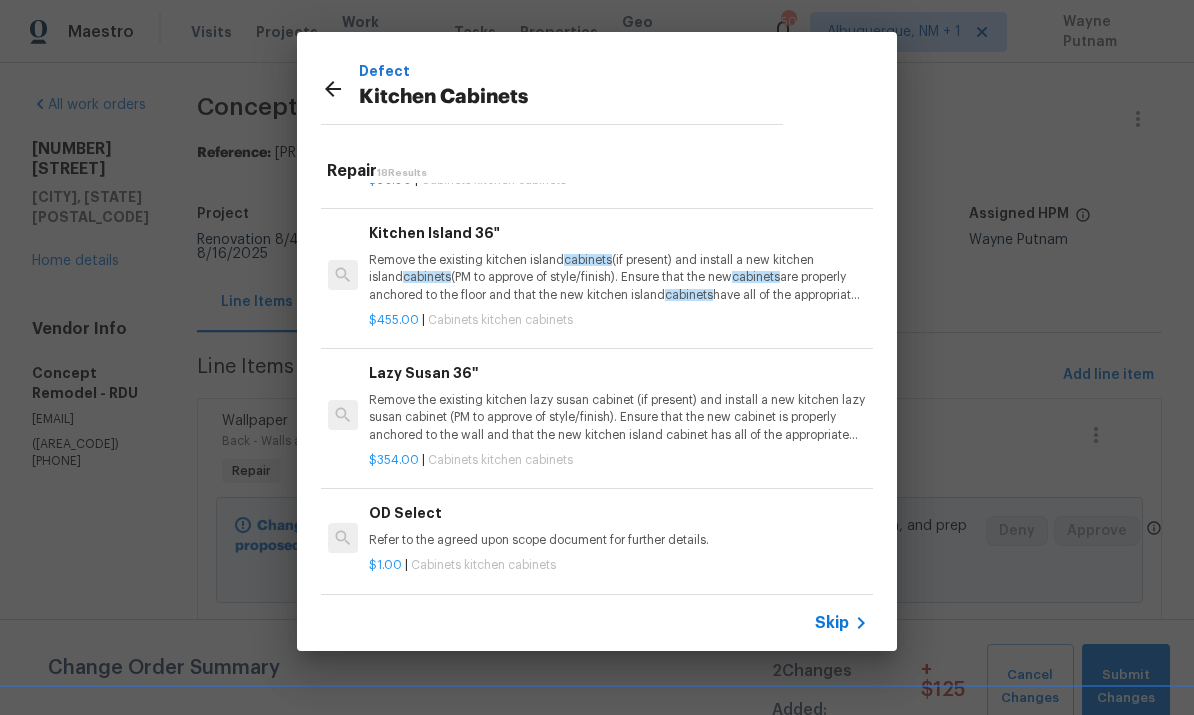 click on "Add a Task" at bounding box center (617, 619) 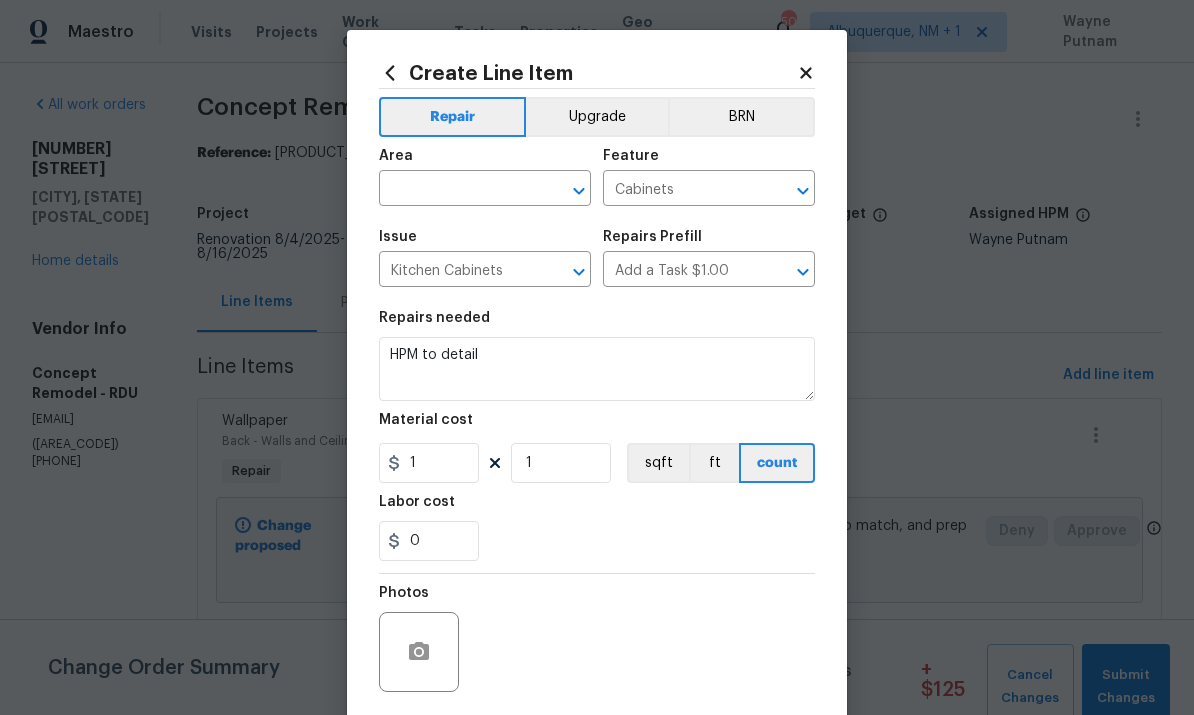 click at bounding box center [457, 190] 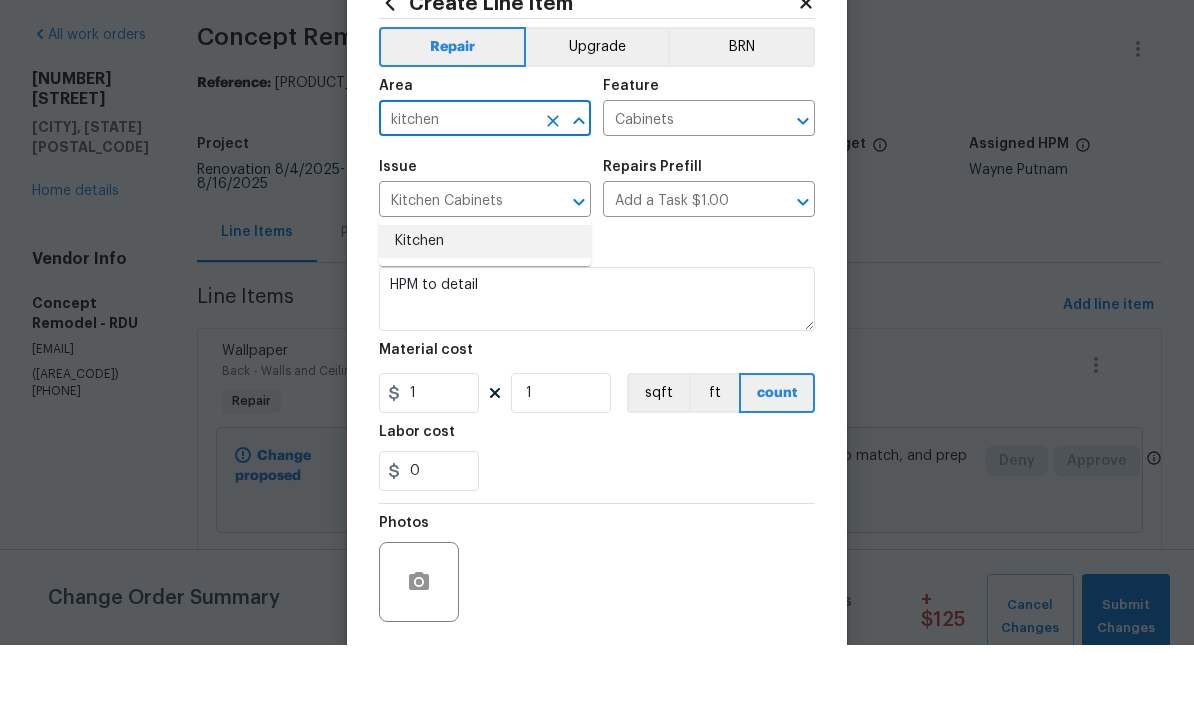 click on "Kitchen" at bounding box center [485, 311] 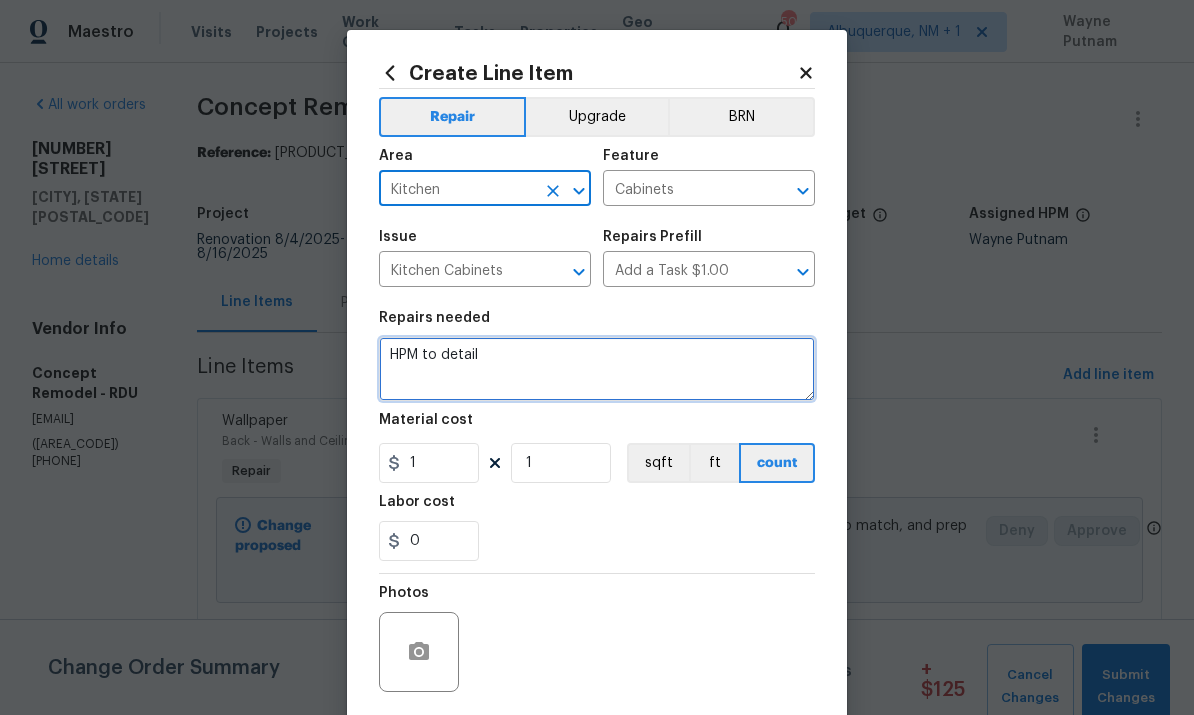 click on "HPM to detail" at bounding box center [597, 369] 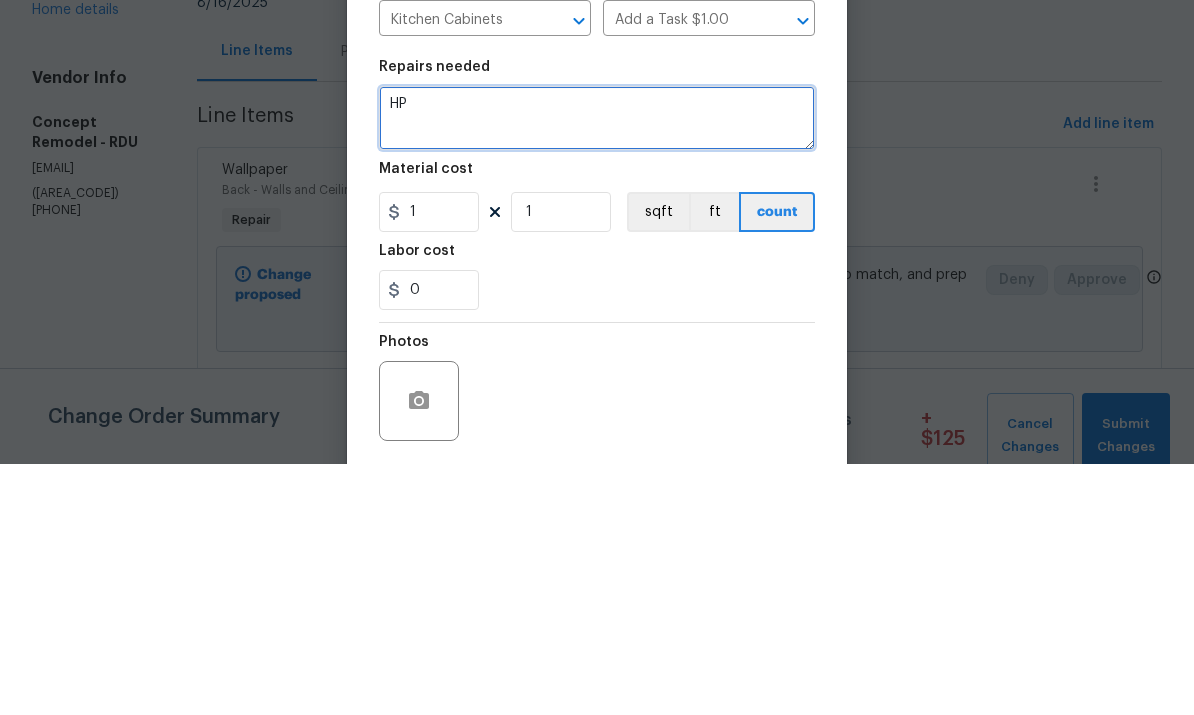 type on "H" 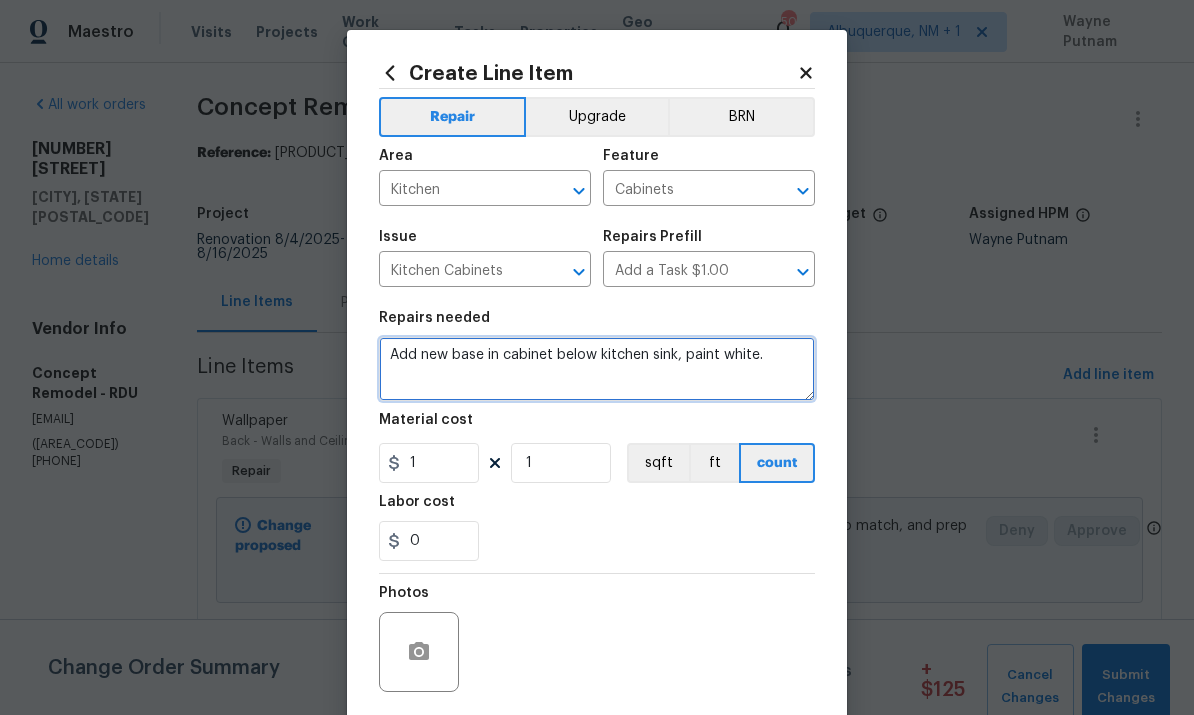 type on "Add new base in cabinet below kitchen sink, paint white." 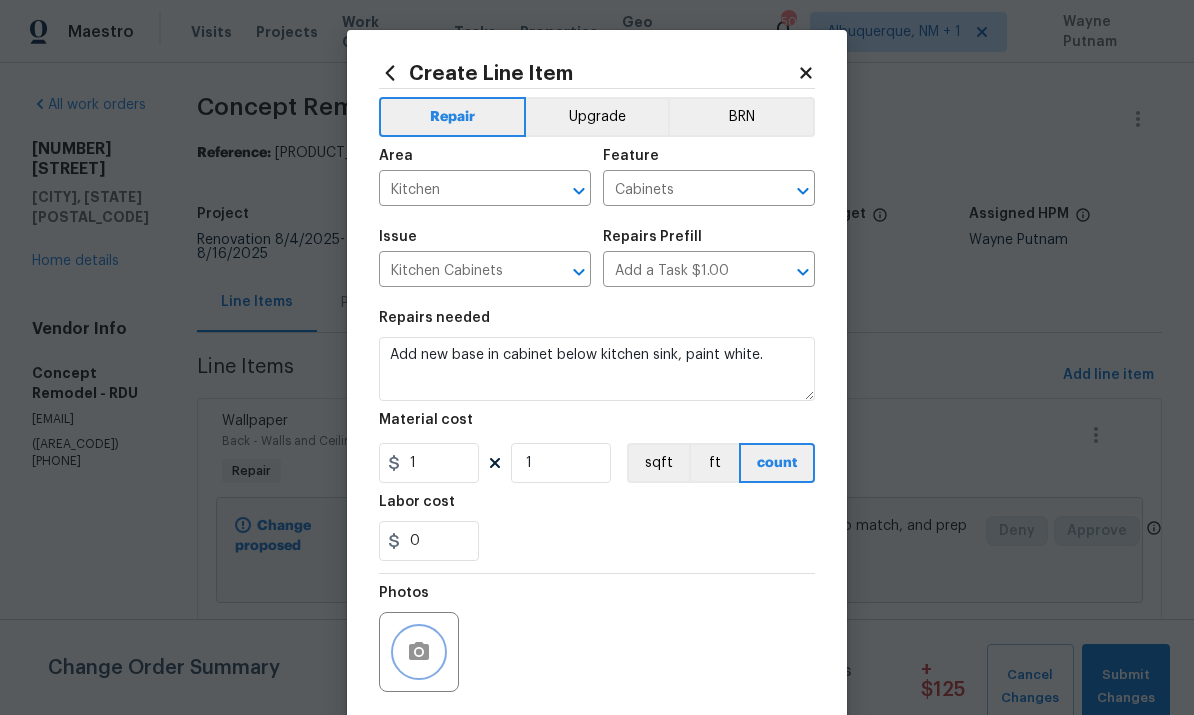 click at bounding box center (419, 652) 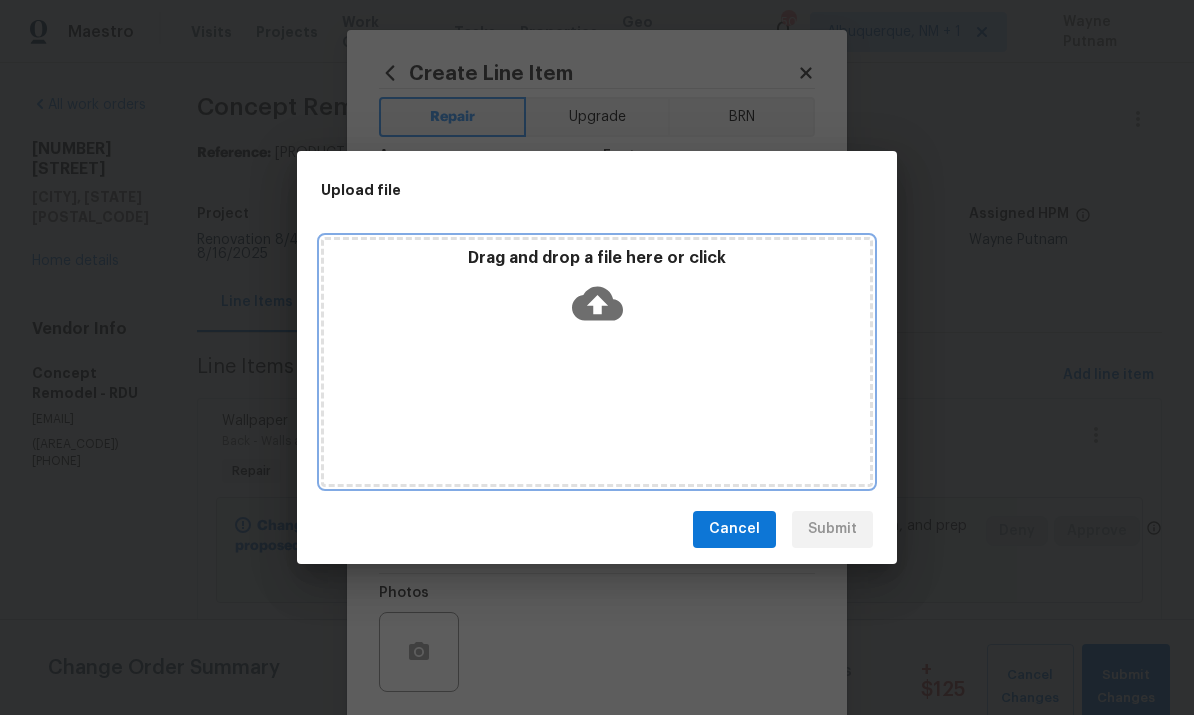 click 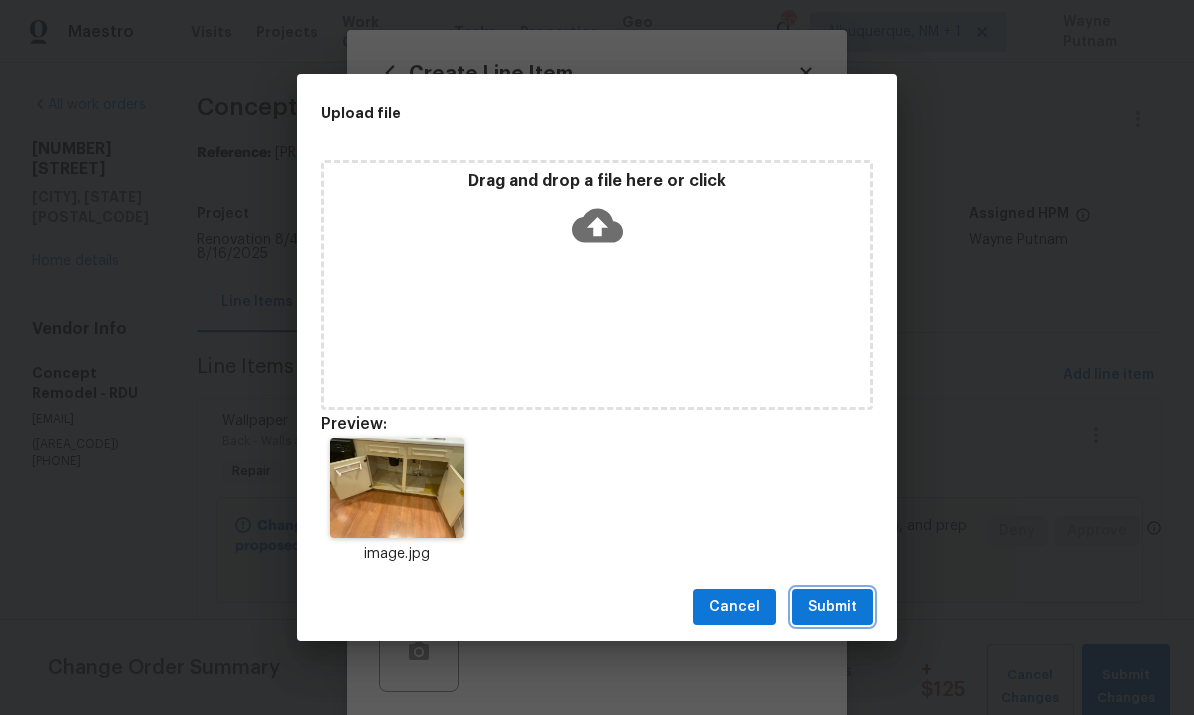 click on "Submit" at bounding box center (832, 607) 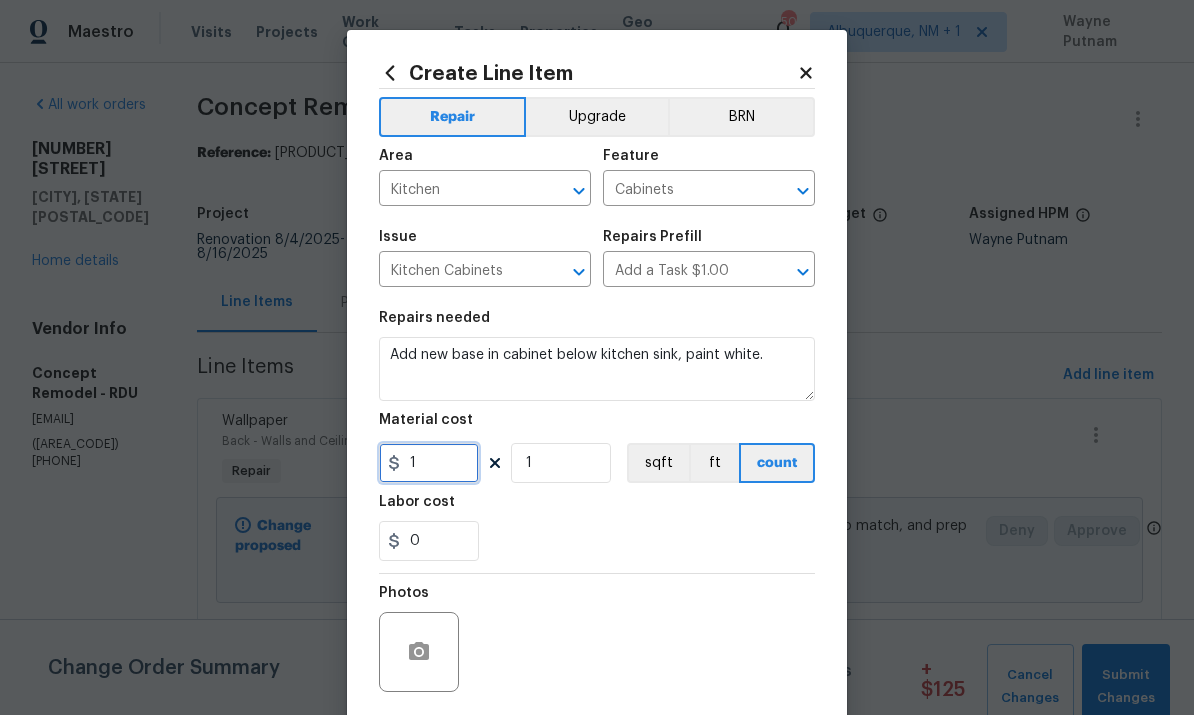 click on "1" at bounding box center (429, 463) 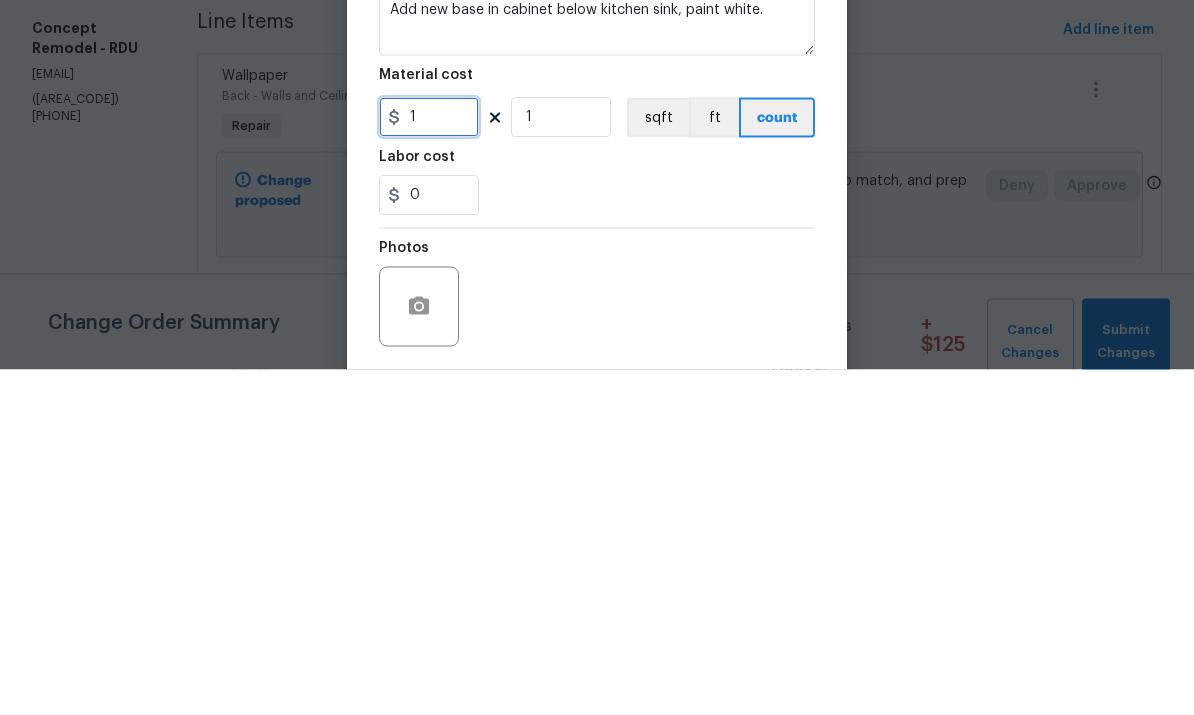 click on "1" at bounding box center [429, 463] 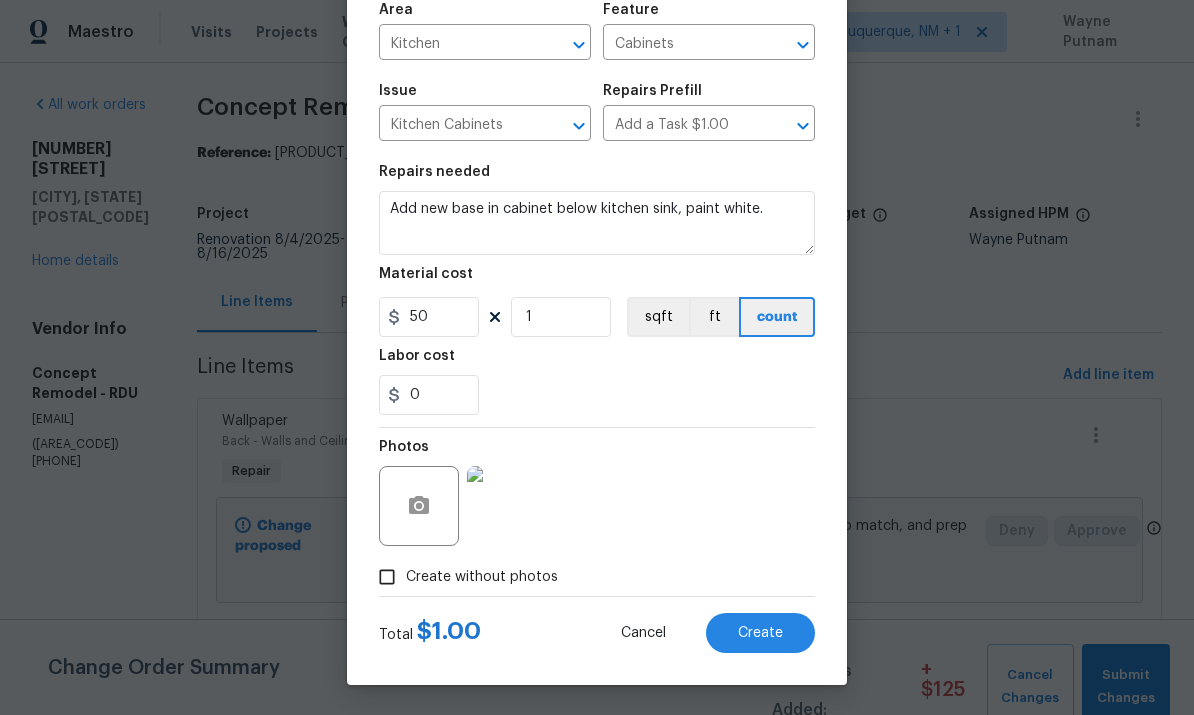scroll, scrollTop: 150, scrollLeft: 0, axis: vertical 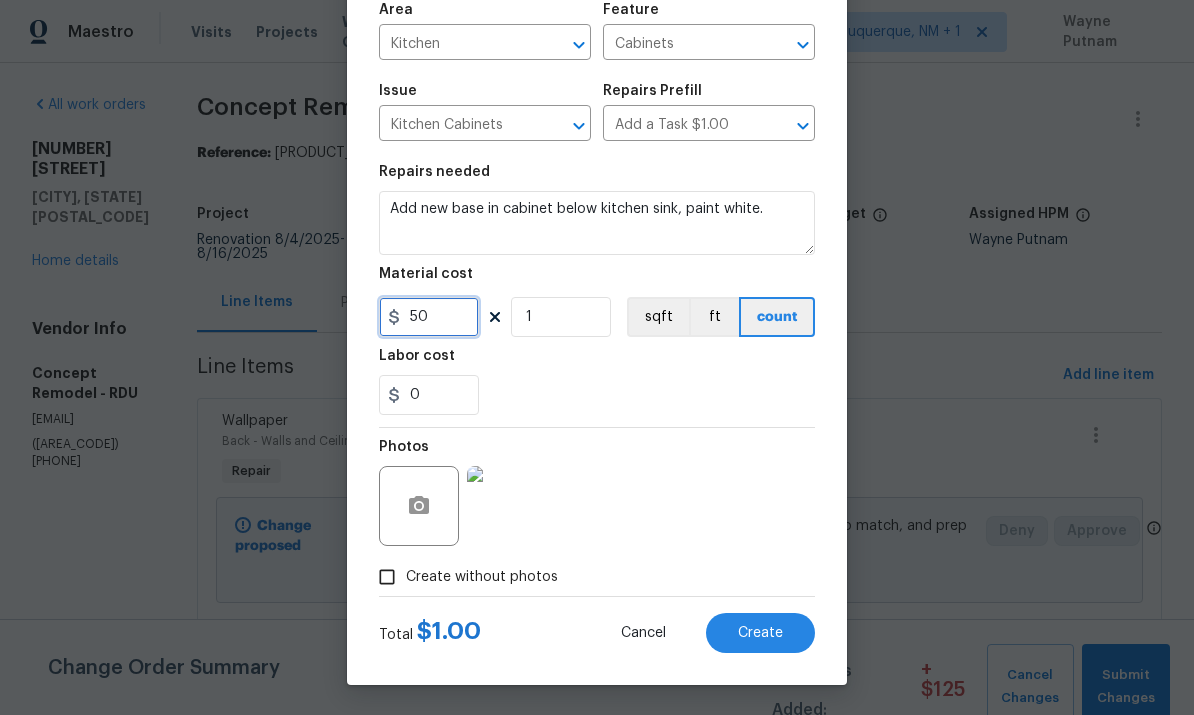 type on "50" 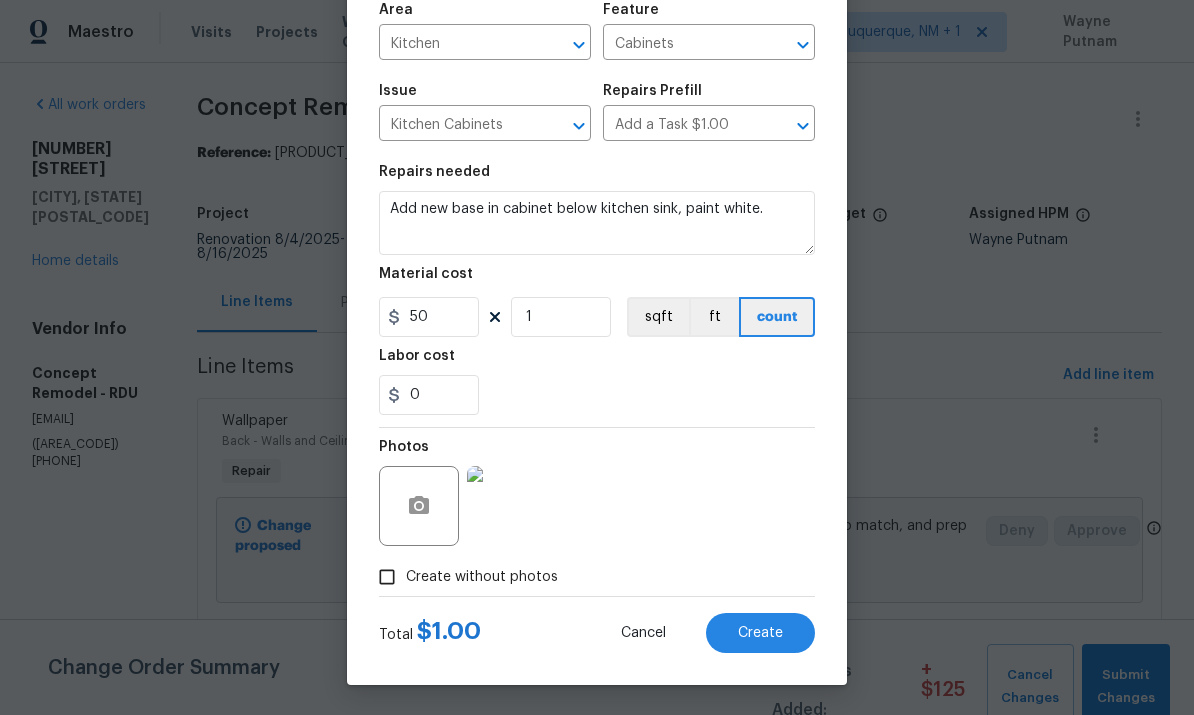 click on "Photos" at bounding box center [597, 493] 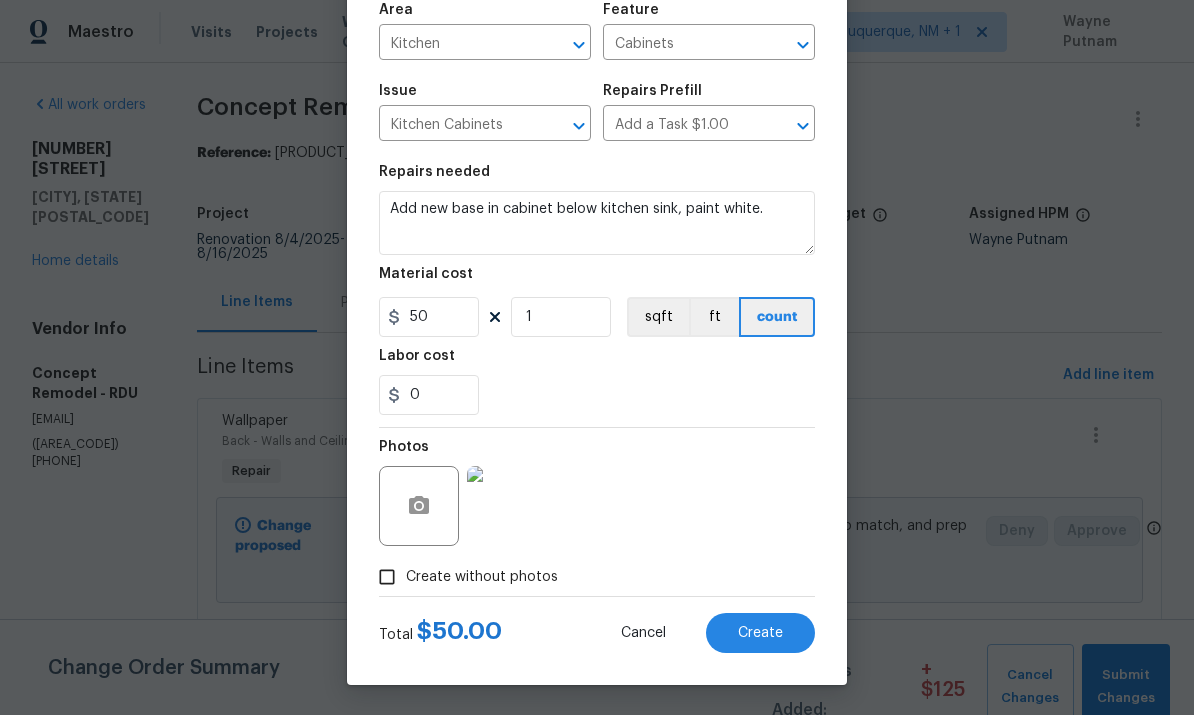 click on "Create" at bounding box center [760, 633] 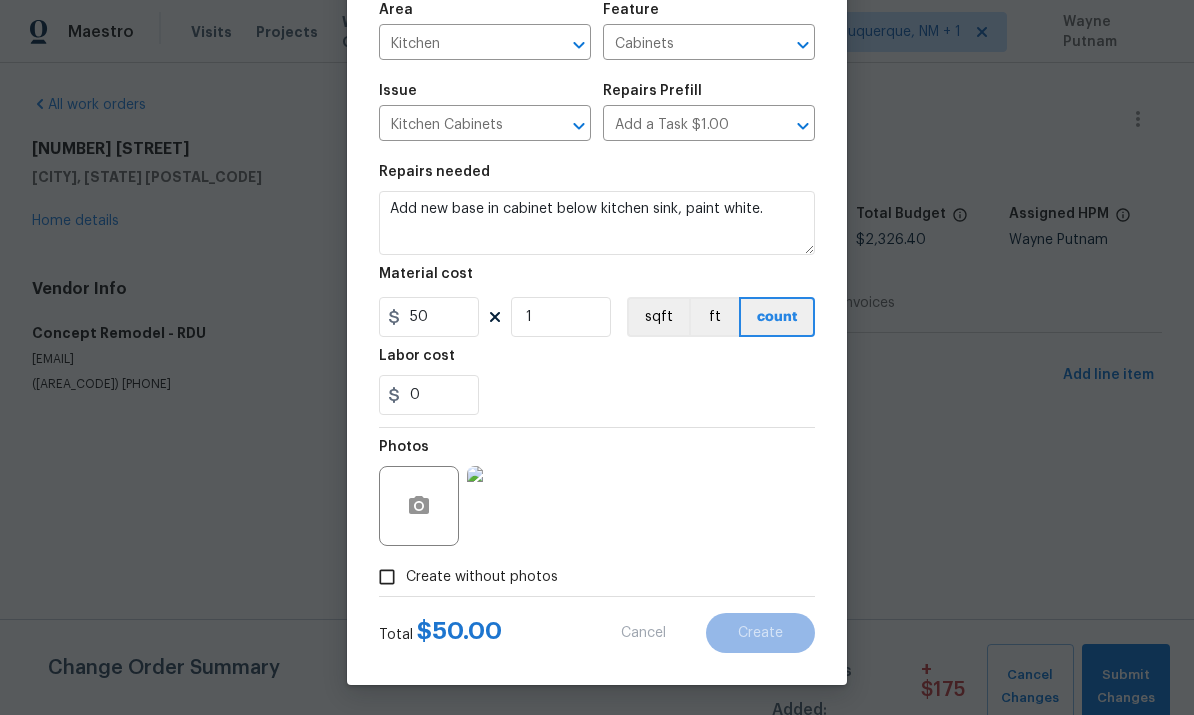 type 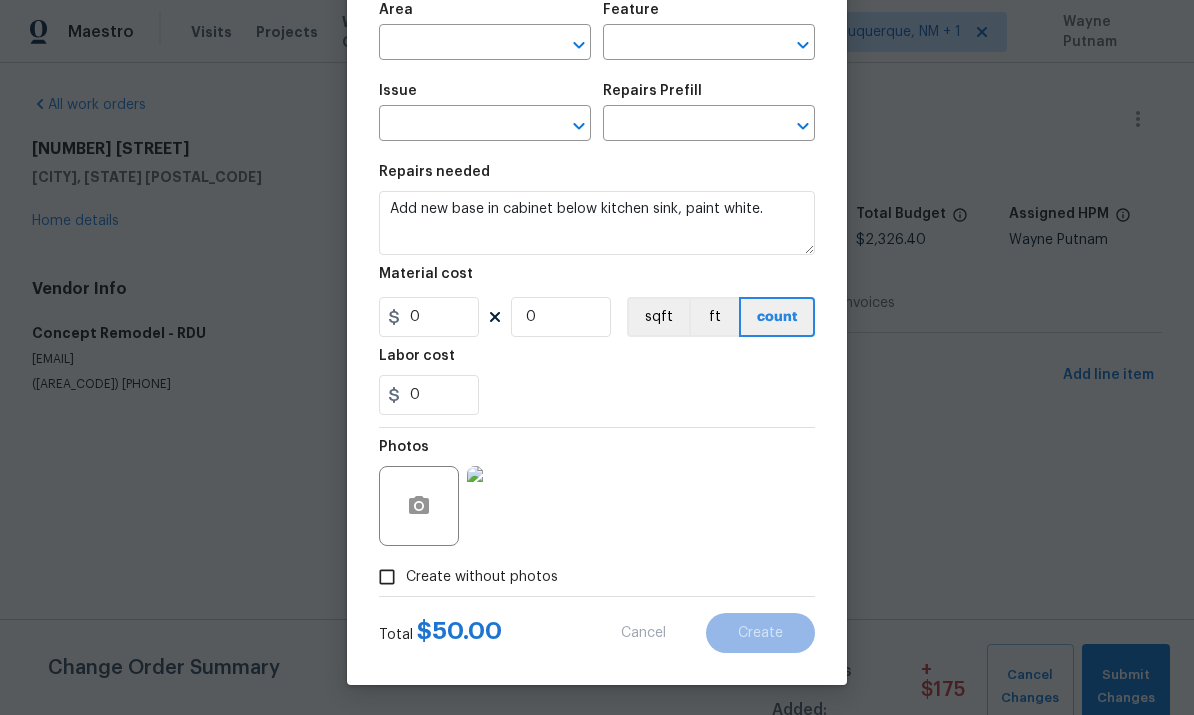 scroll, scrollTop: 0, scrollLeft: 0, axis: both 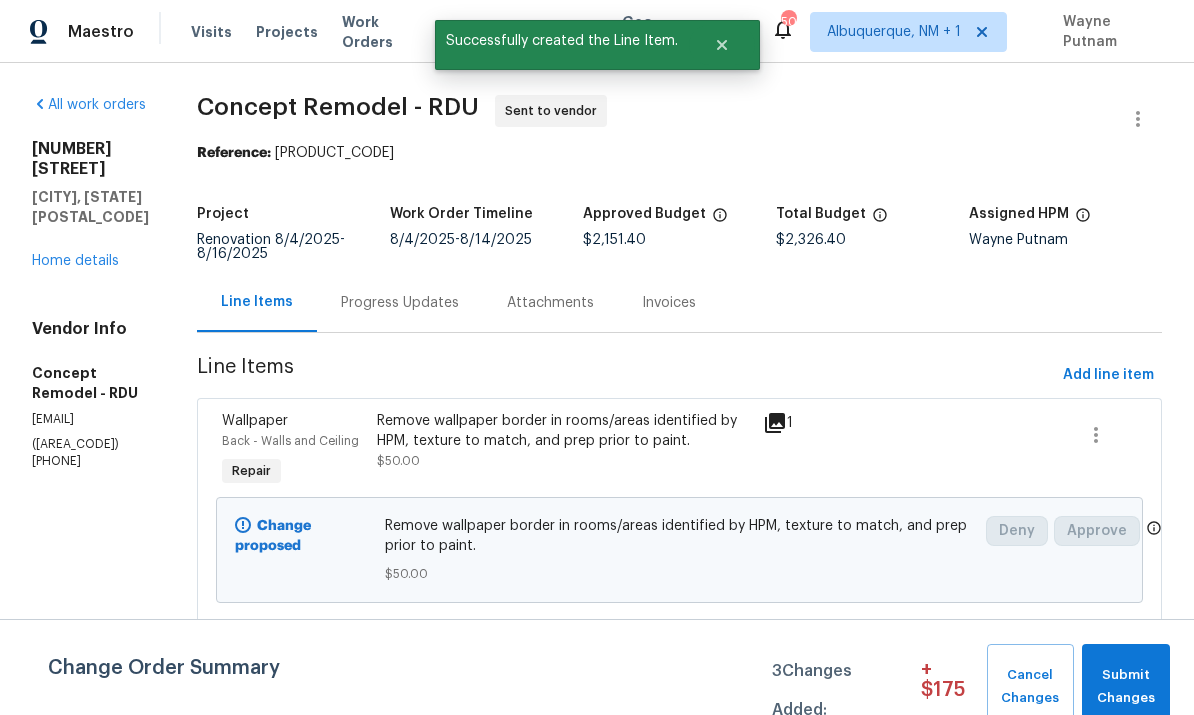 click on "201 W Wyatts Pond Ln Cary, NC 27513 Home details" at bounding box center (90, 205) 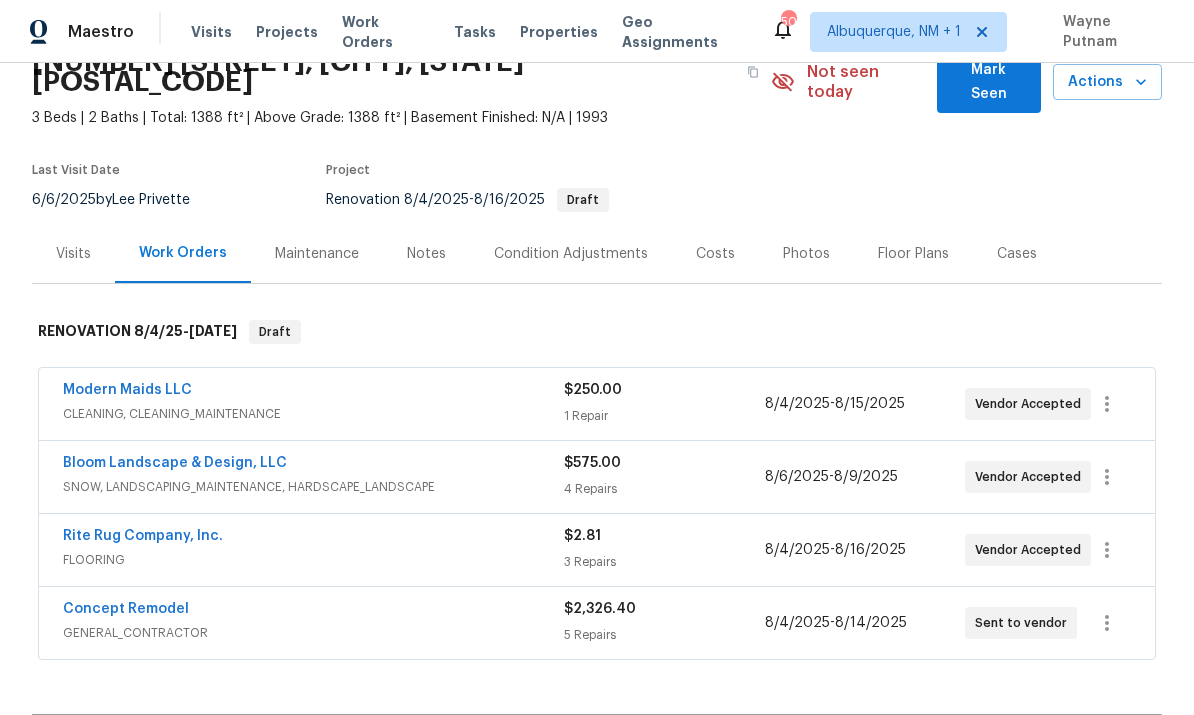 scroll, scrollTop: 101, scrollLeft: 0, axis: vertical 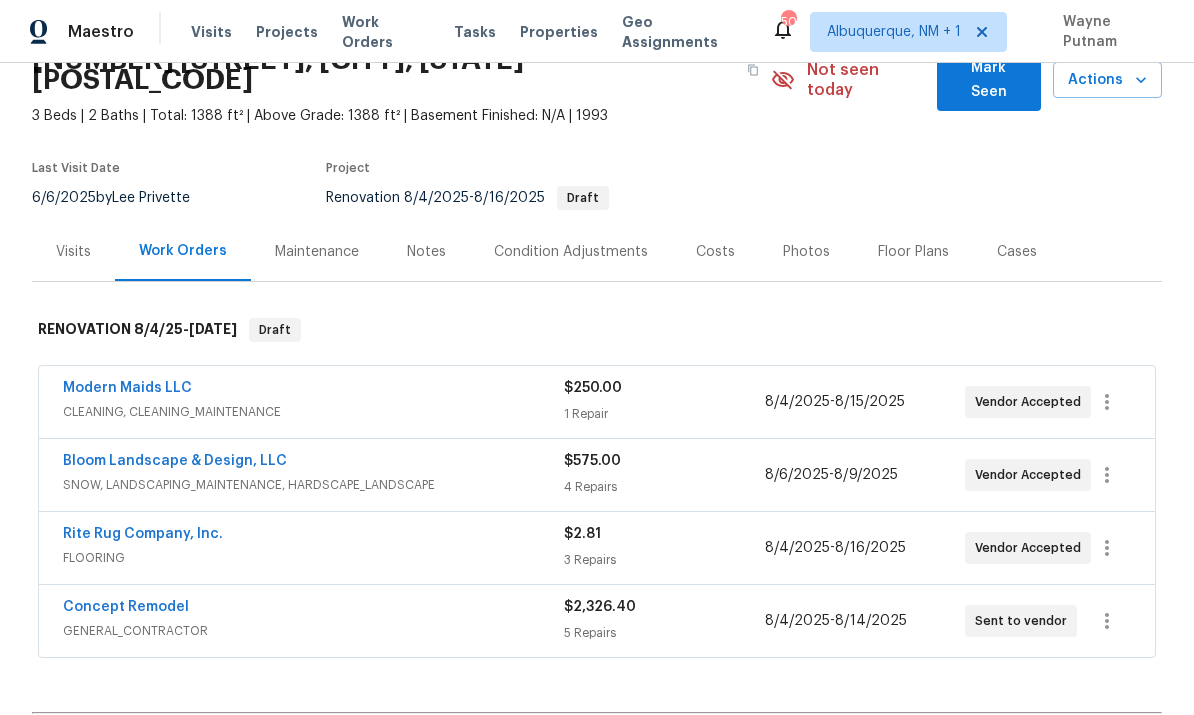 click on "Concept Remodel" at bounding box center [126, 607] 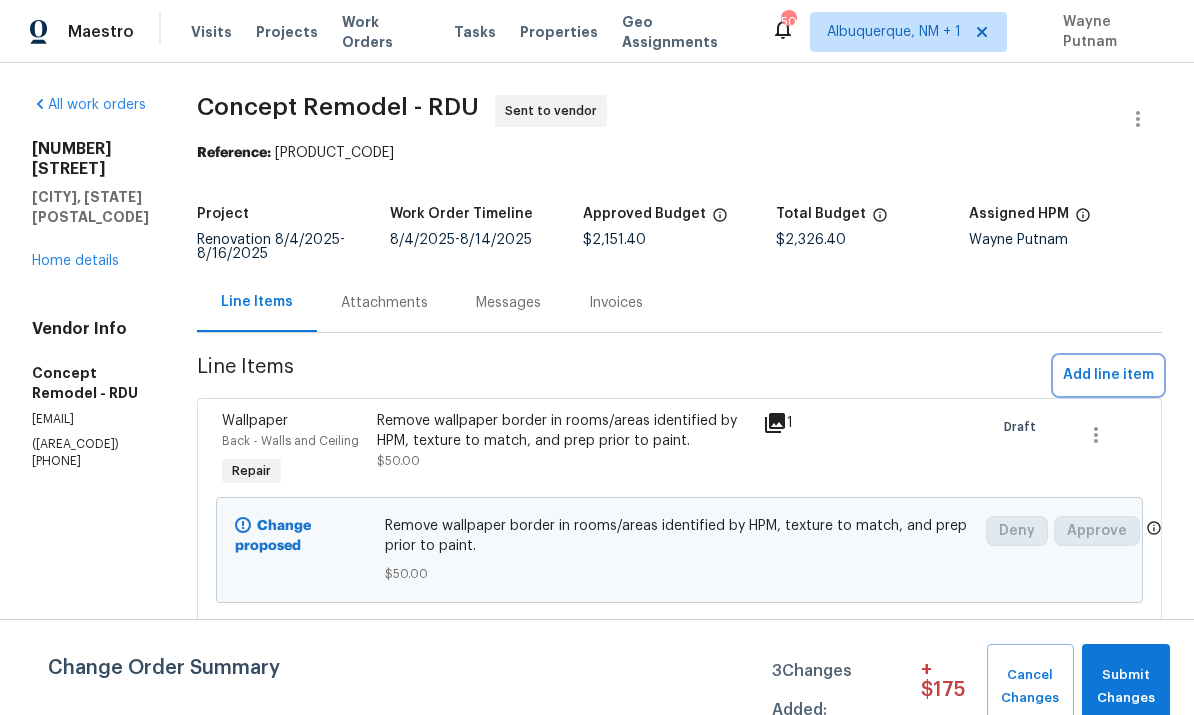 click on "Add line item" at bounding box center [1108, 375] 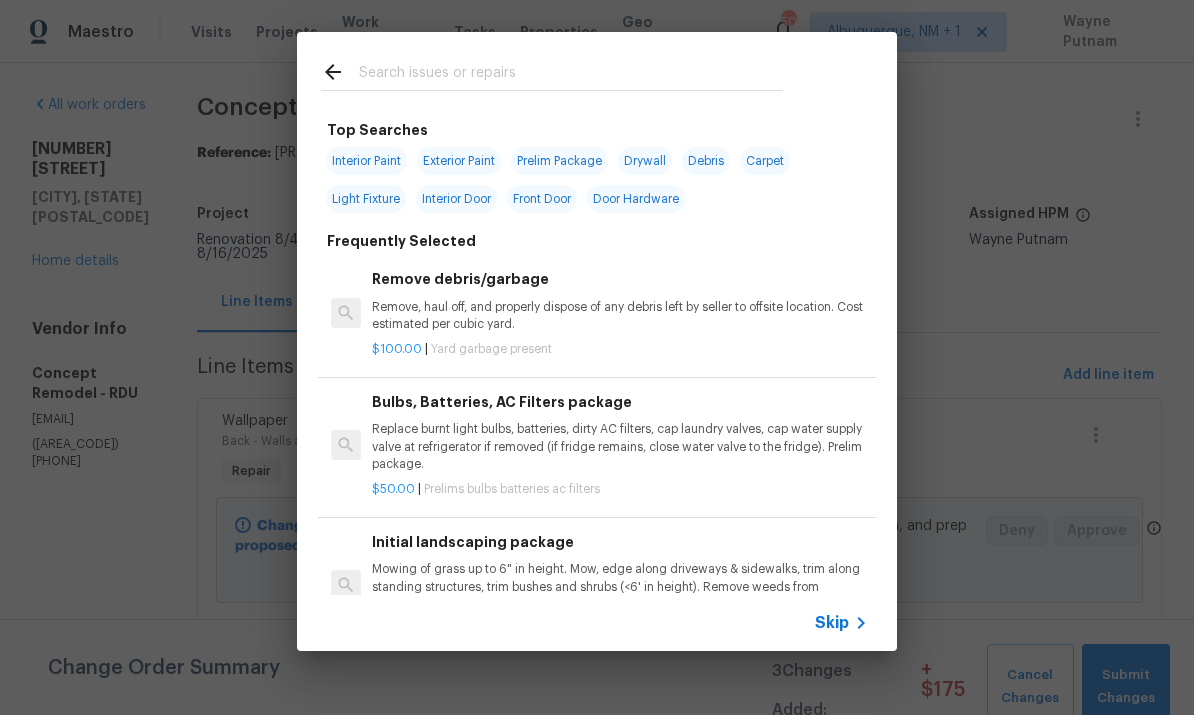 click at bounding box center [571, 75] 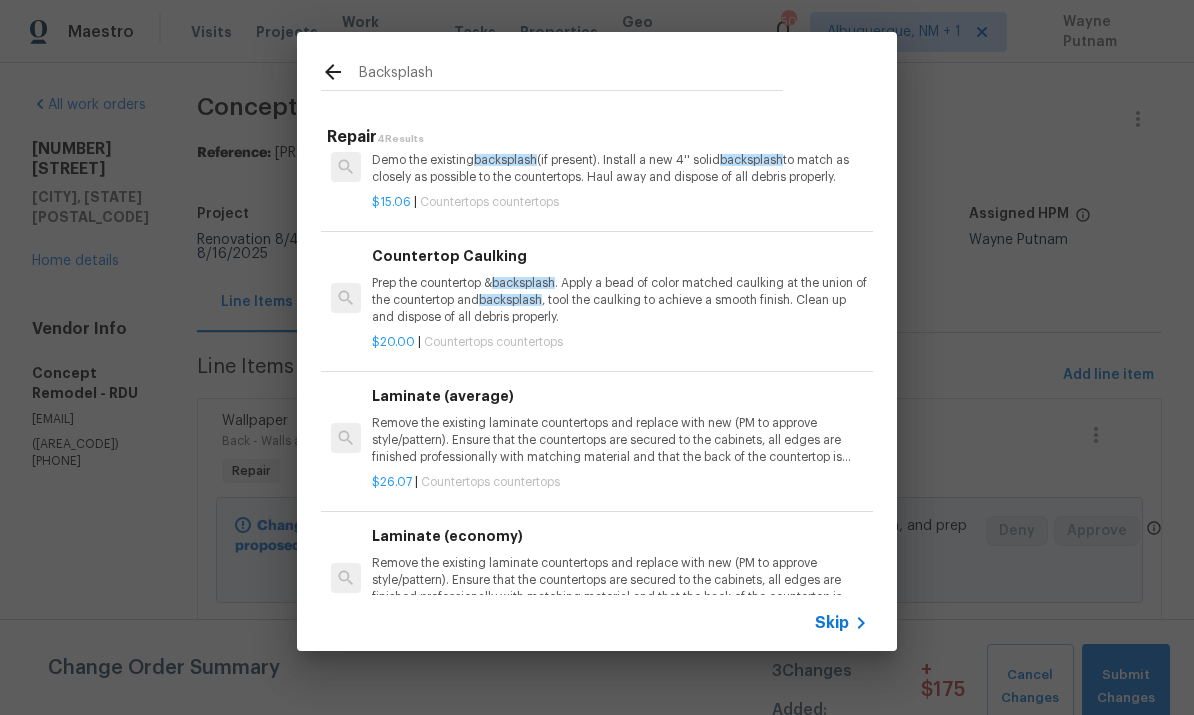 scroll, scrollTop: 42, scrollLeft: 0, axis: vertical 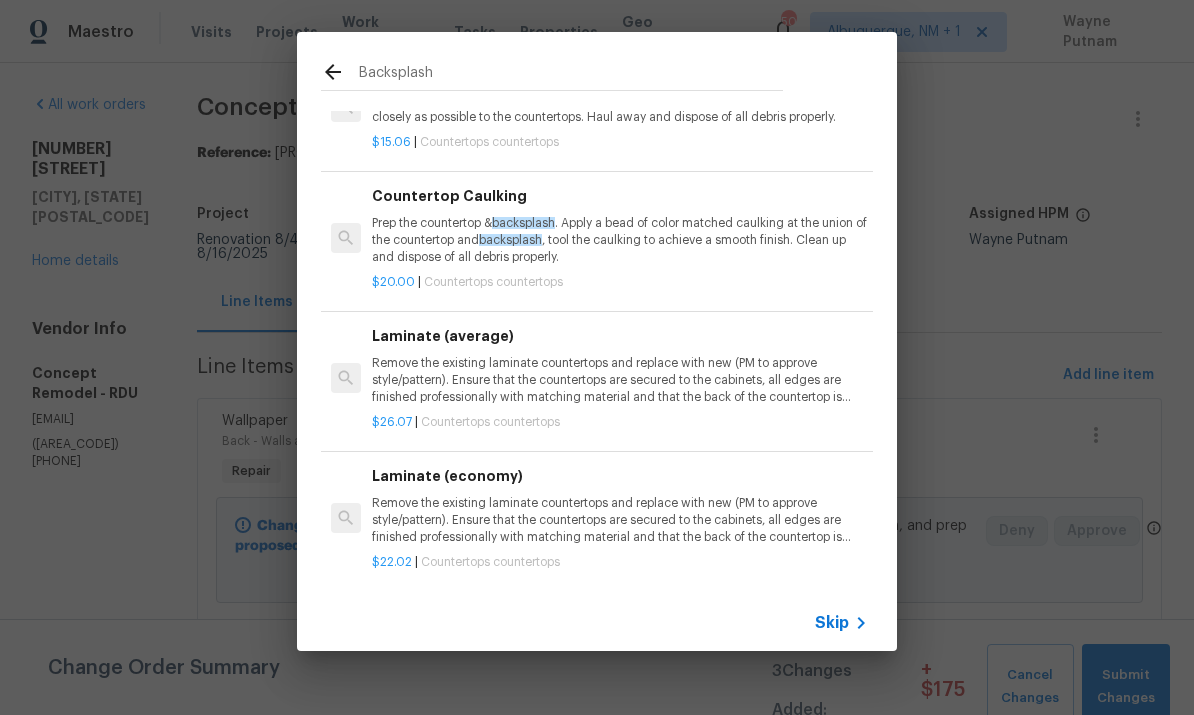 click on "Backsplash" at bounding box center (571, 75) 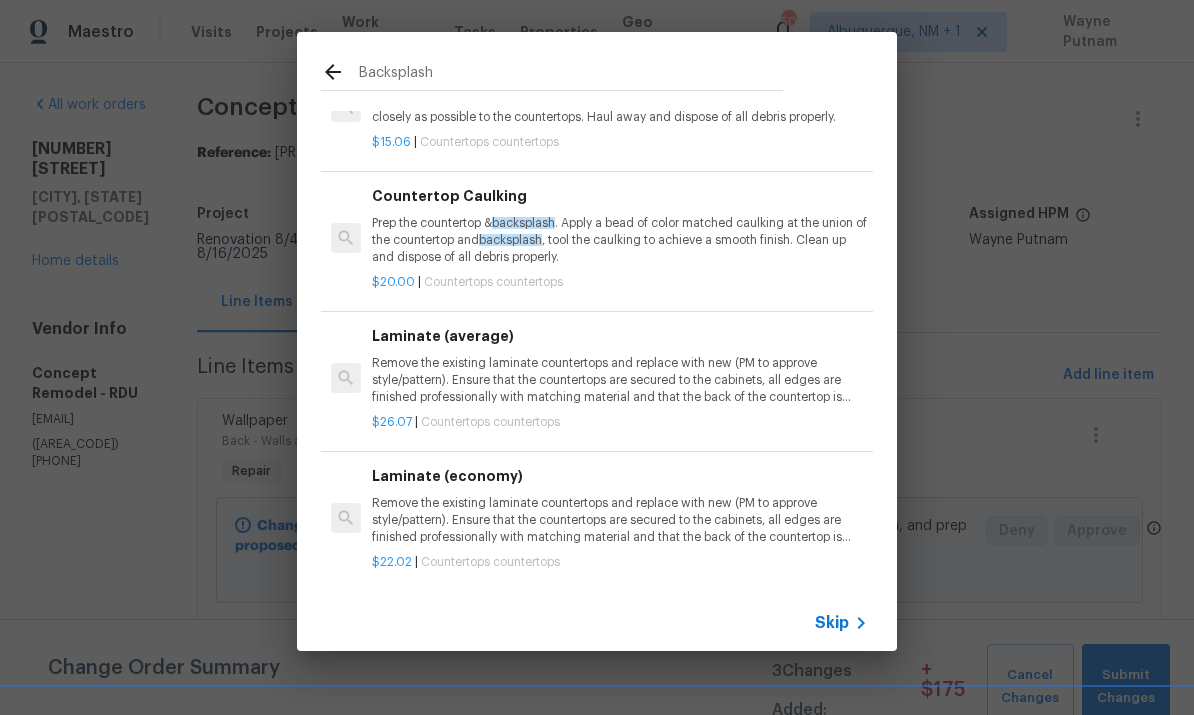 click 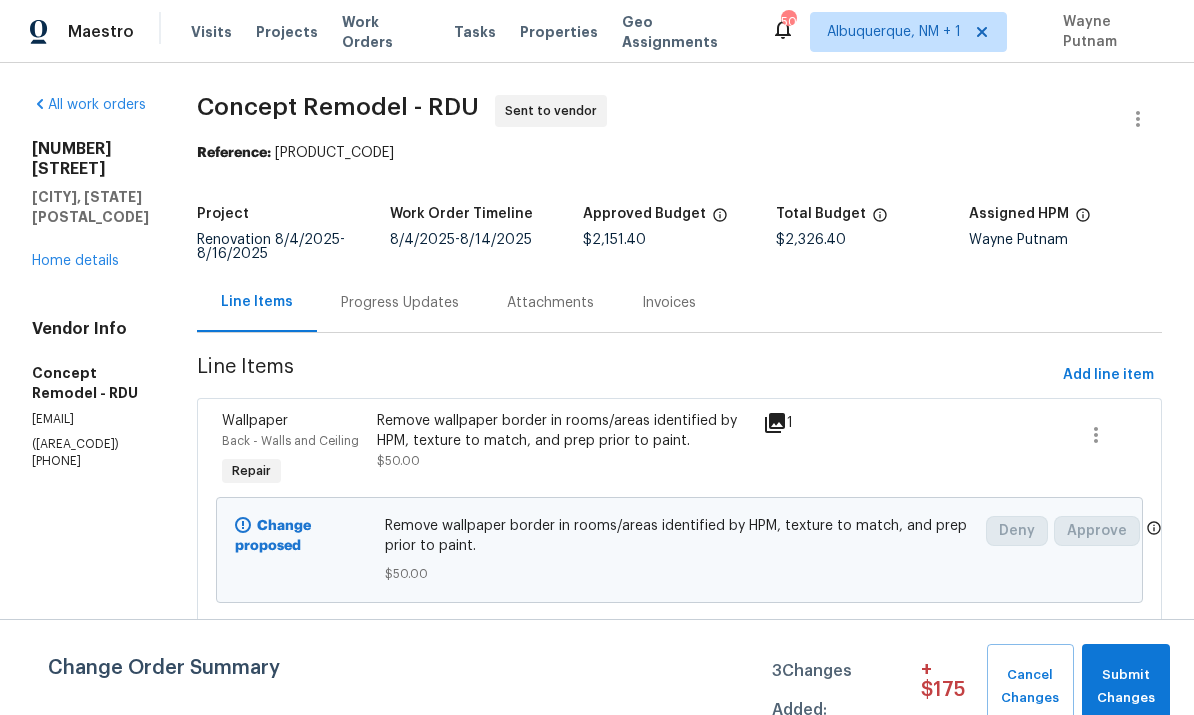 type 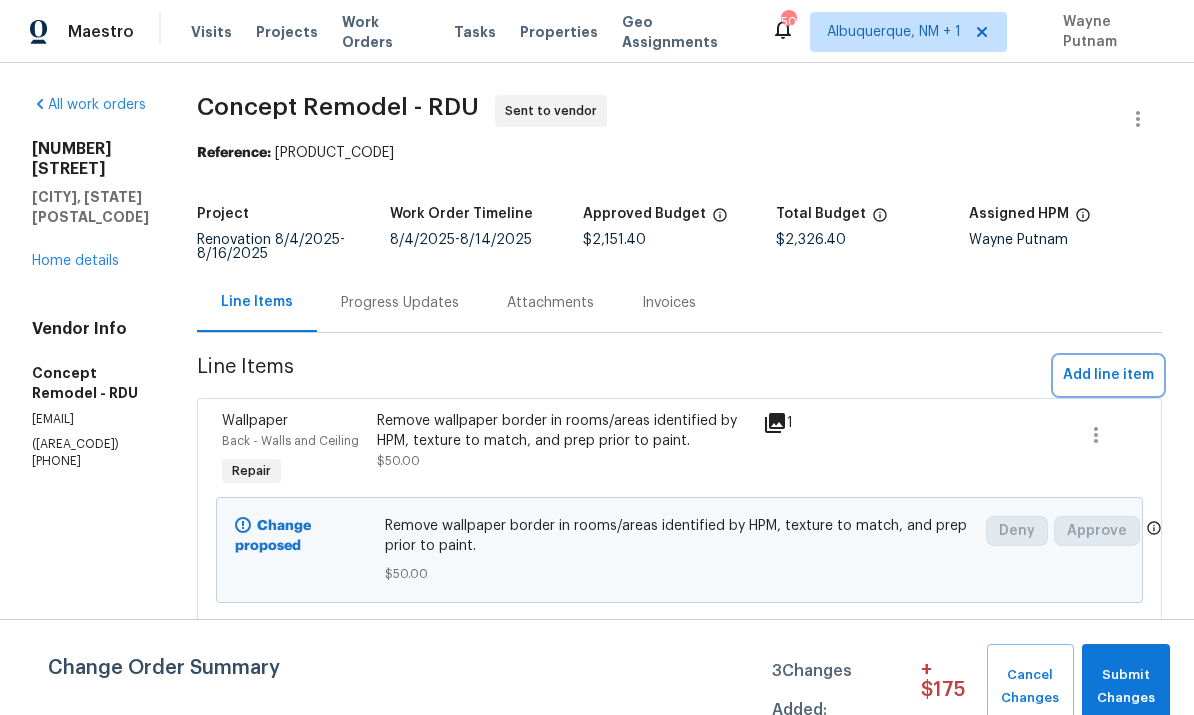 click on "Add line item" at bounding box center (1108, 375) 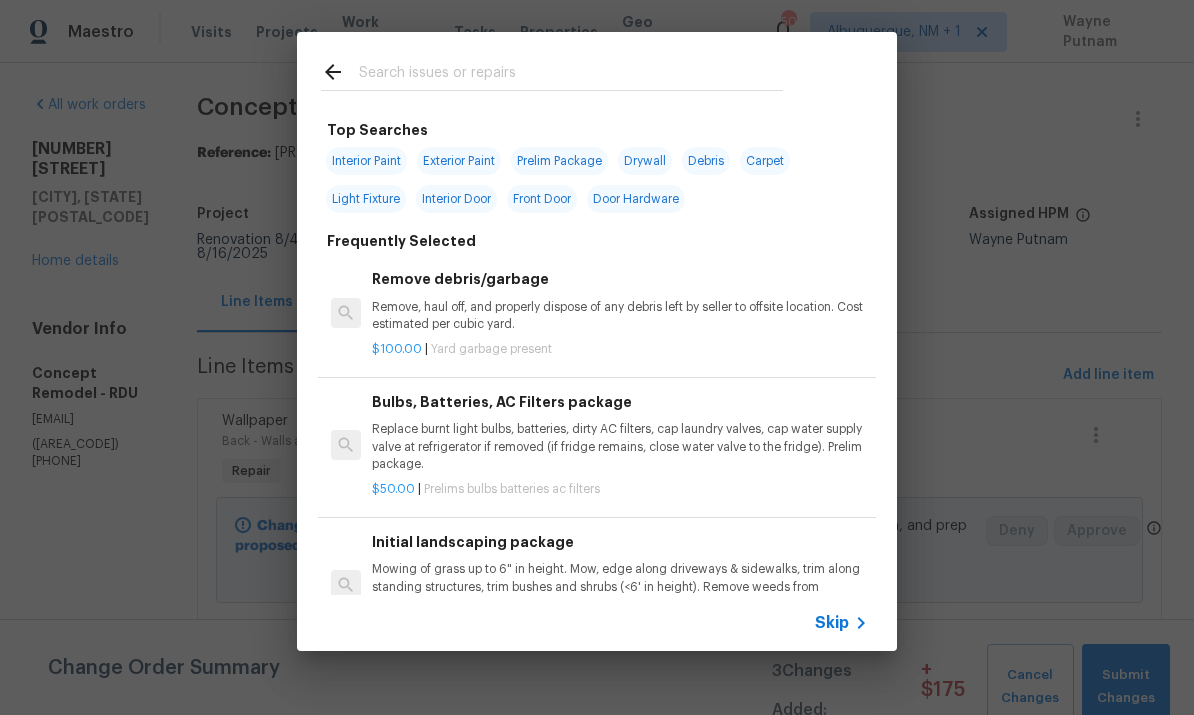 click at bounding box center (571, 75) 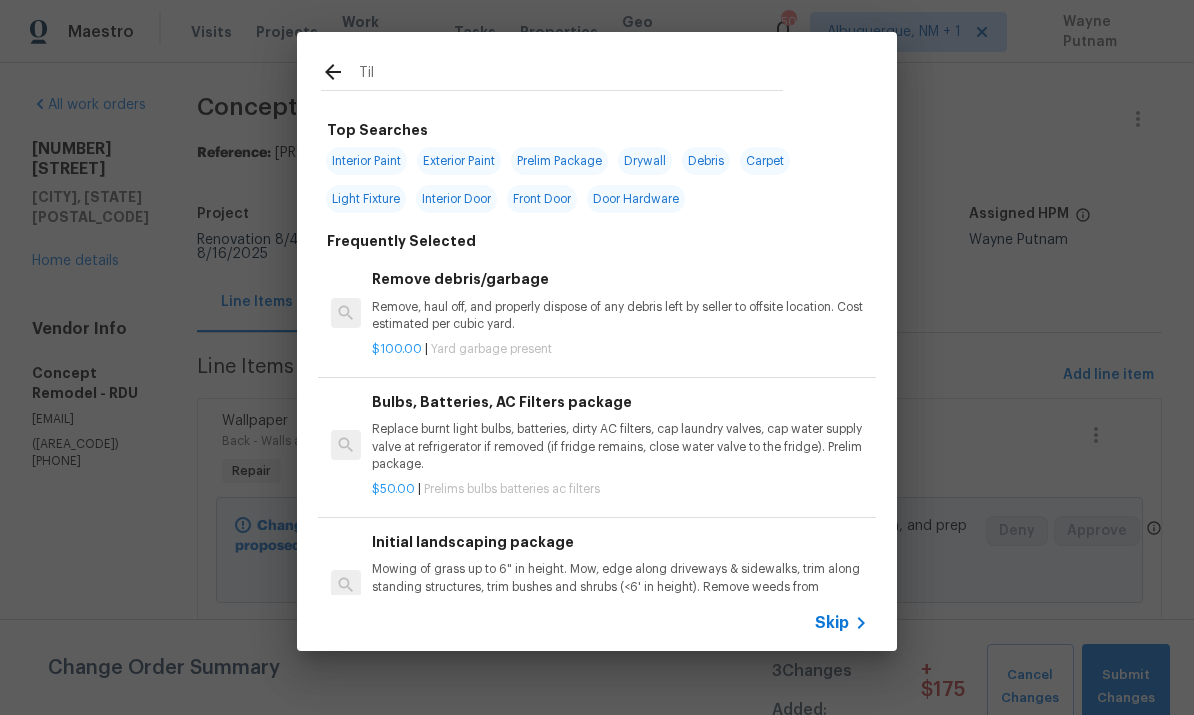 type on "Tile" 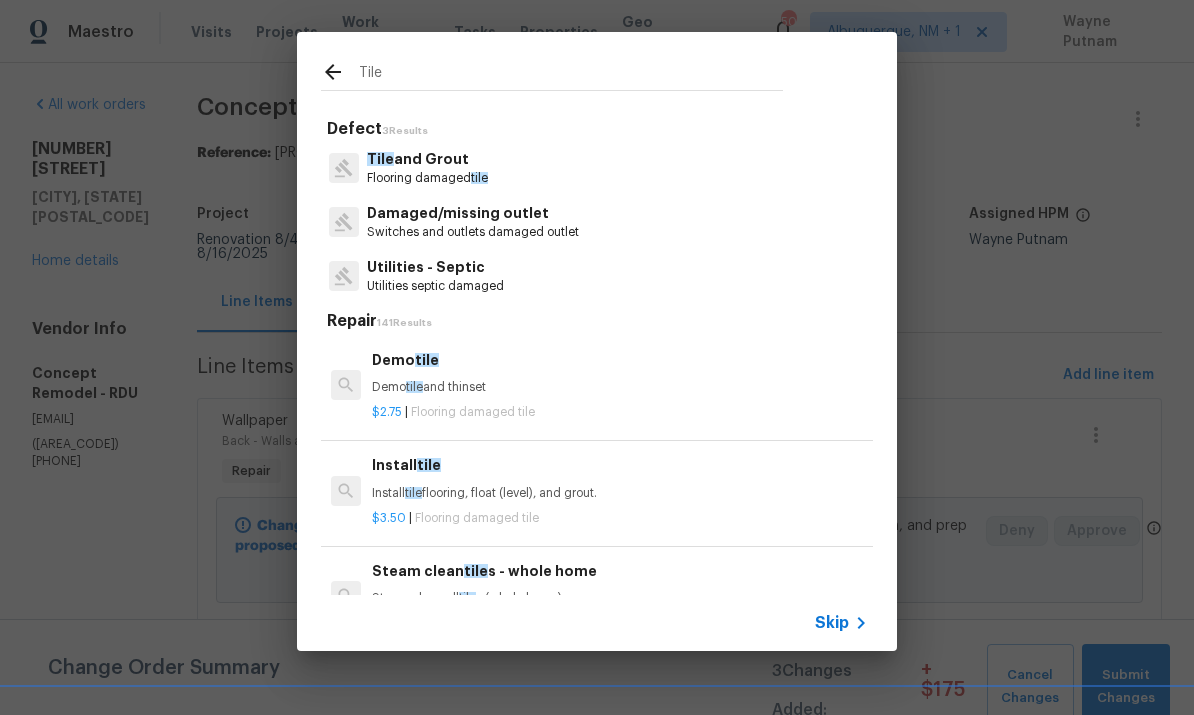 click on "Tile  and Grout" at bounding box center [427, 159] 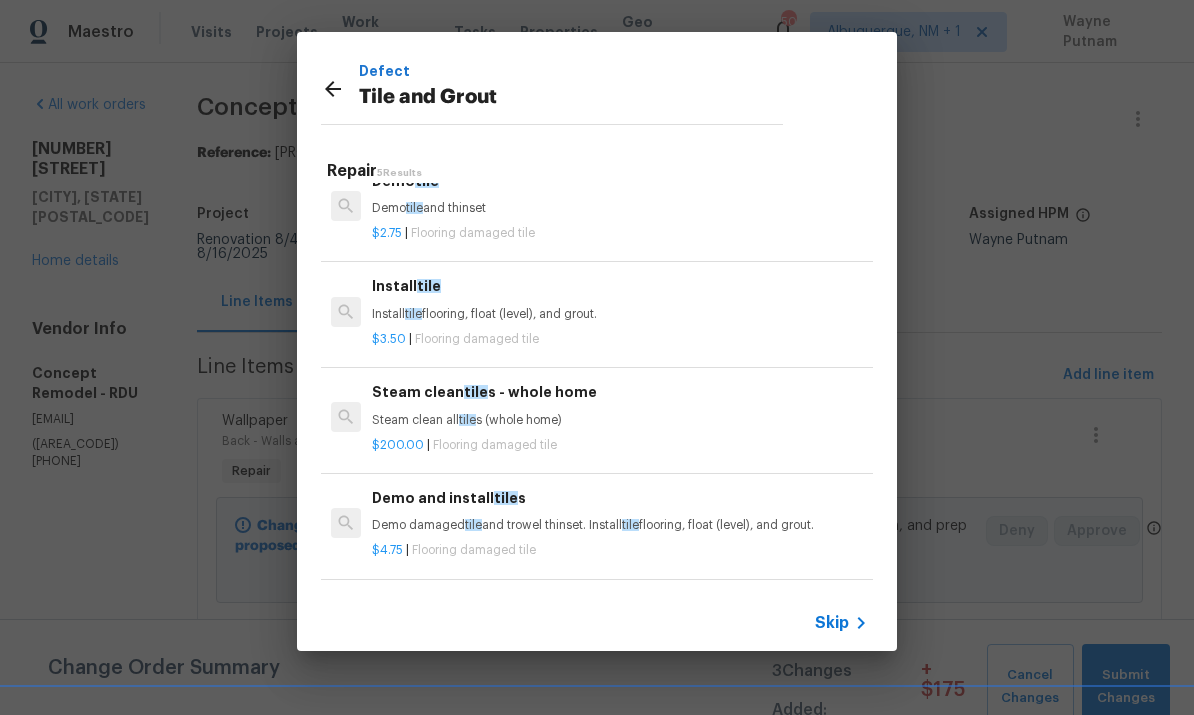 scroll, scrollTop: 28, scrollLeft: 0, axis: vertical 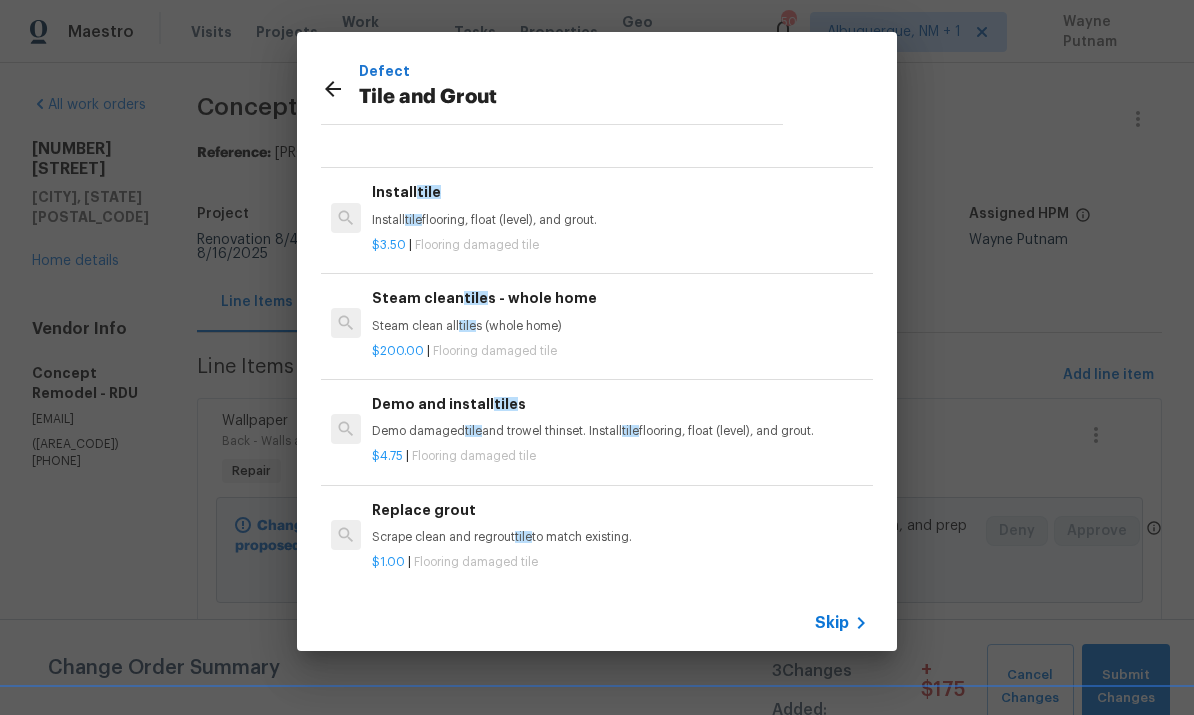 click on "Demo damaged  tile  and trowel thinset. Install  tile  flooring, float (level), and grout." at bounding box center [620, 431] 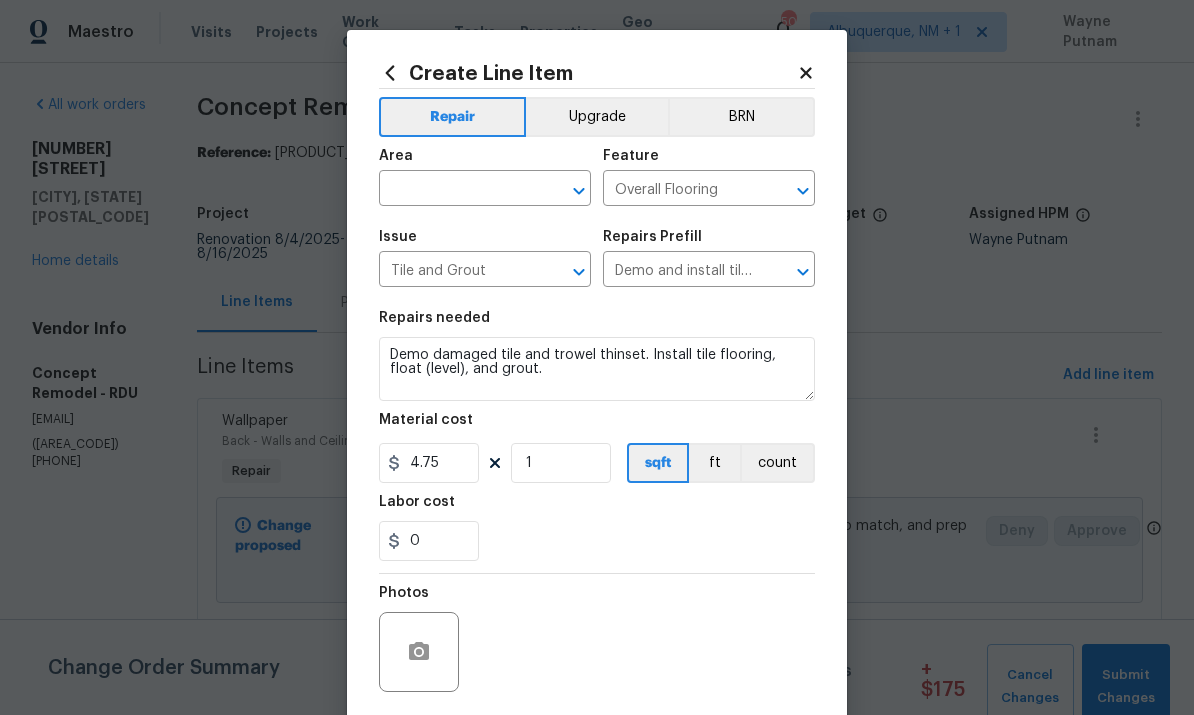 click on "Material cost" at bounding box center [597, 426] 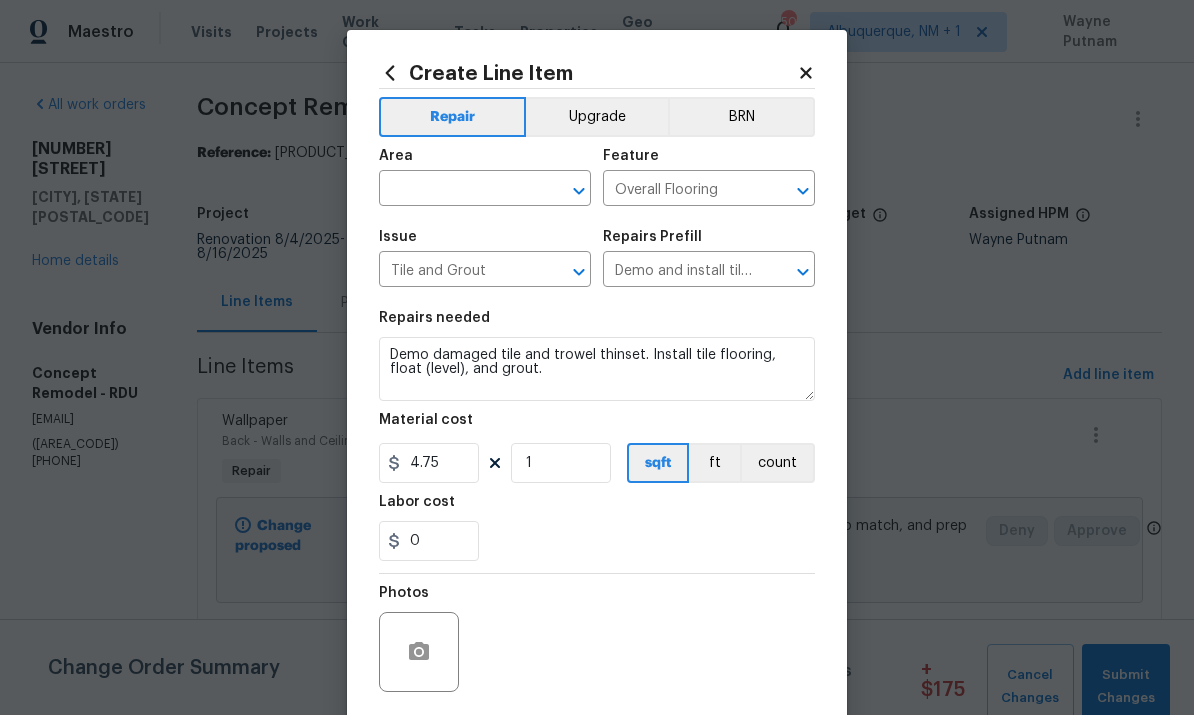 click 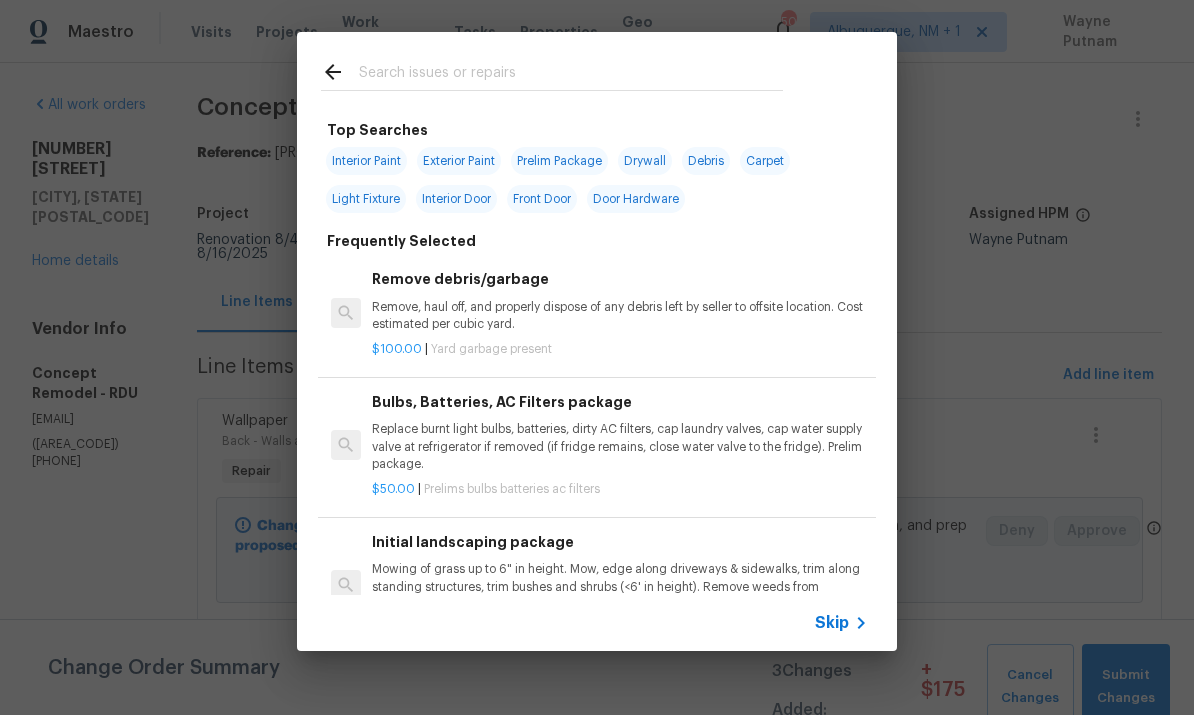 click at bounding box center [571, 75] 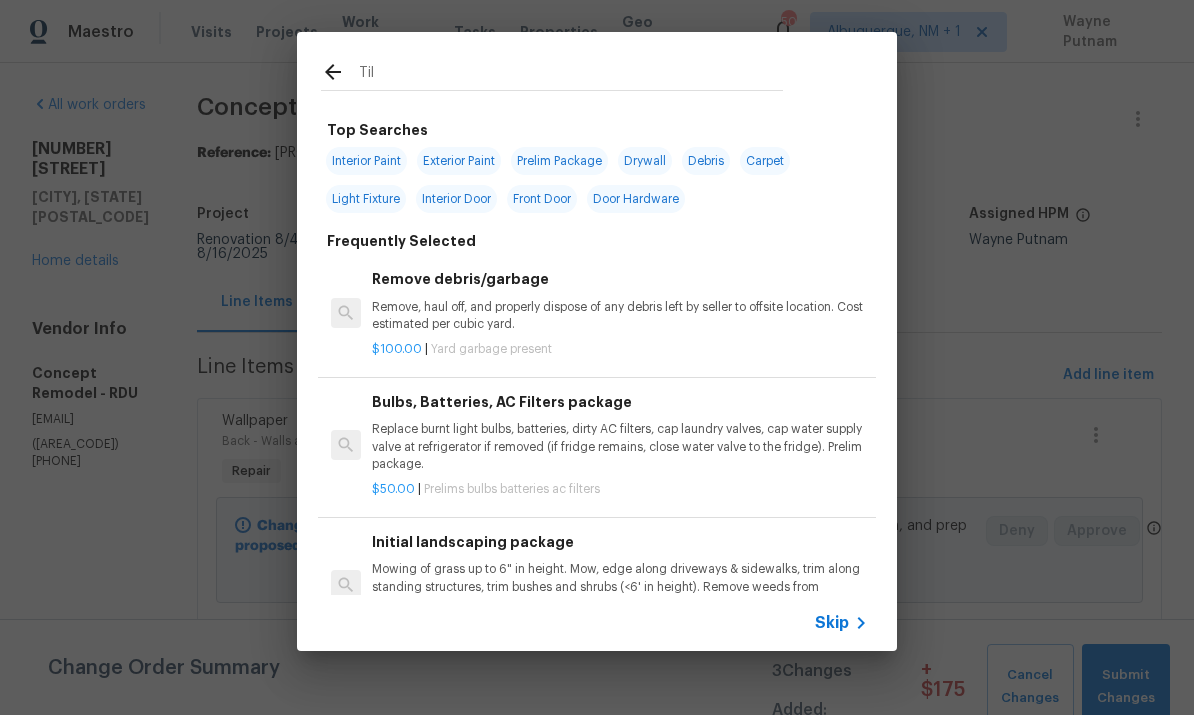 type on "Tile" 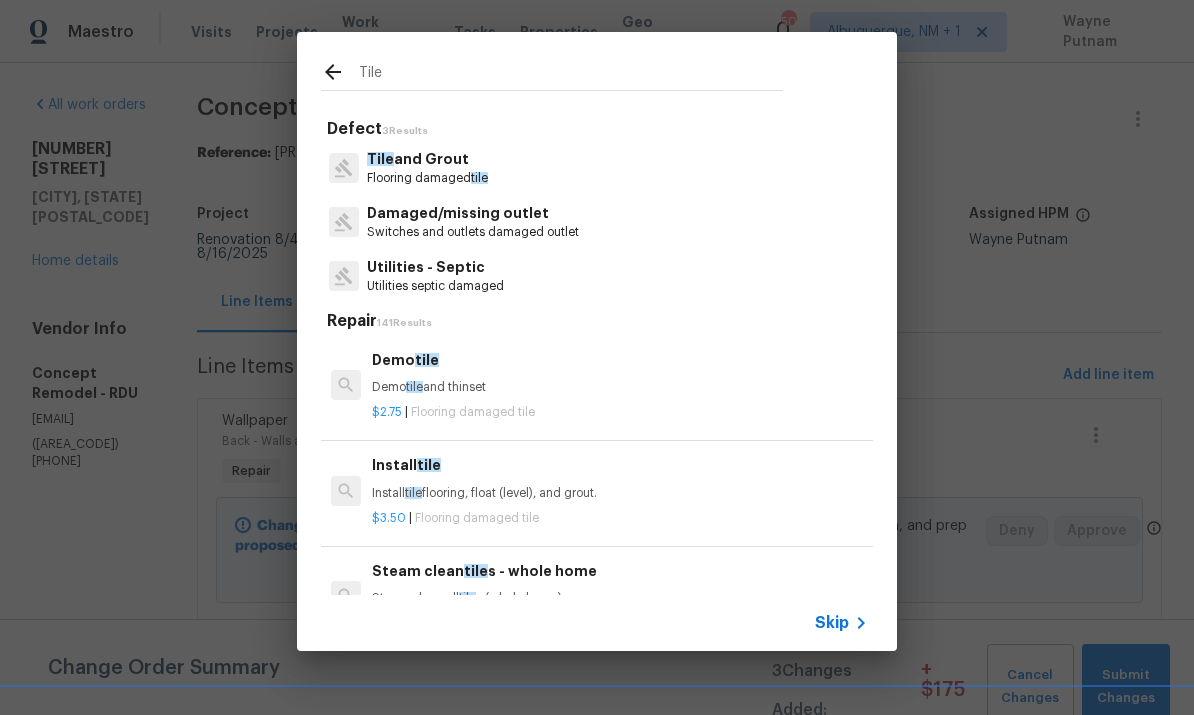 click on "Tile  and Grout" at bounding box center (427, 159) 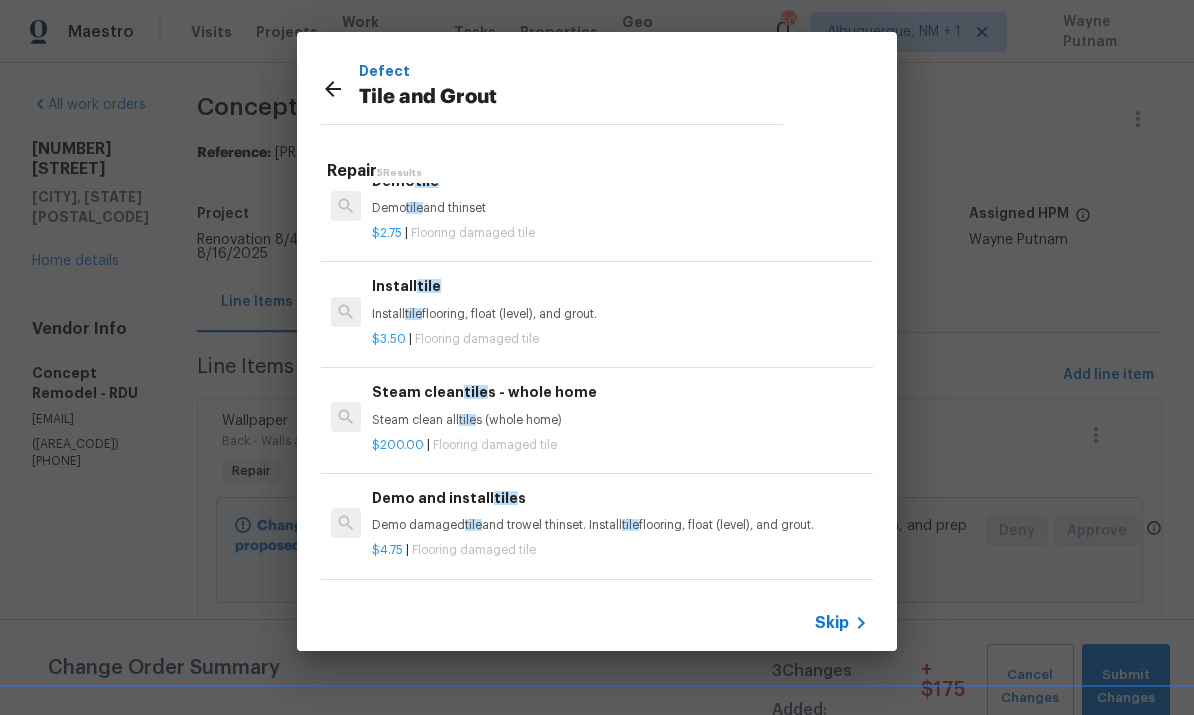 scroll, scrollTop: 28, scrollLeft: 0, axis: vertical 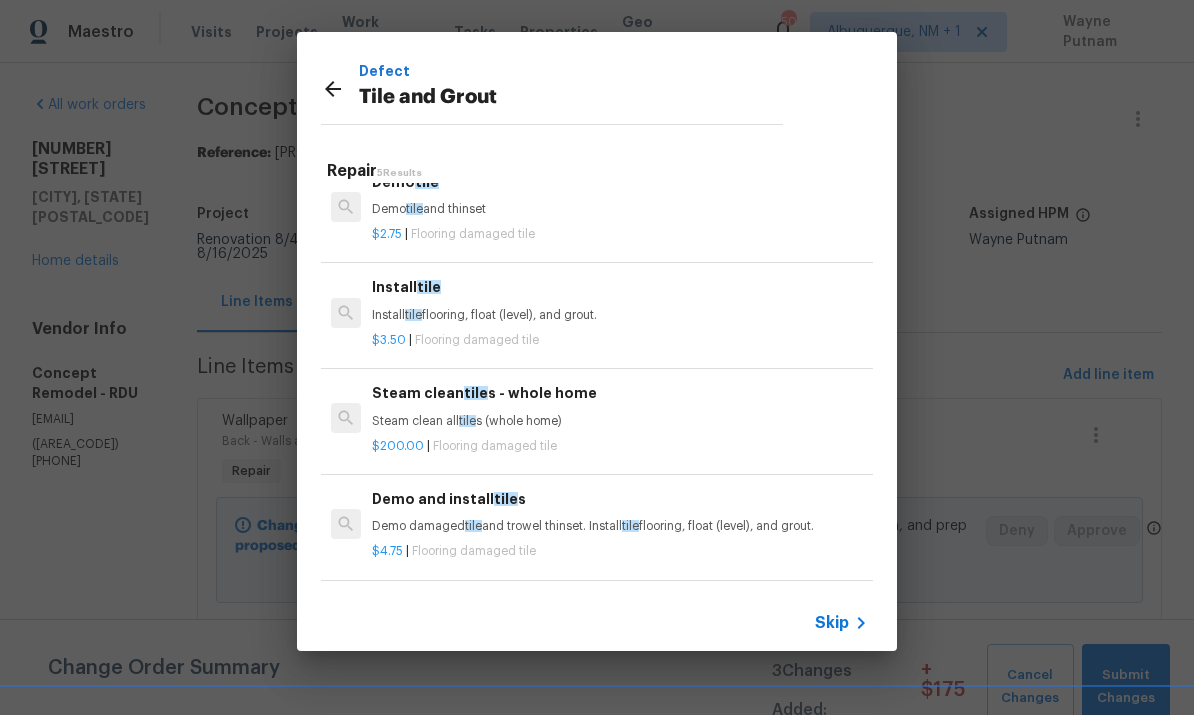 click on "Demo damaged  tile  and trowel thinset. Install  tile  flooring, float (level), and grout." at bounding box center (620, 526) 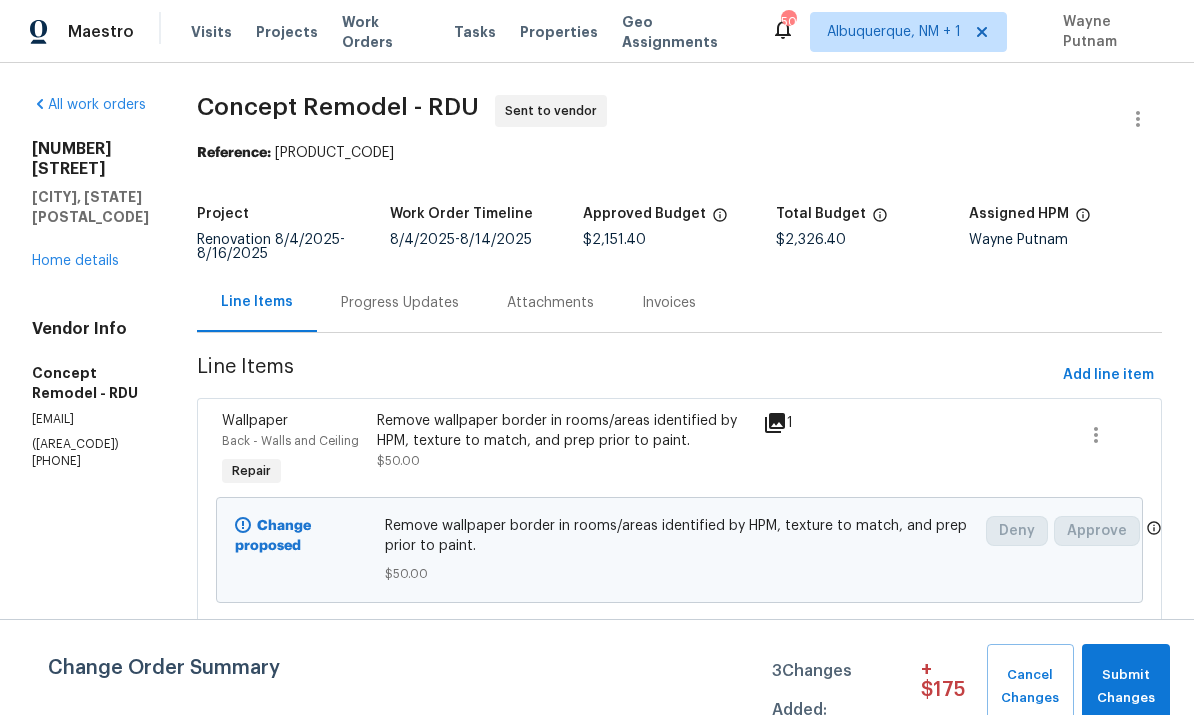 scroll, scrollTop: 10, scrollLeft: 0, axis: vertical 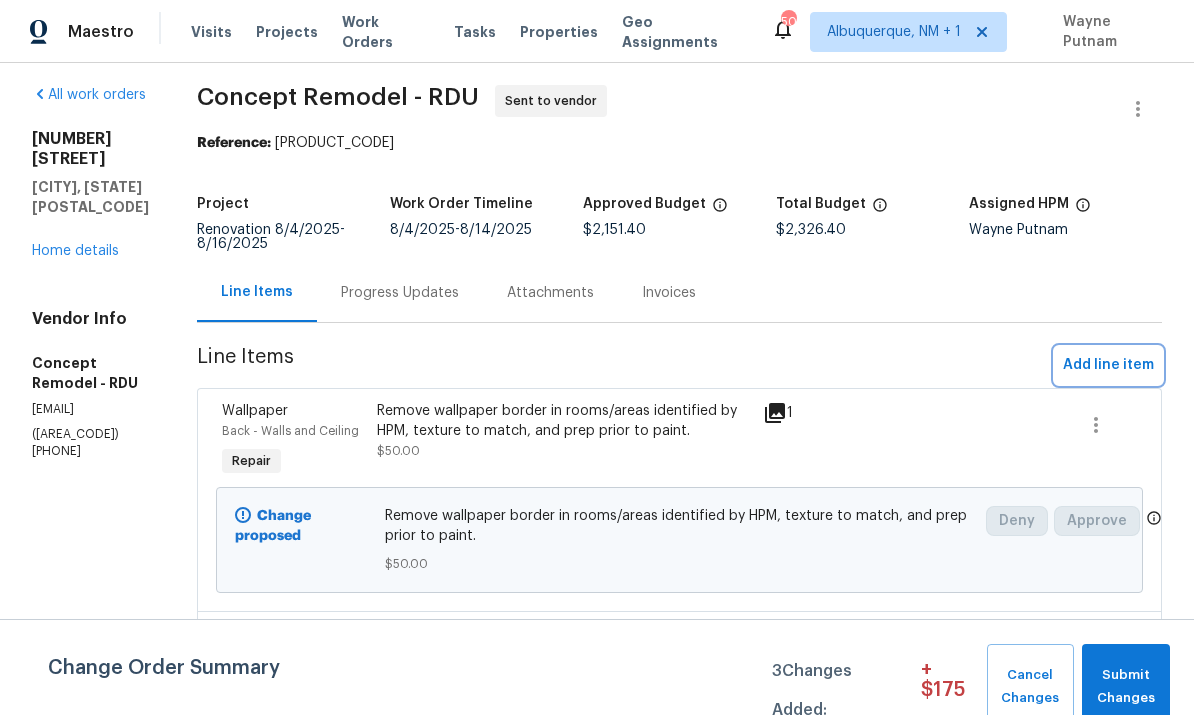 click on "Add line item" at bounding box center [1108, 365] 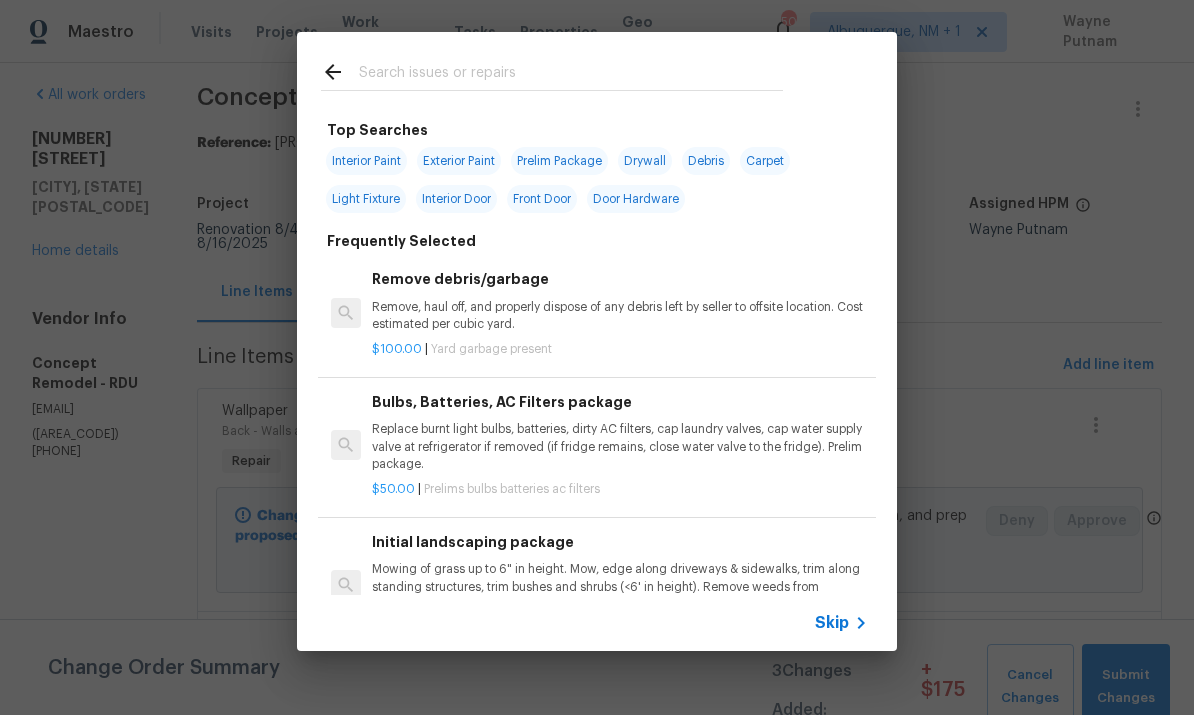 click at bounding box center (571, 75) 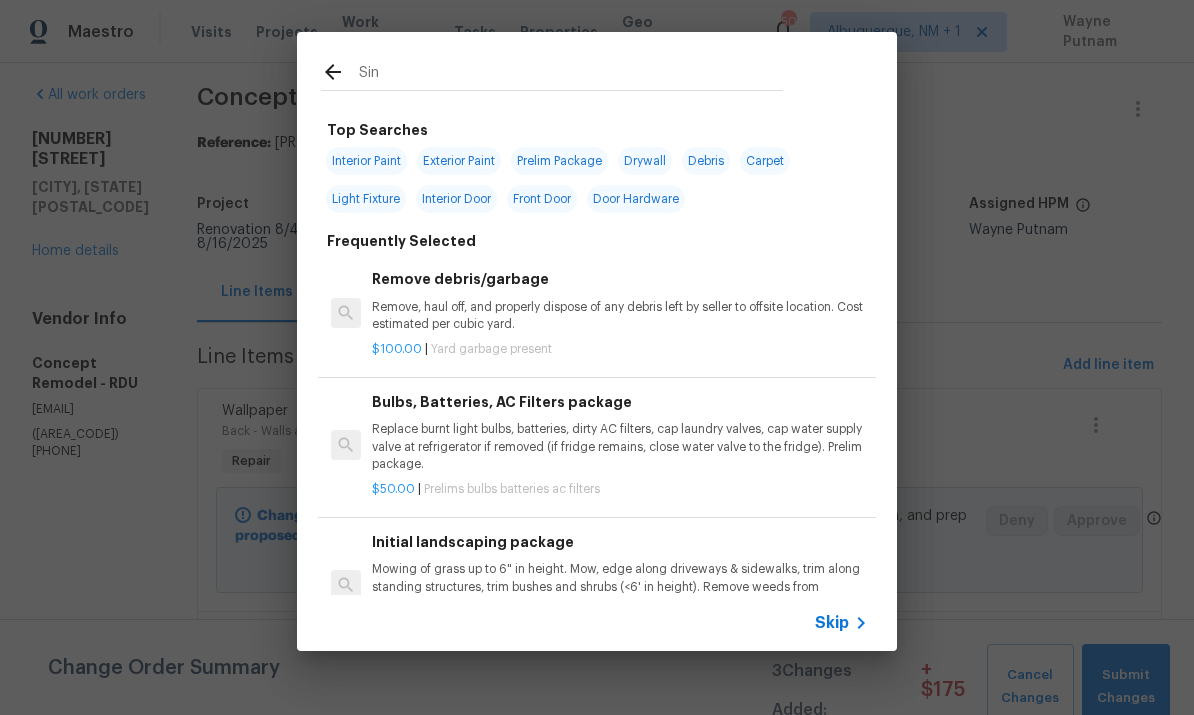 type on "Sink" 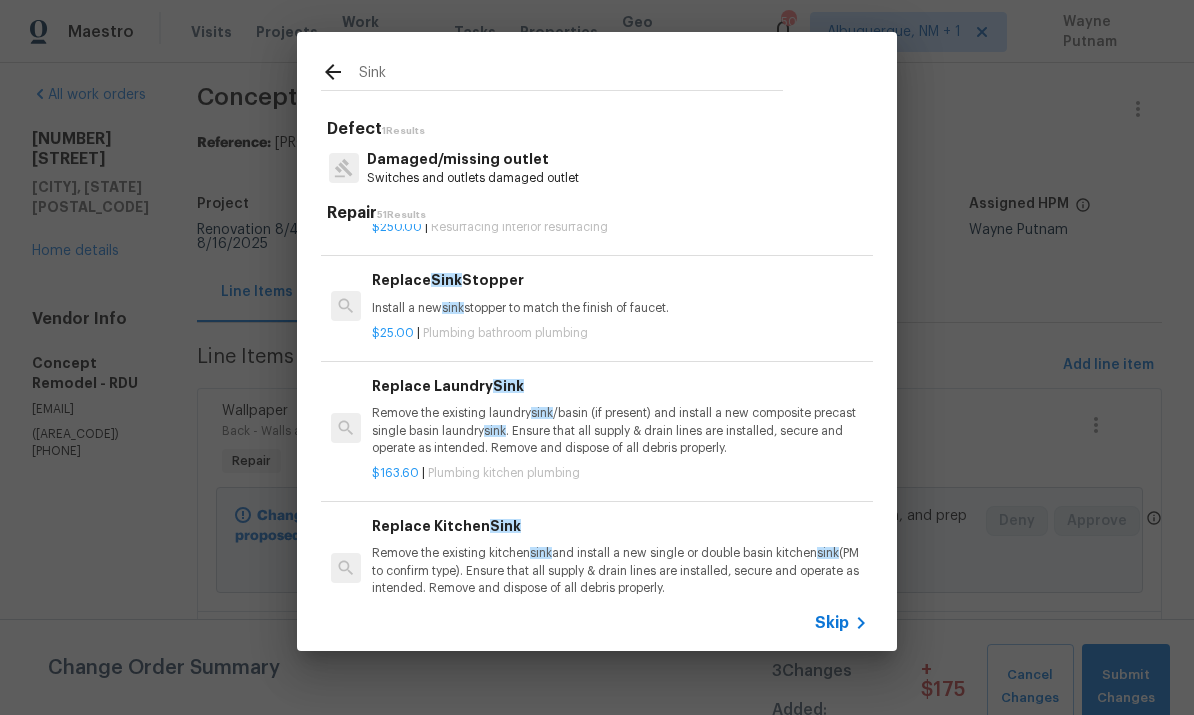 scroll, scrollTop: 112, scrollLeft: 0, axis: vertical 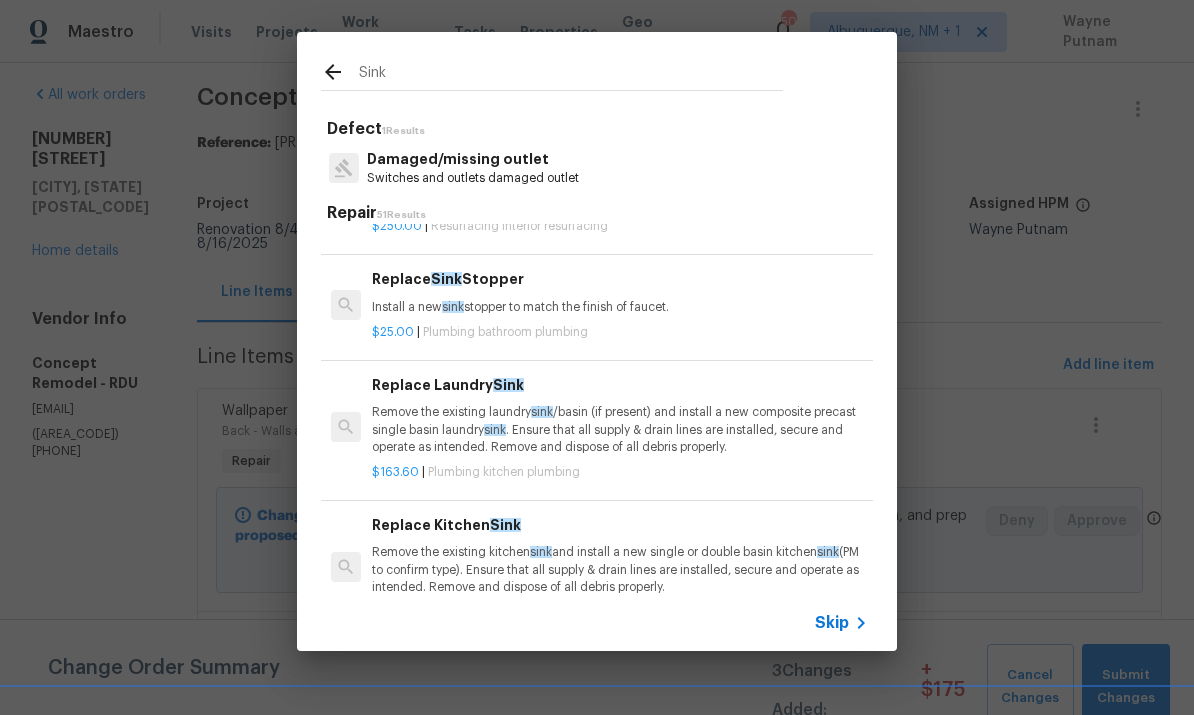 click on "Replace  Sink  Stopper Install a new  sink  stopper to match the finish of faucet." at bounding box center [620, 292] 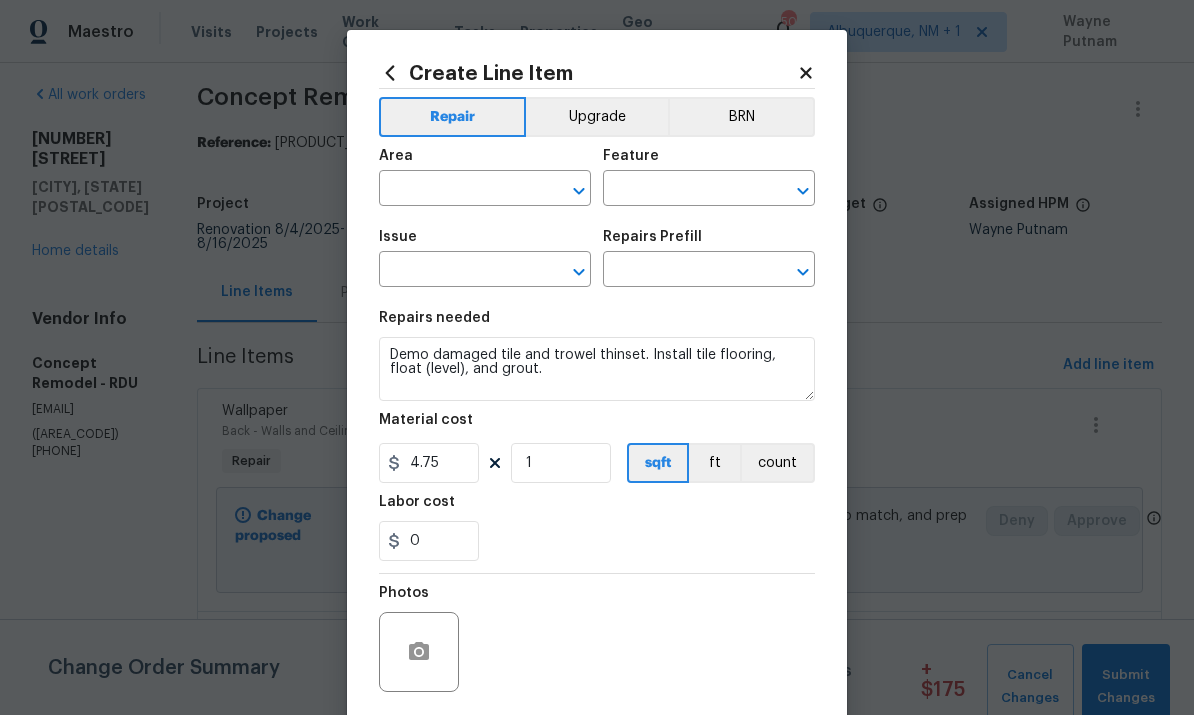 type on "Plumbing" 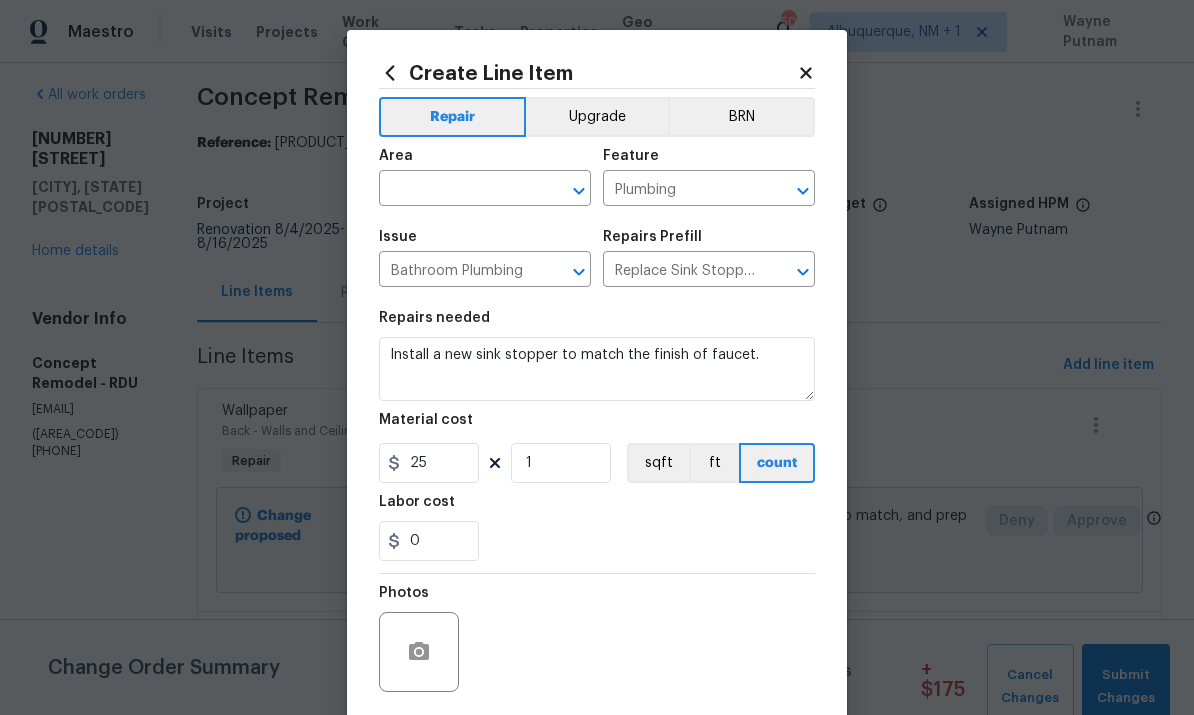 click at bounding box center [457, 190] 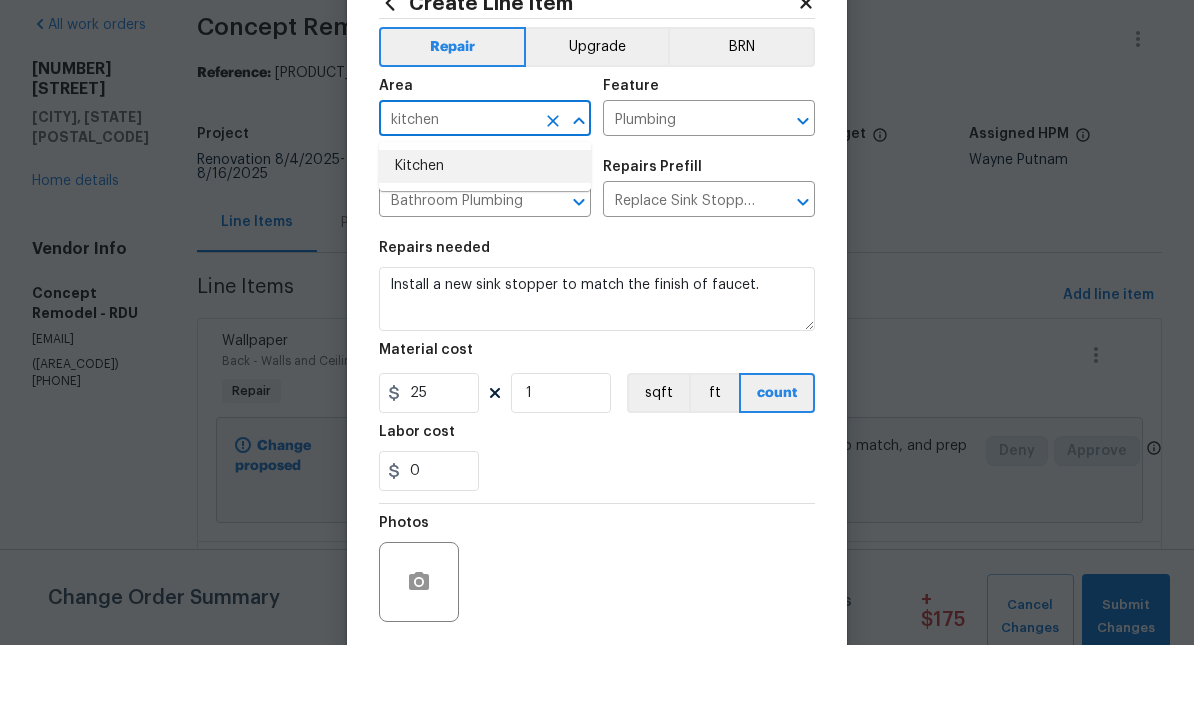 click on "Kitchen" at bounding box center [485, 236] 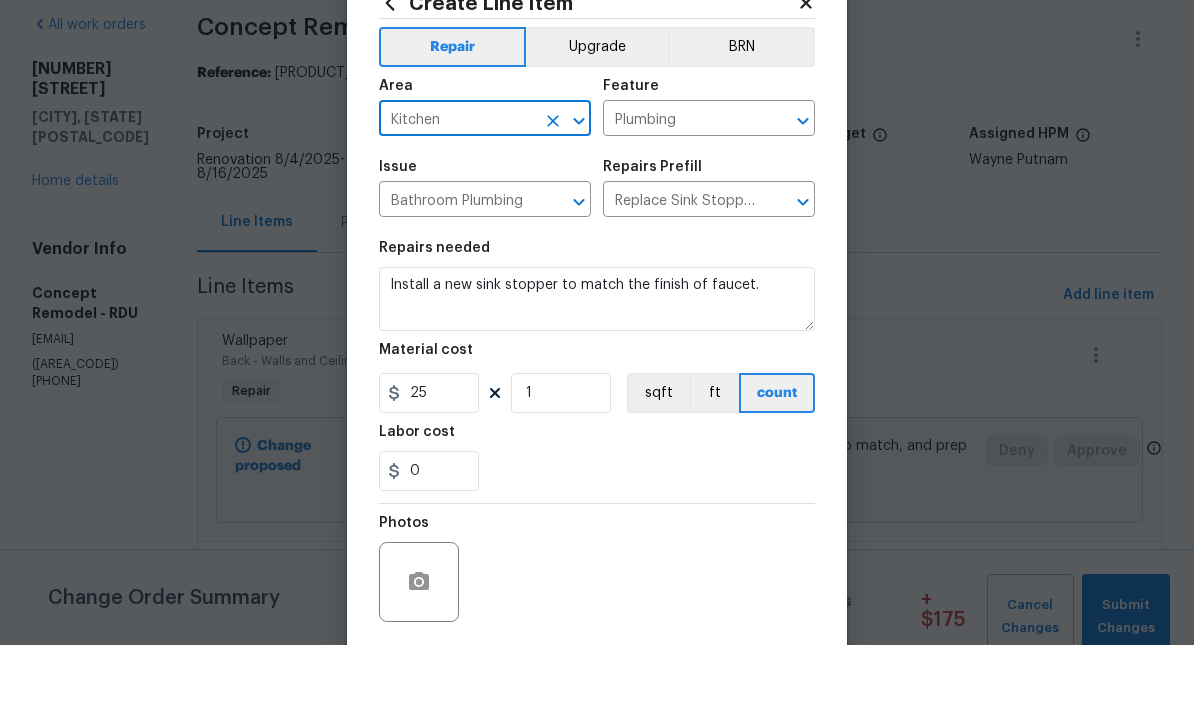 scroll, scrollTop: 70, scrollLeft: 0, axis: vertical 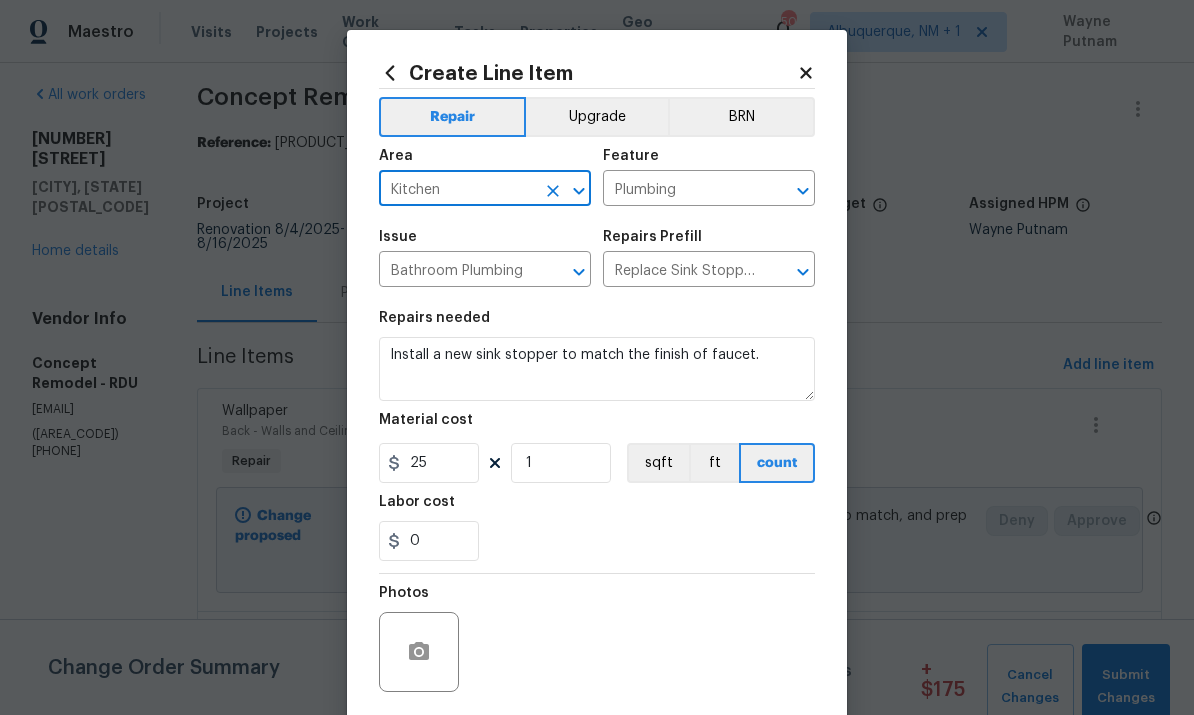 click 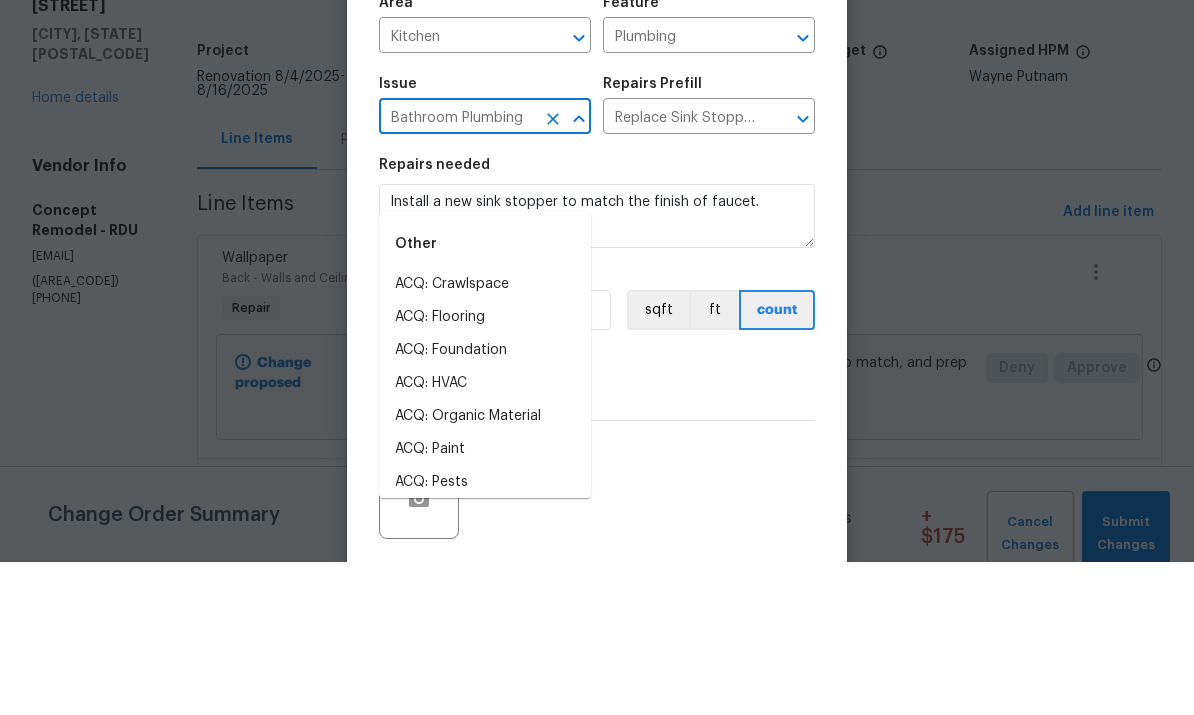 type 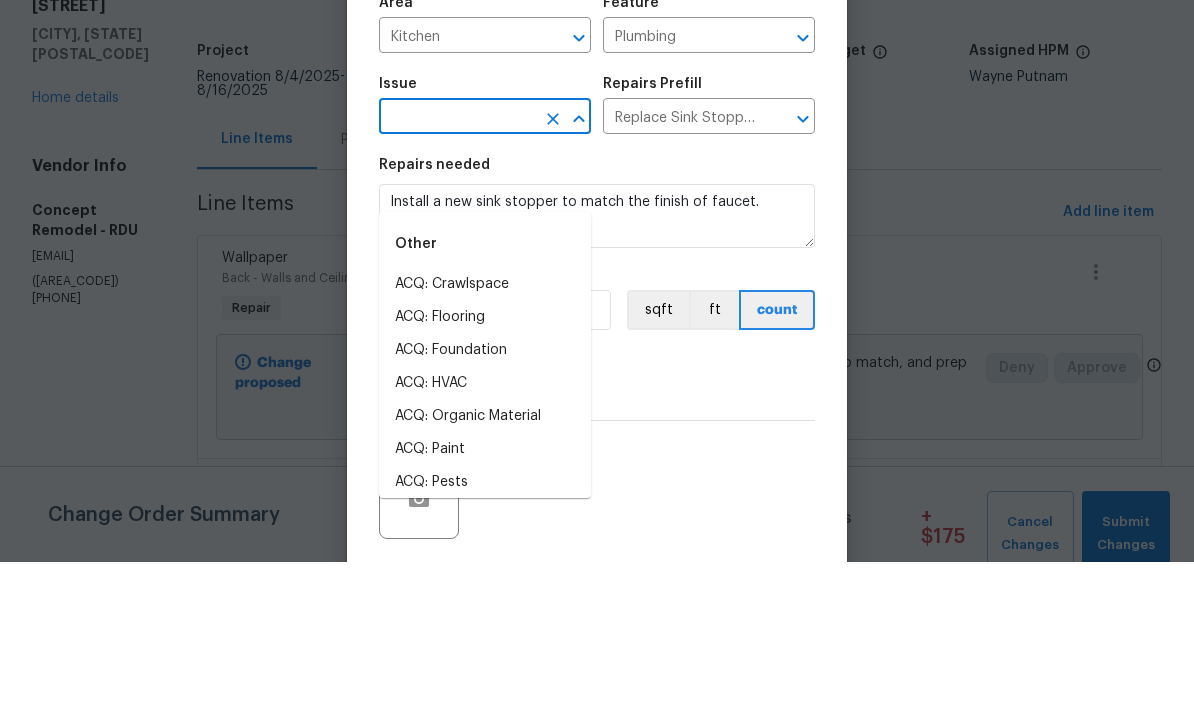 type 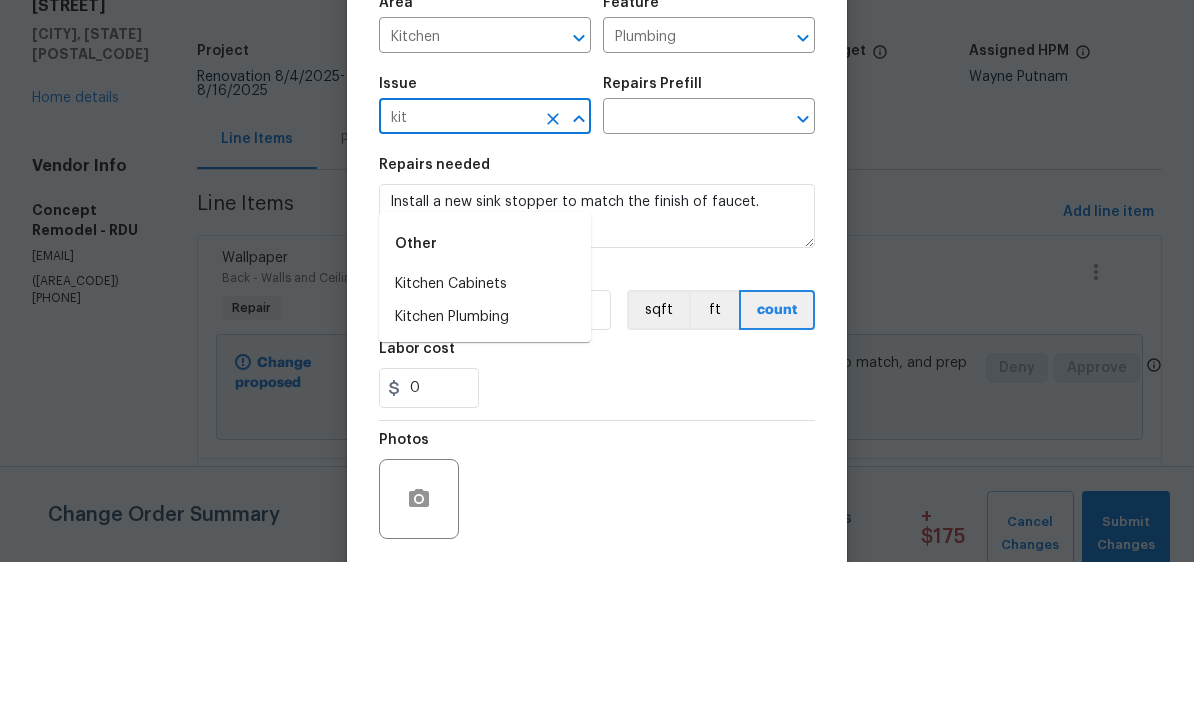 scroll, scrollTop: 75, scrollLeft: 0, axis: vertical 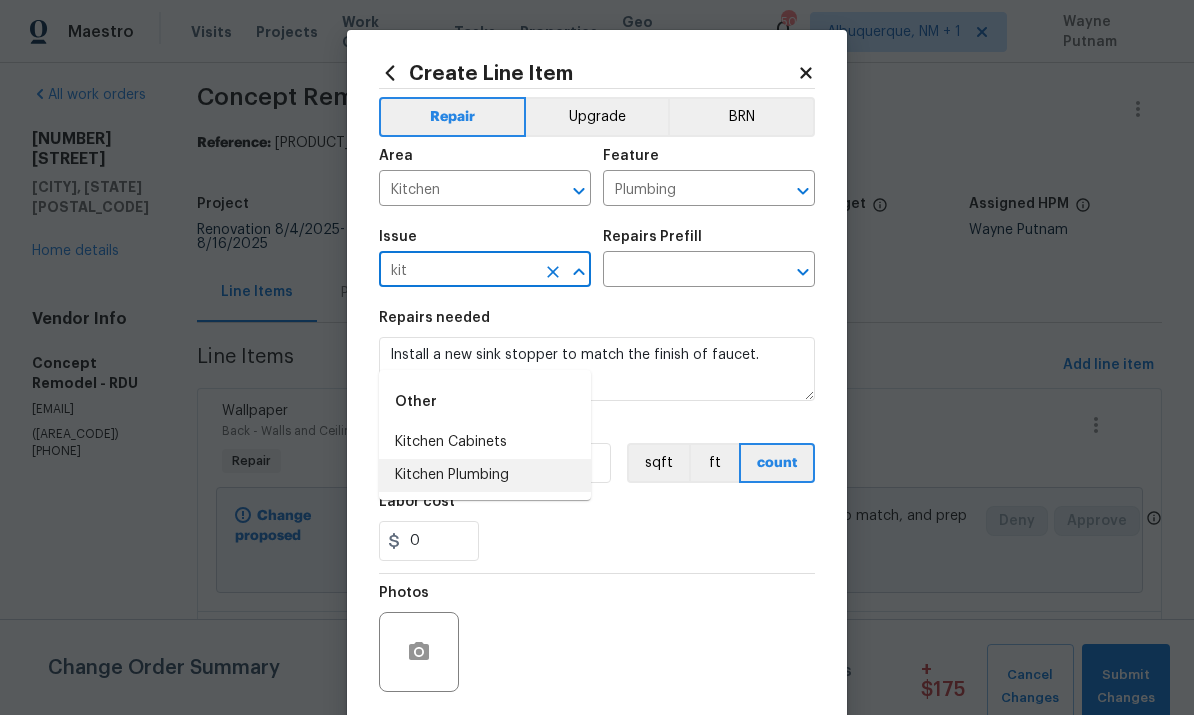 click on "Kitchen Plumbing" at bounding box center (485, 475) 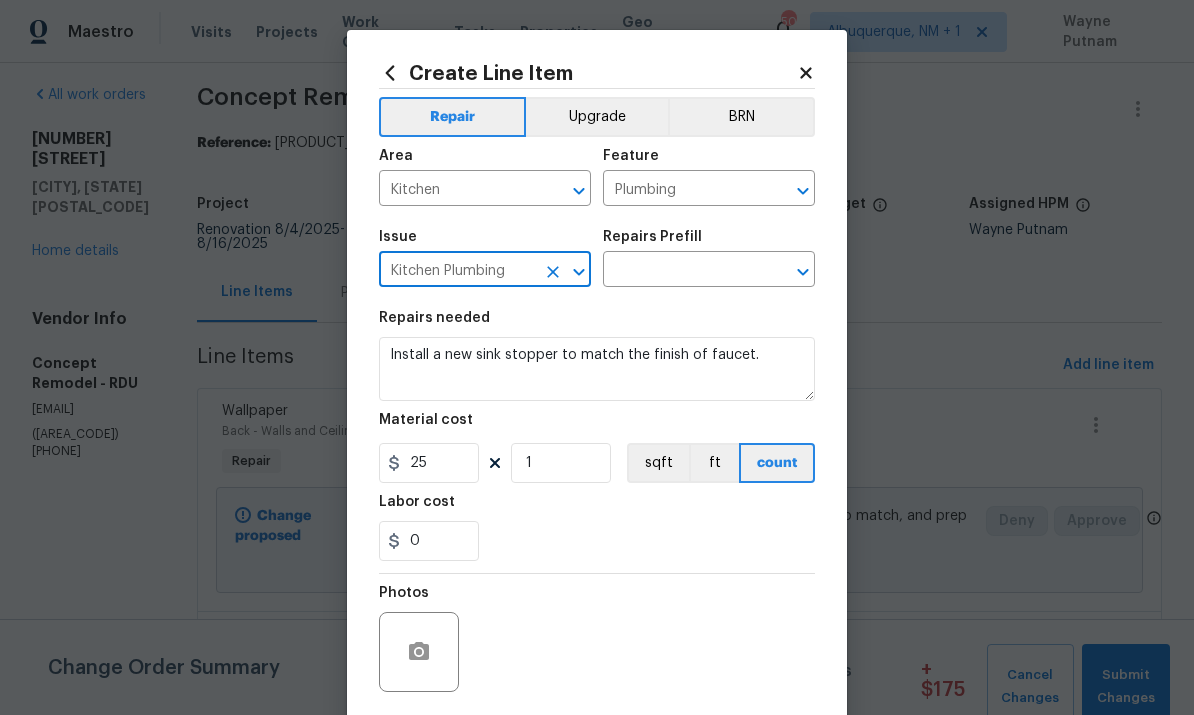click at bounding box center (681, 271) 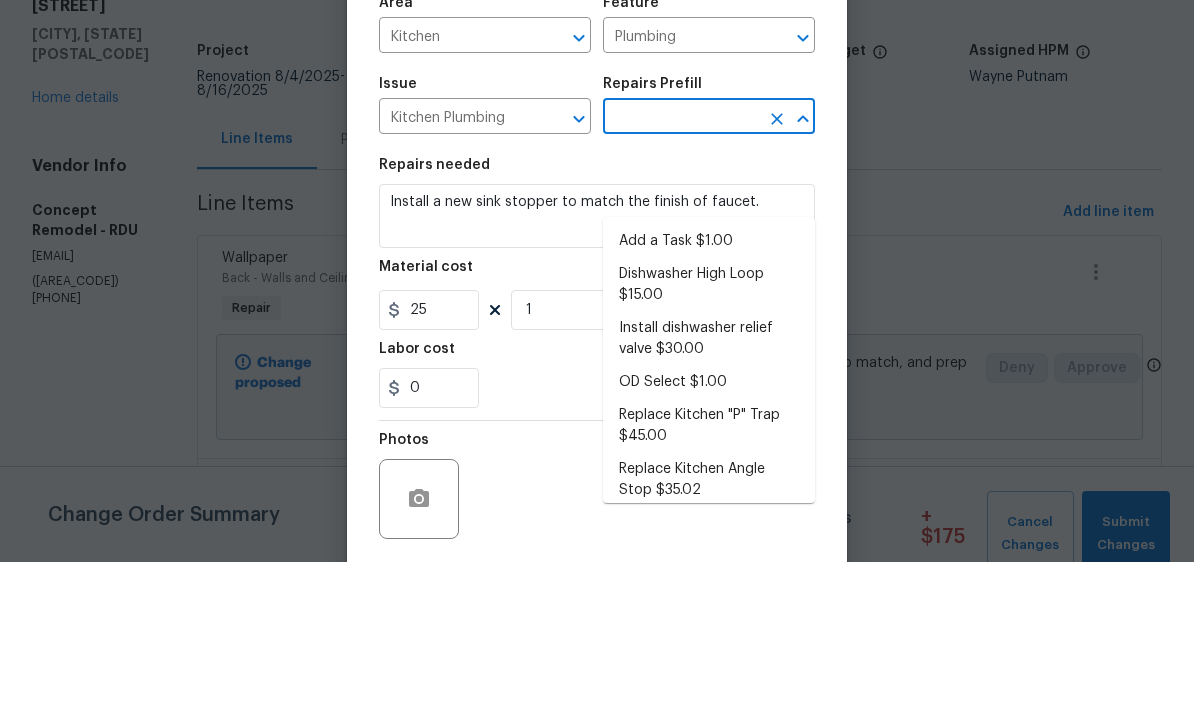 click on "Add a Task $1.00" at bounding box center [709, 394] 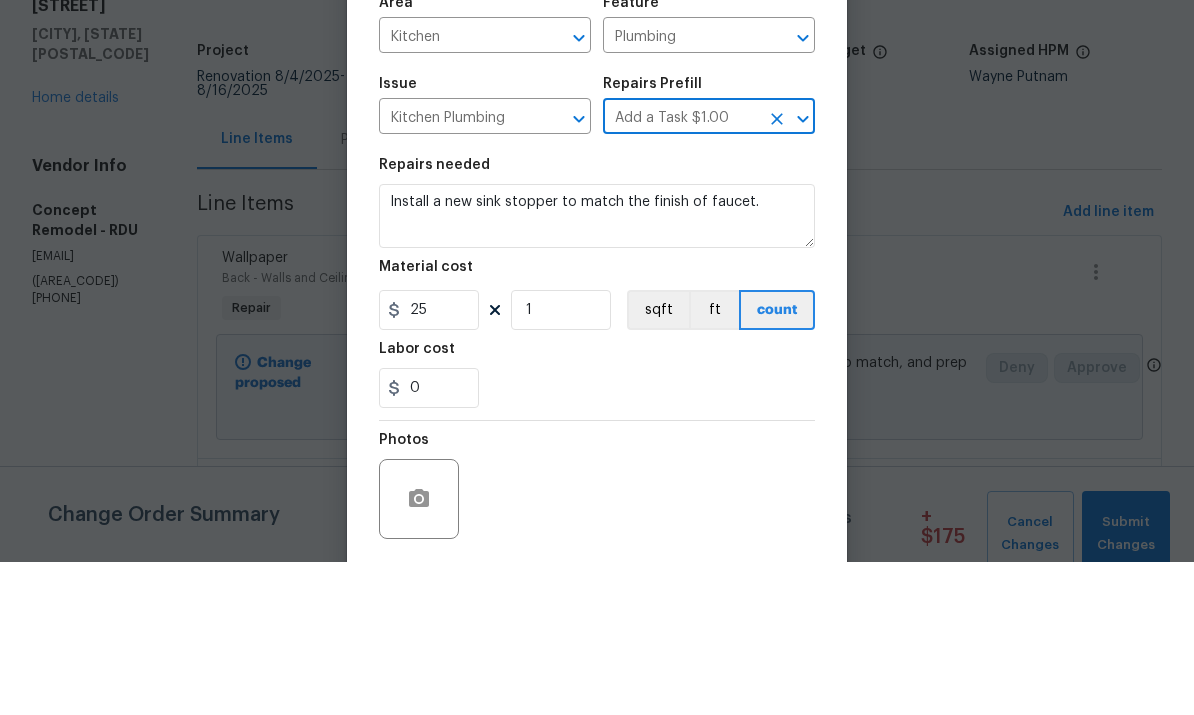 type 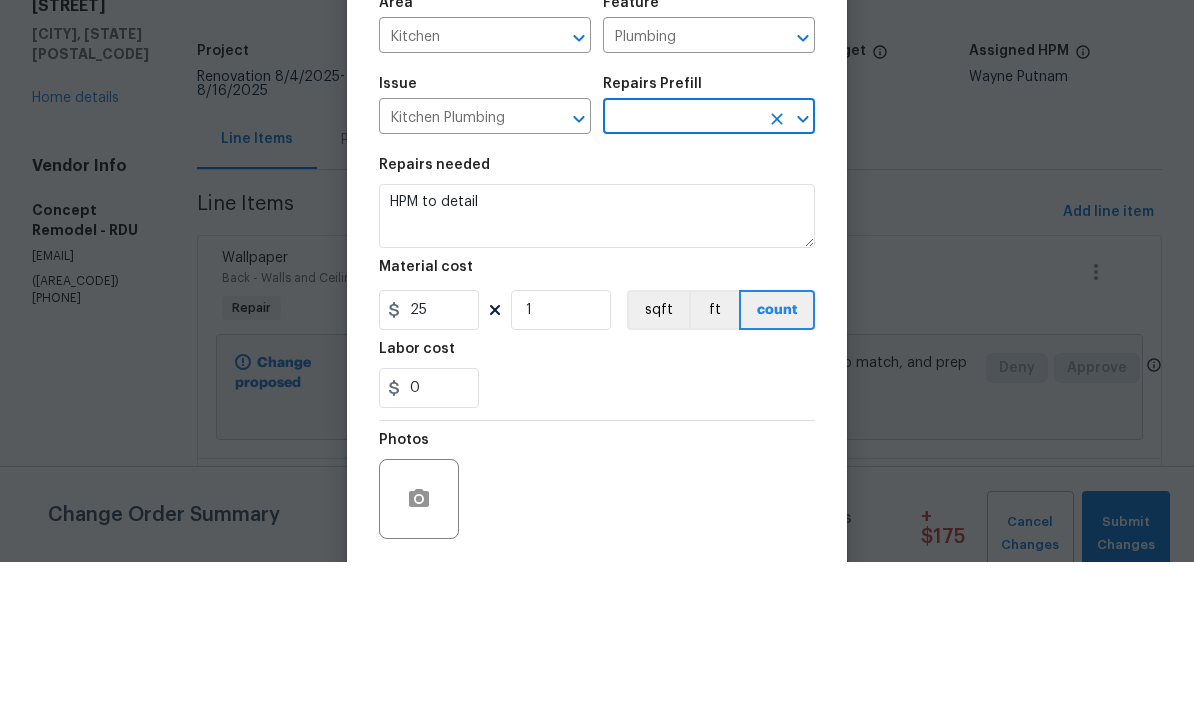type on "Add a Task $1.00" 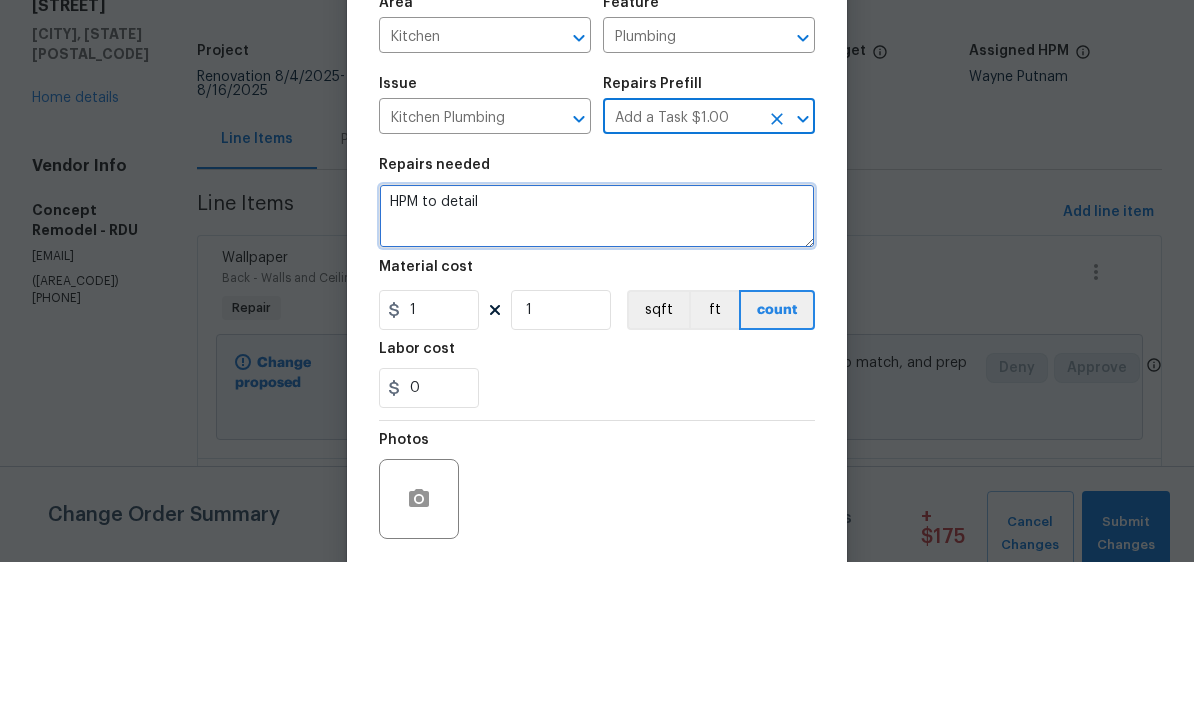 click on "HPM to detail" at bounding box center [597, 369] 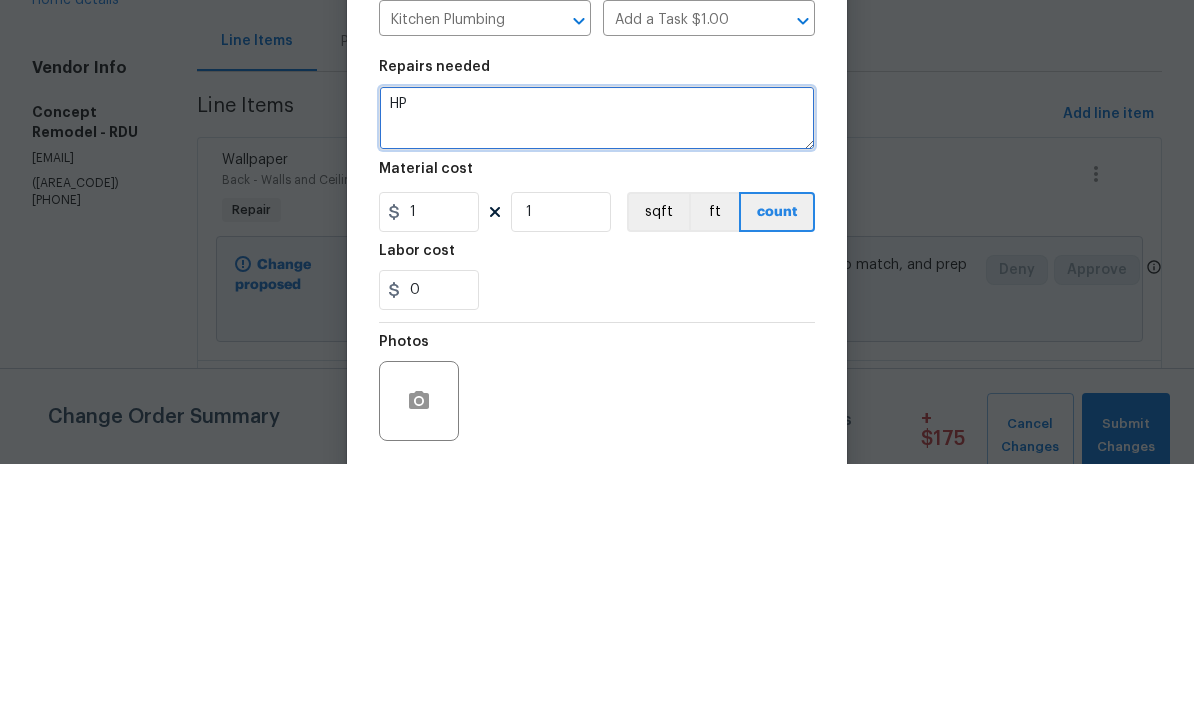 type on "H" 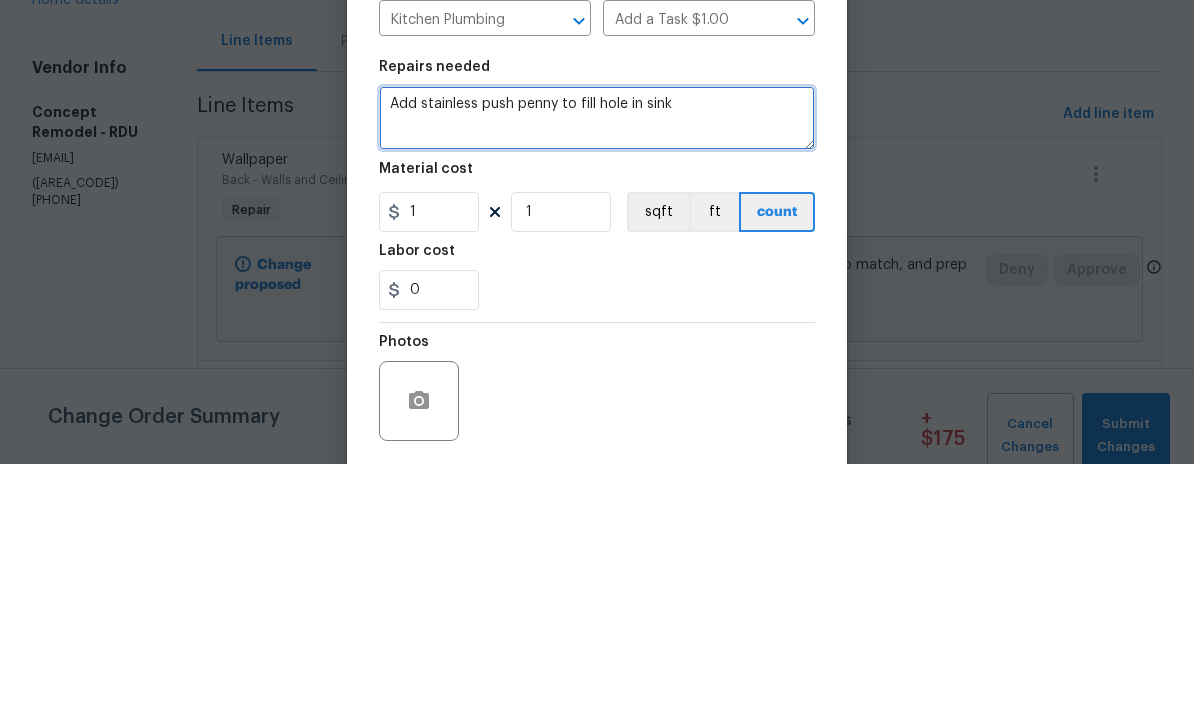 type on "Add stainless push penny to fill hole in sink" 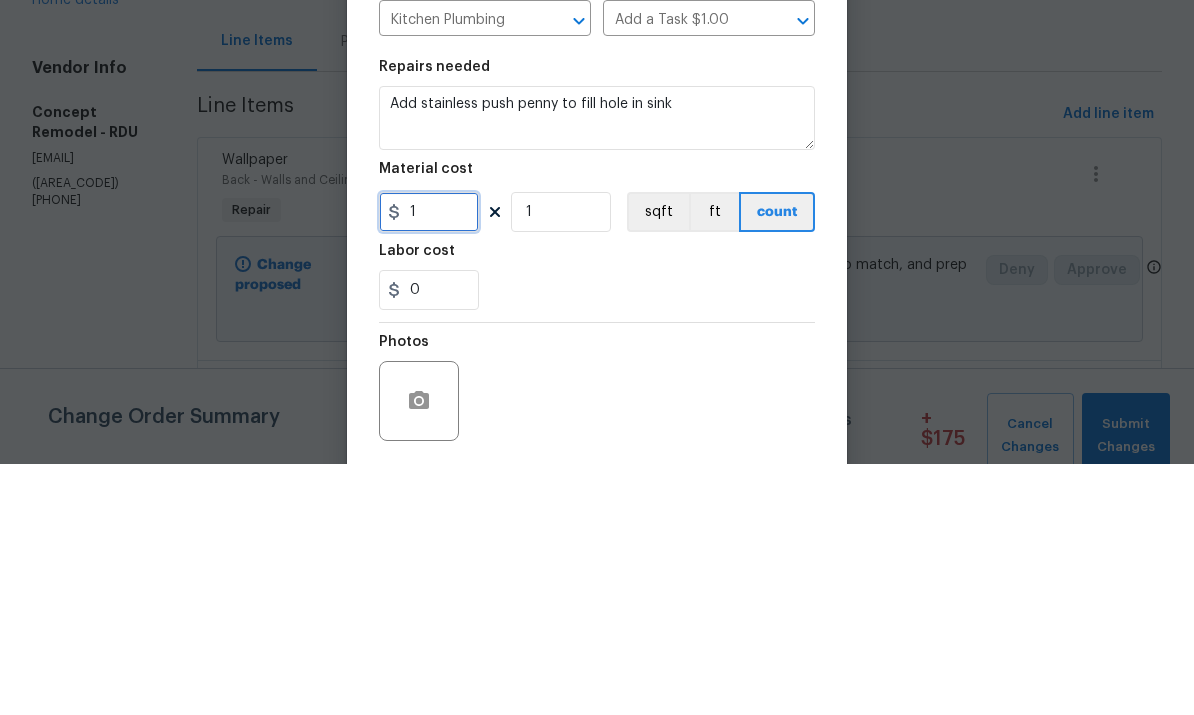 click on "1" at bounding box center [429, 463] 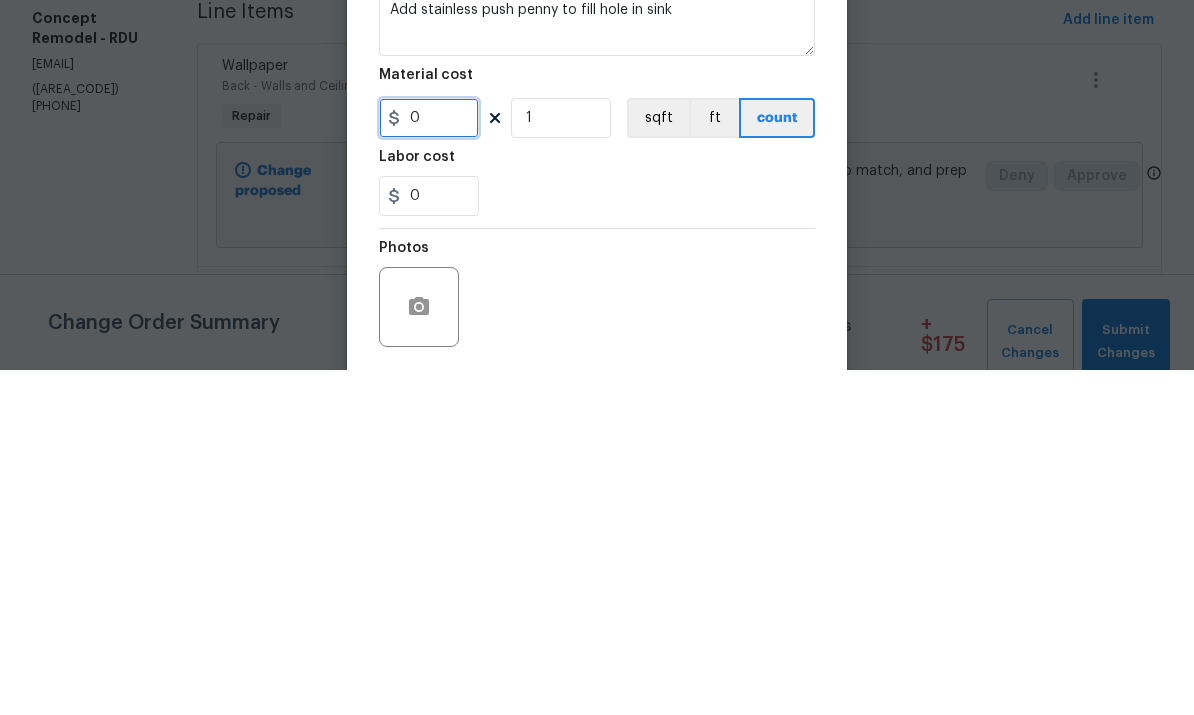 type on "5" 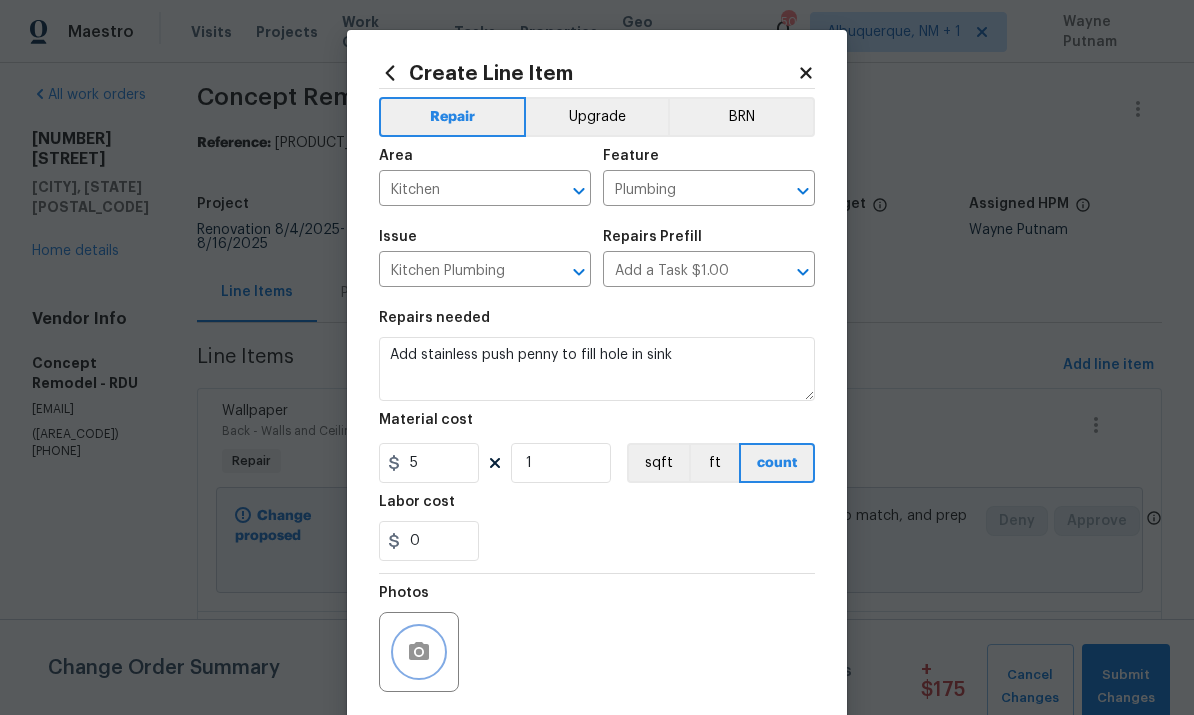 click 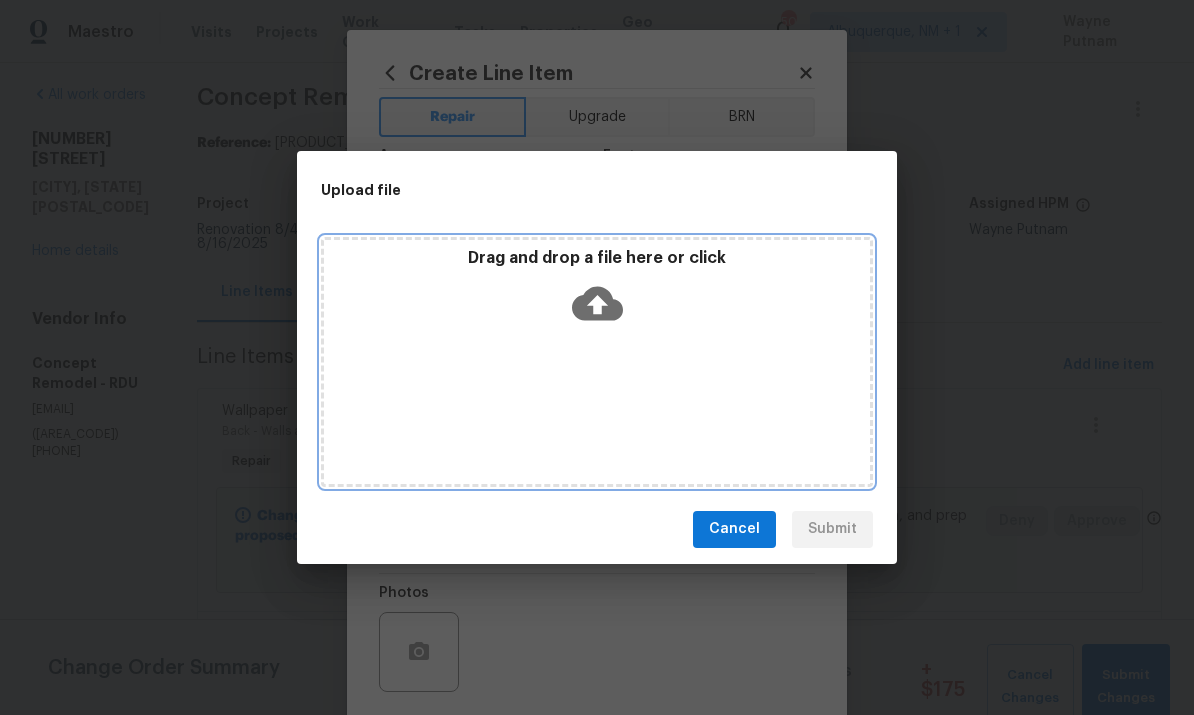 click 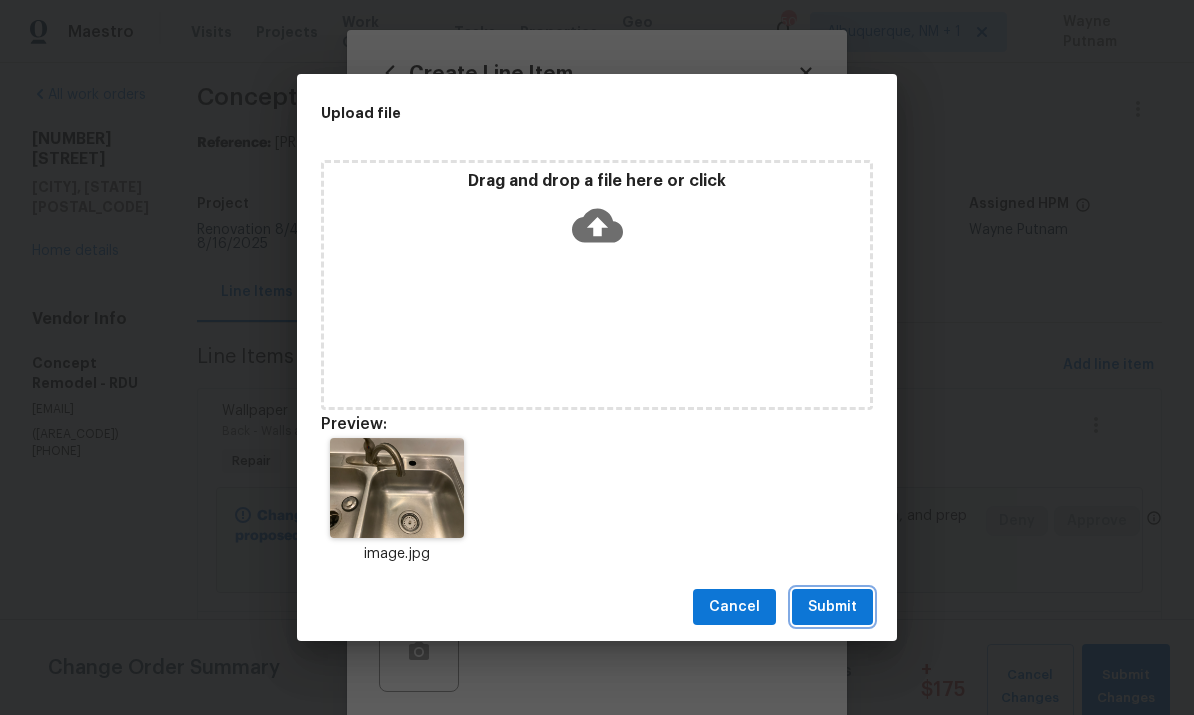 click on "Submit" at bounding box center (832, 607) 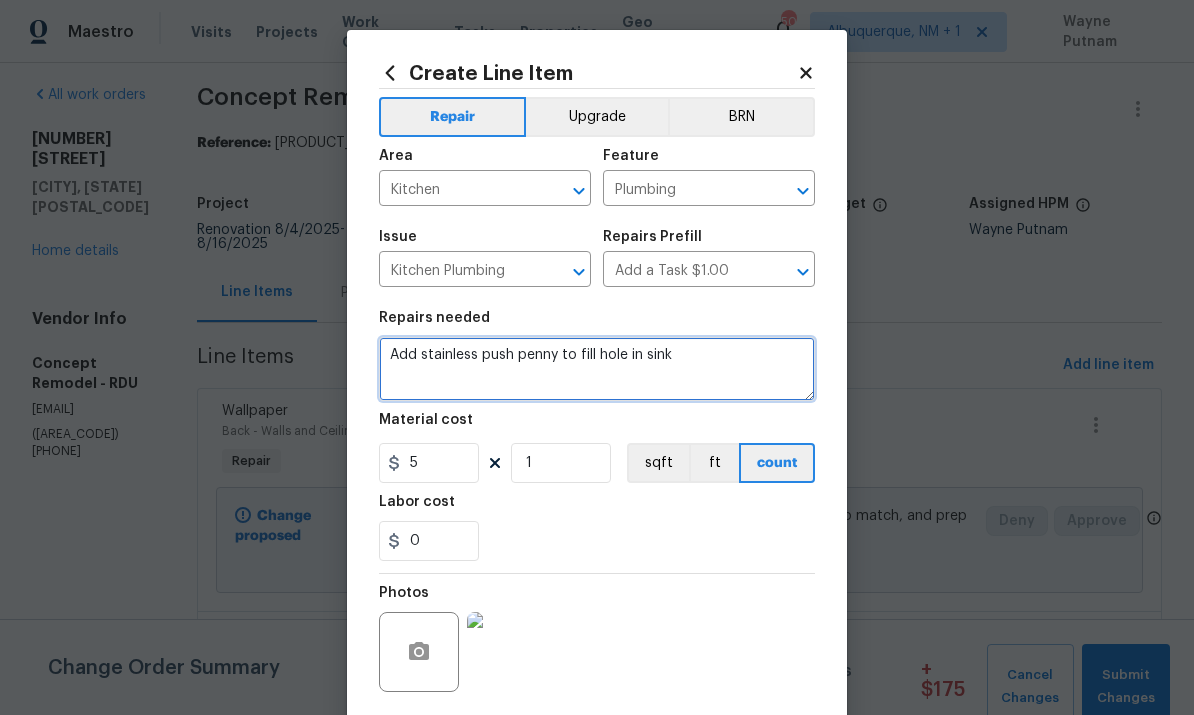 click on "Add stainless push penny to fill hole in sink" at bounding box center [597, 369] 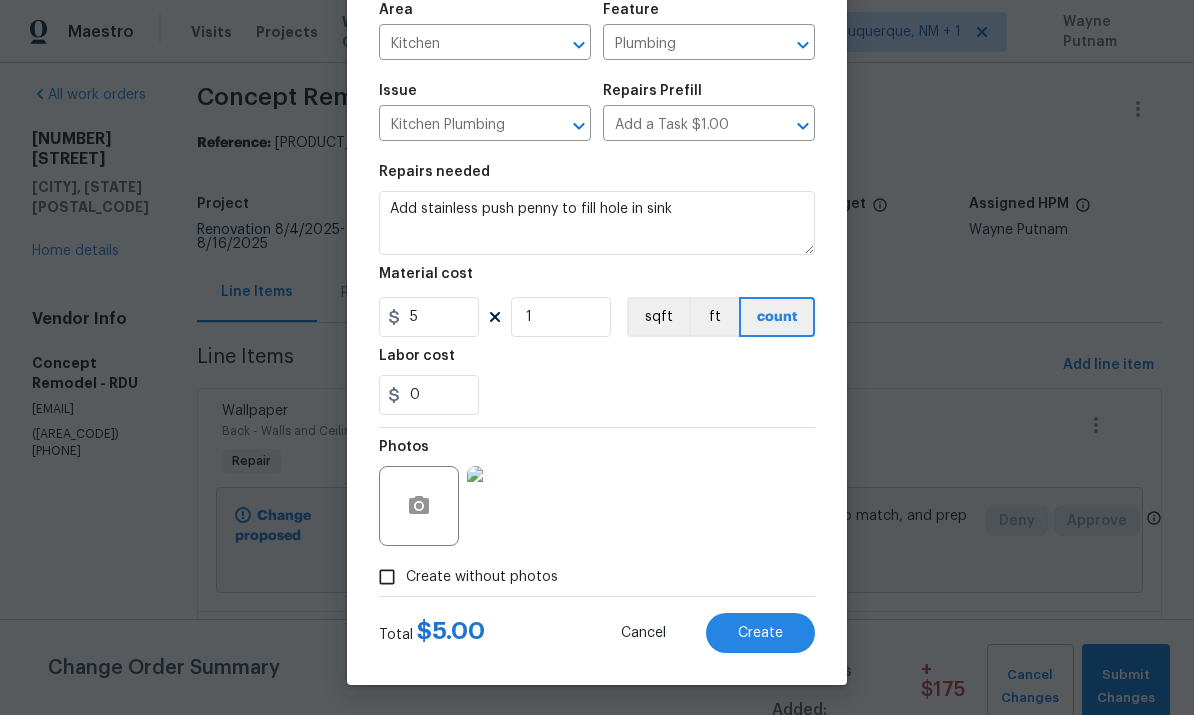 scroll, scrollTop: 150, scrollLeft: 0, axis: vertical 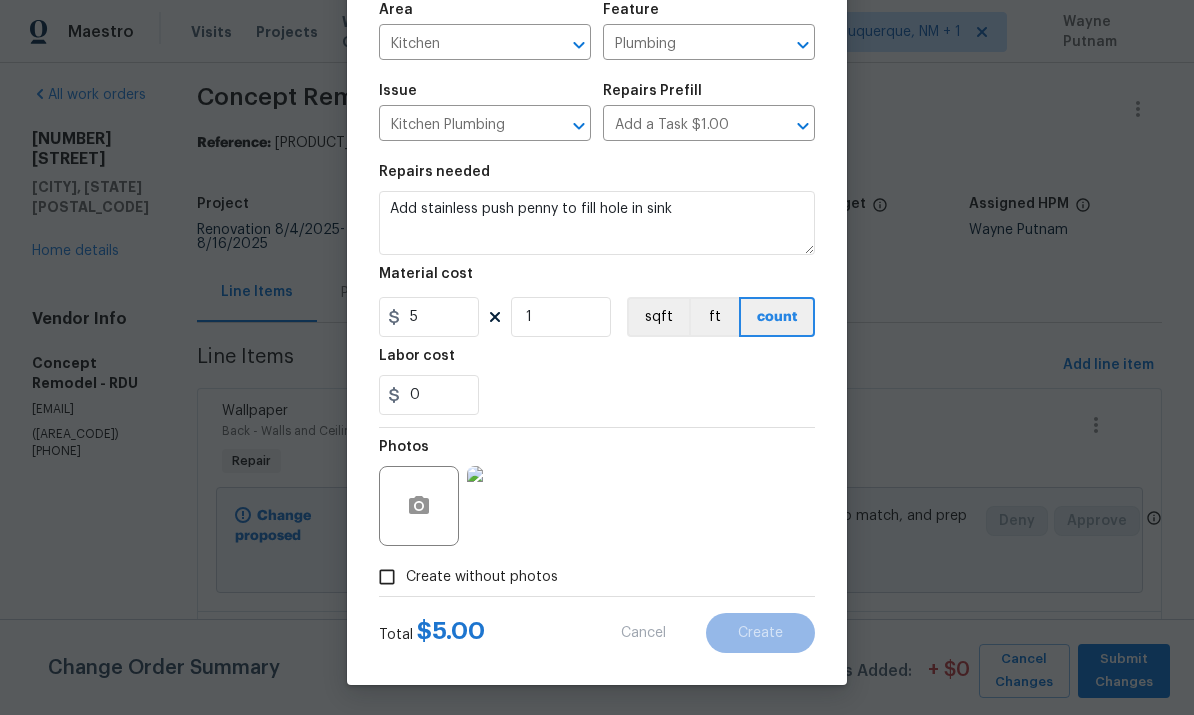type 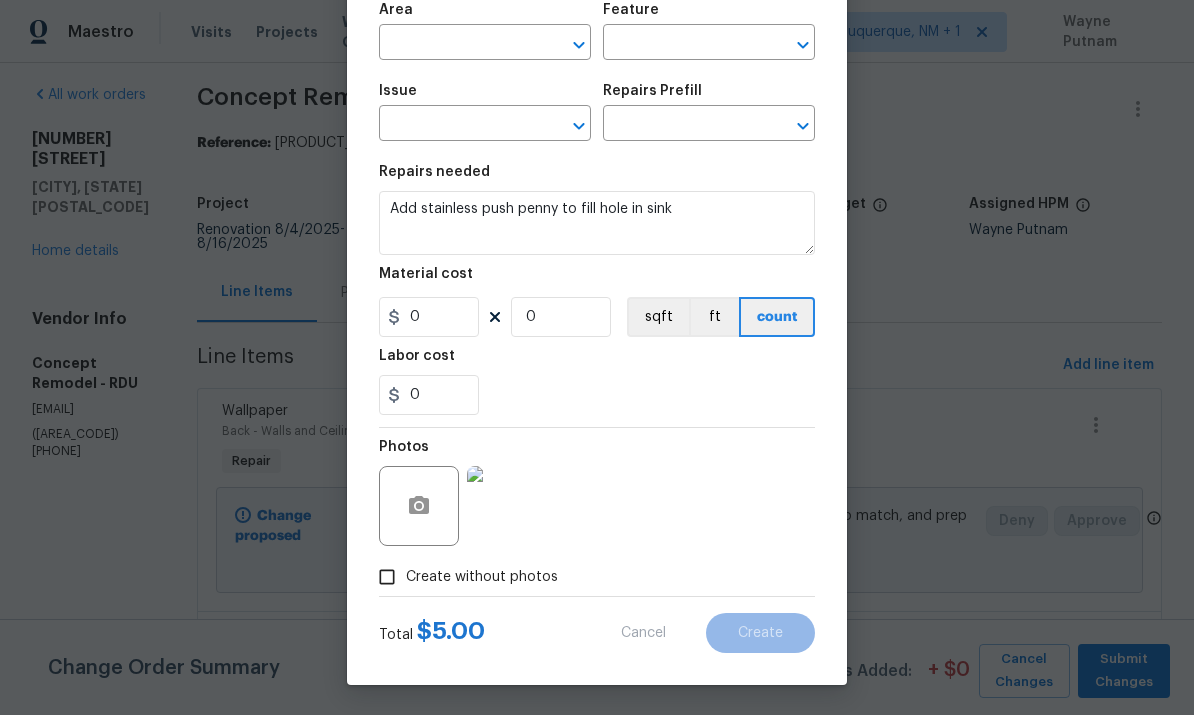 scroll, scrollTop: 0, scrollLeft: 0, axis: both 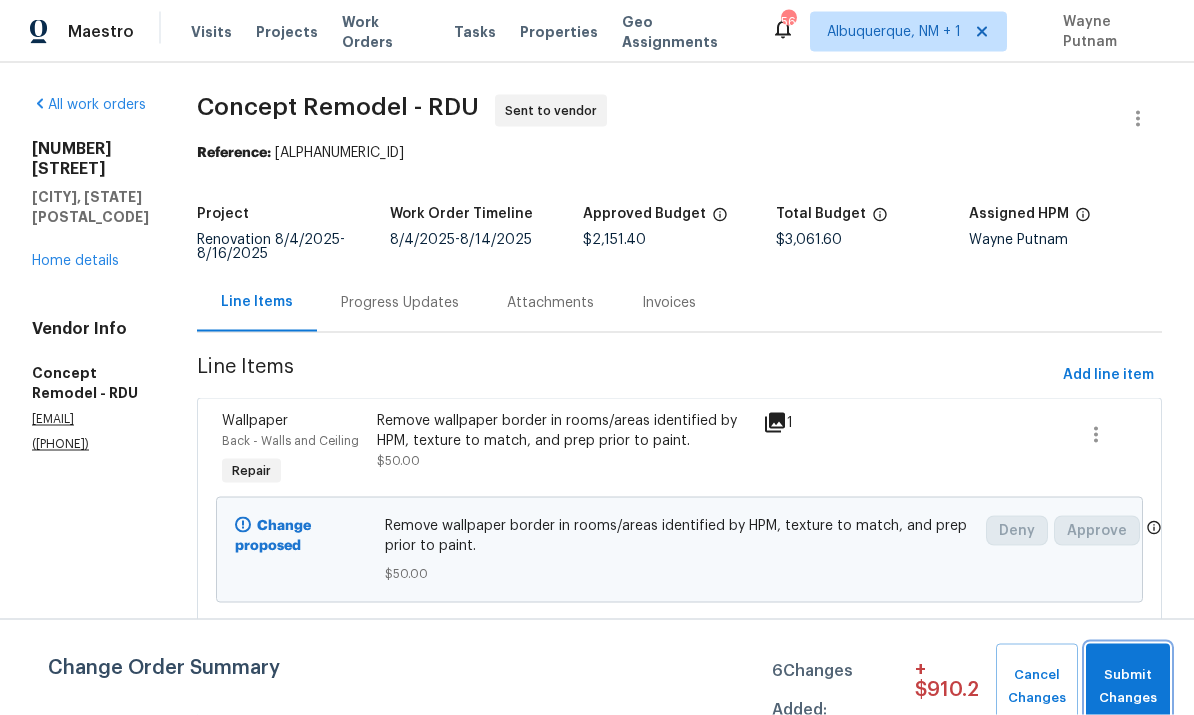 click on "Submit Changes" at bounding box center (1128, 687) 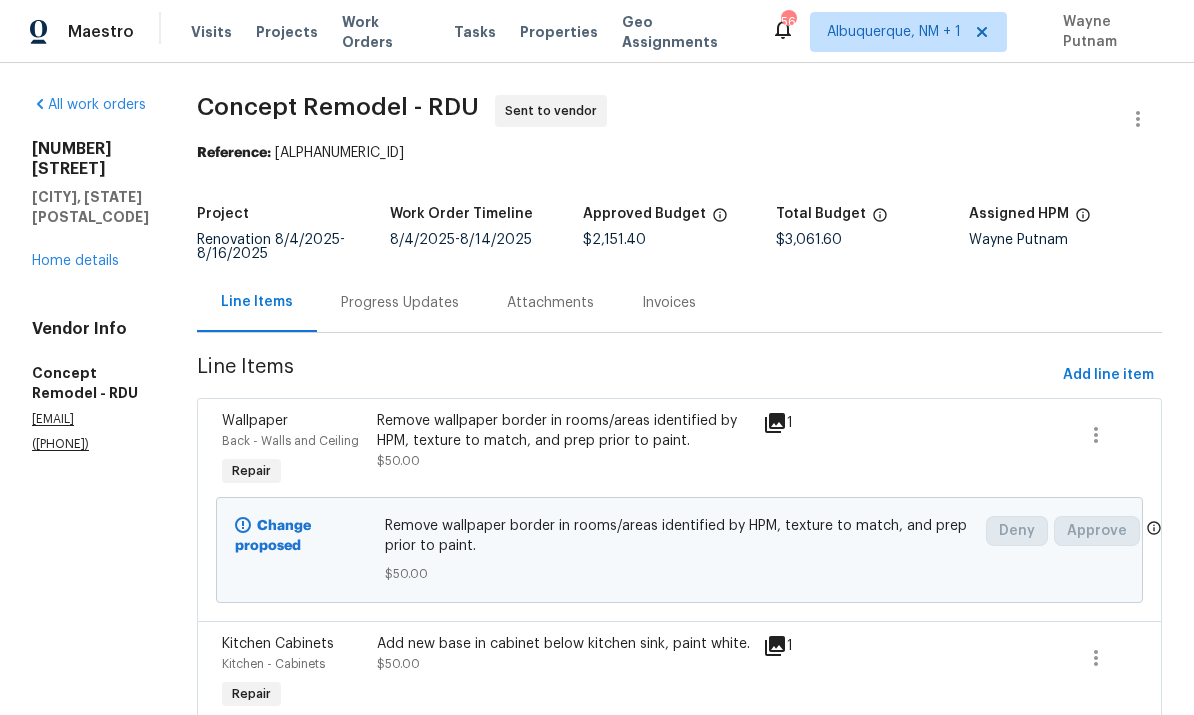 scroll, scrollTop: 0, scrollLeft: 0, axis: both 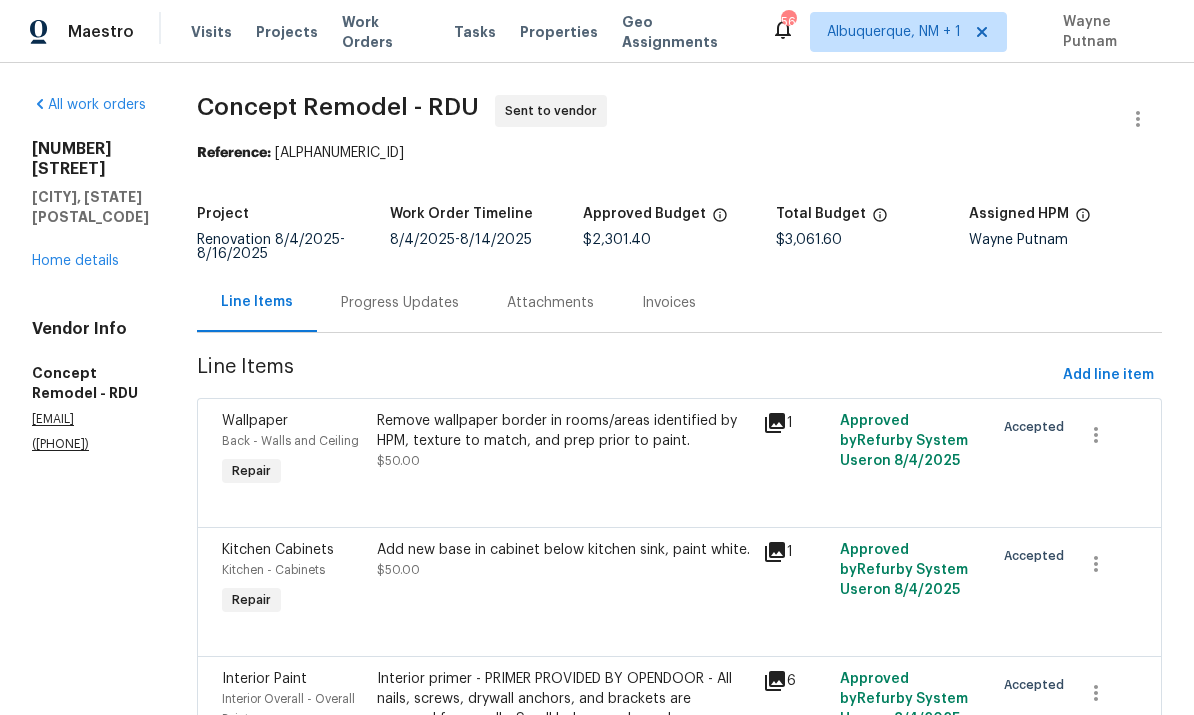 click on "[CITY], [STATE] [POSTAL_CODE]" at bounding box center (90, 207) 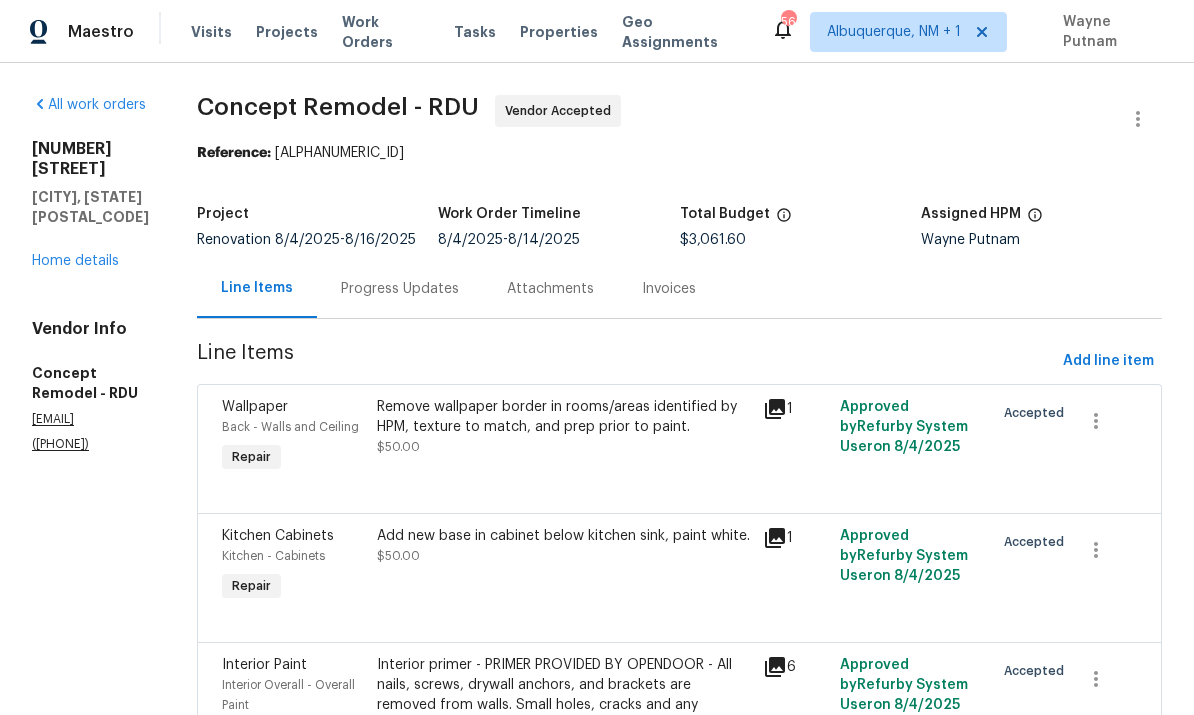 click on "Home details" at bounding box center [75, 261] 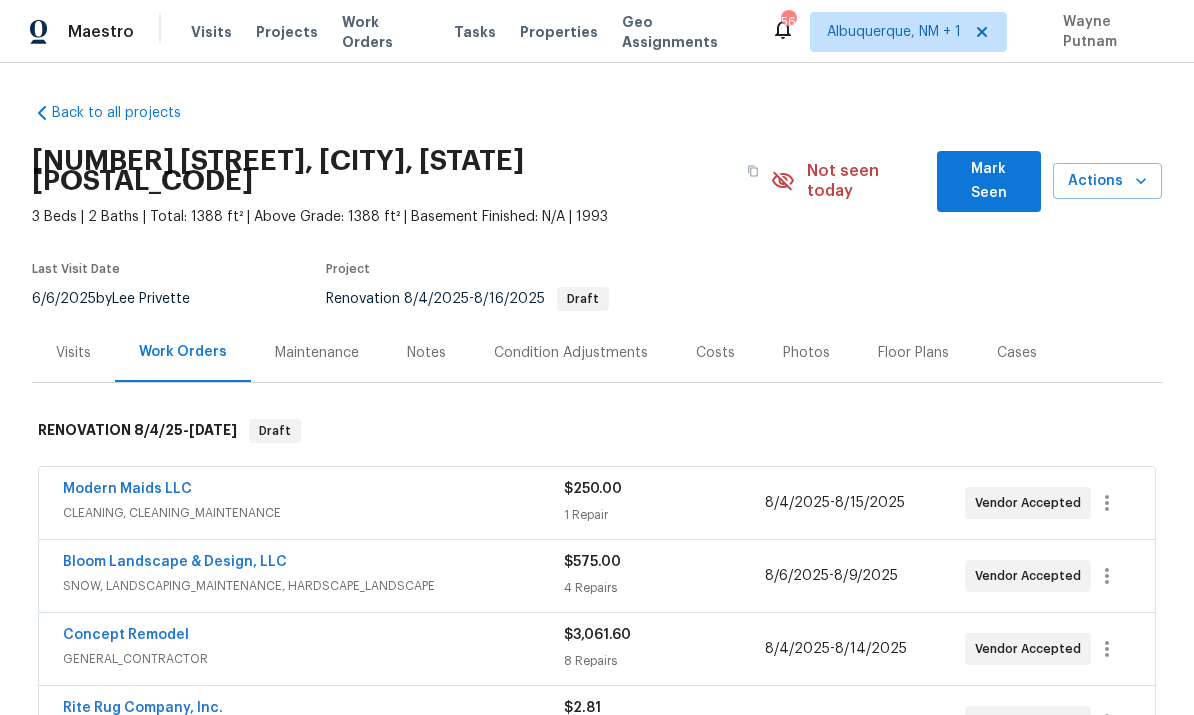 click on "Costs" at bounding box center (715, 352) 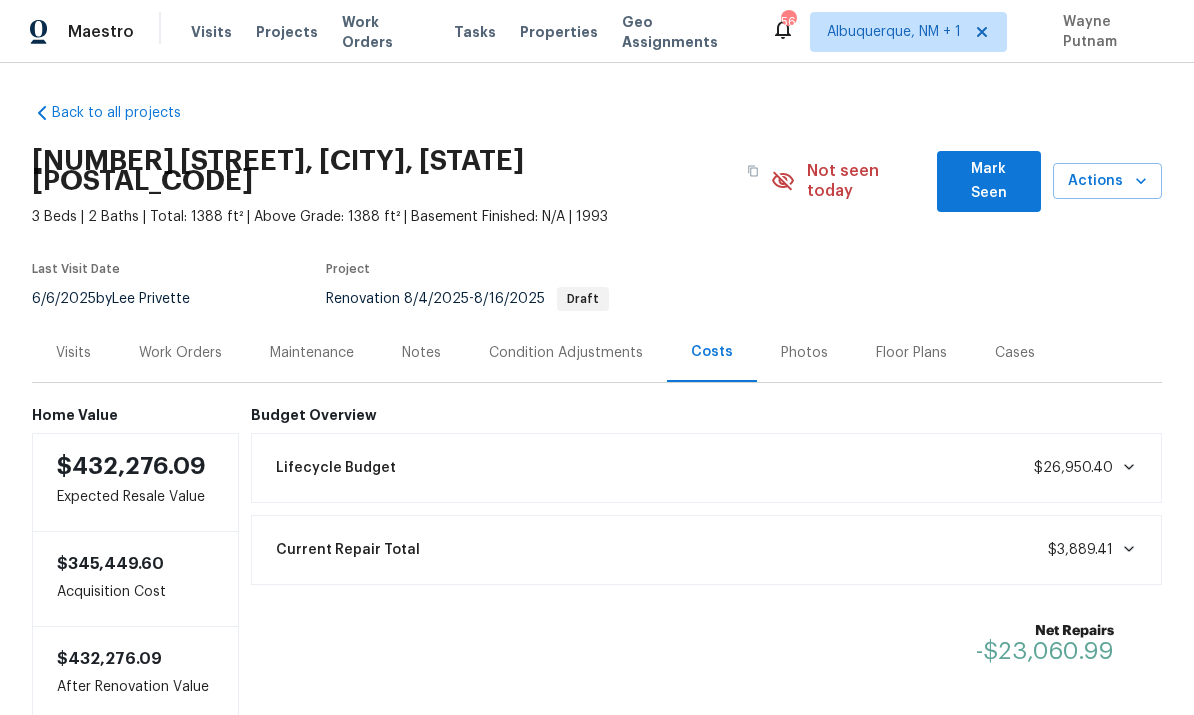 click on "Work Orders" at bounding box center (180, 353) 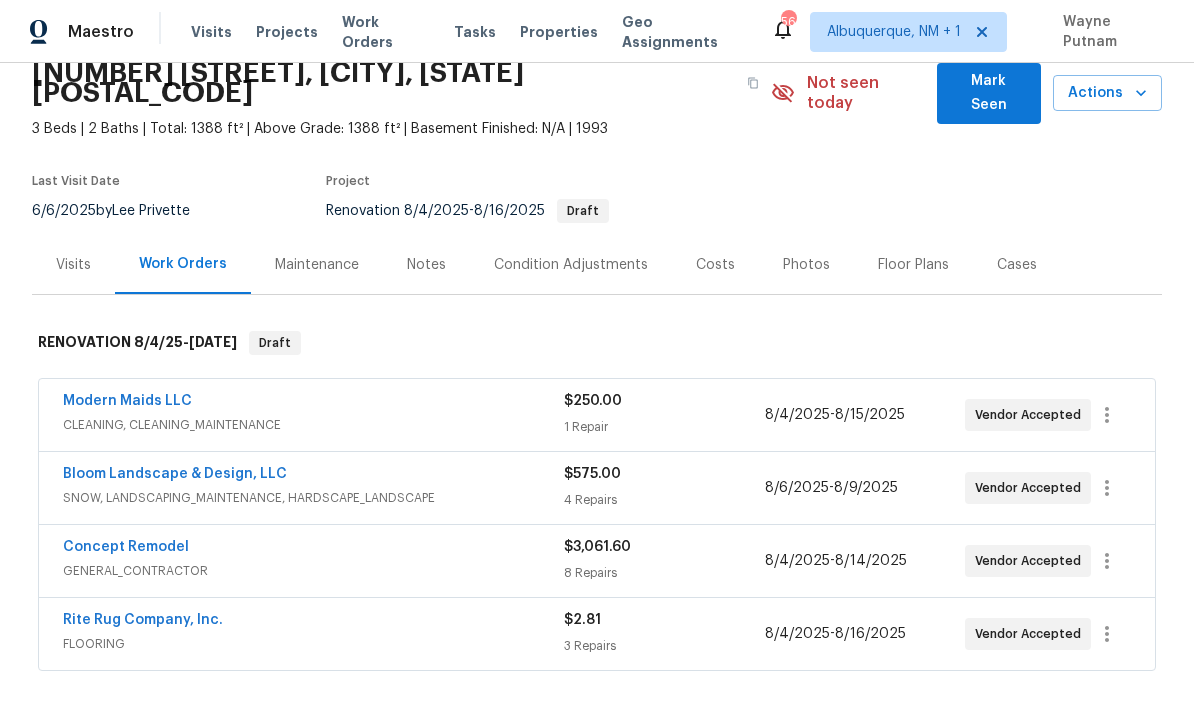 scroll, scrollTop: 91, scrollLeft: 0, axis: vertical 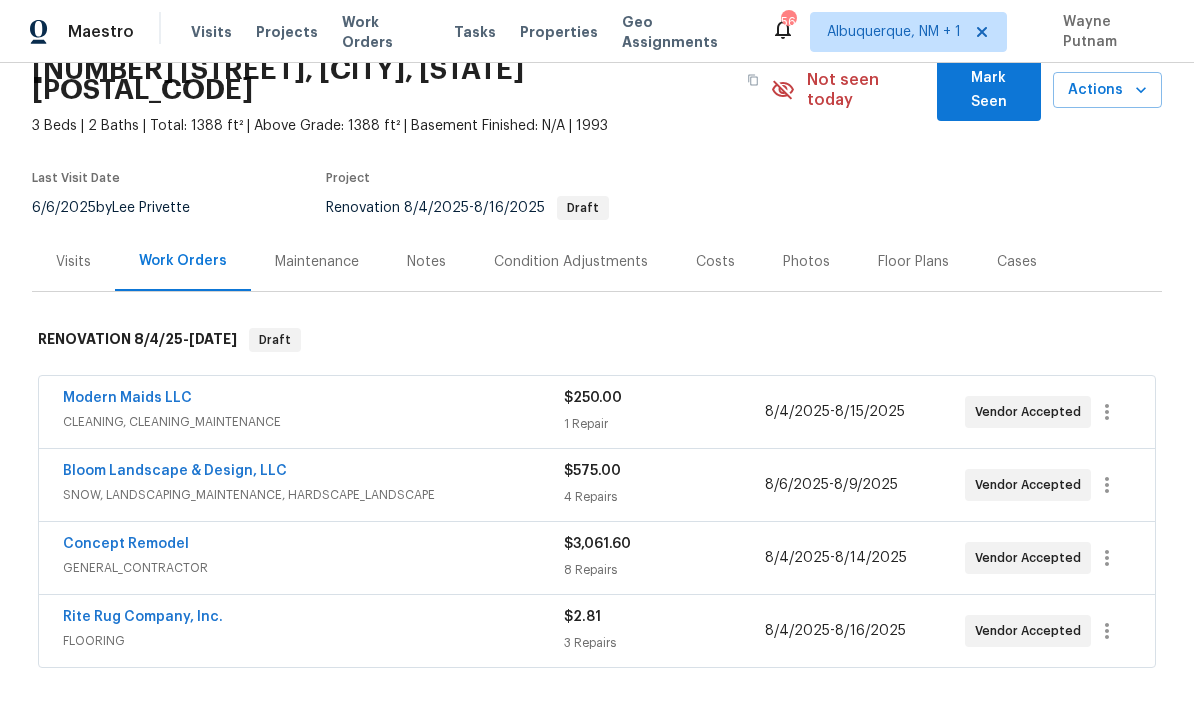 click on "Bloom Landscape & Design, LLC" at bounding box center [175, 471] 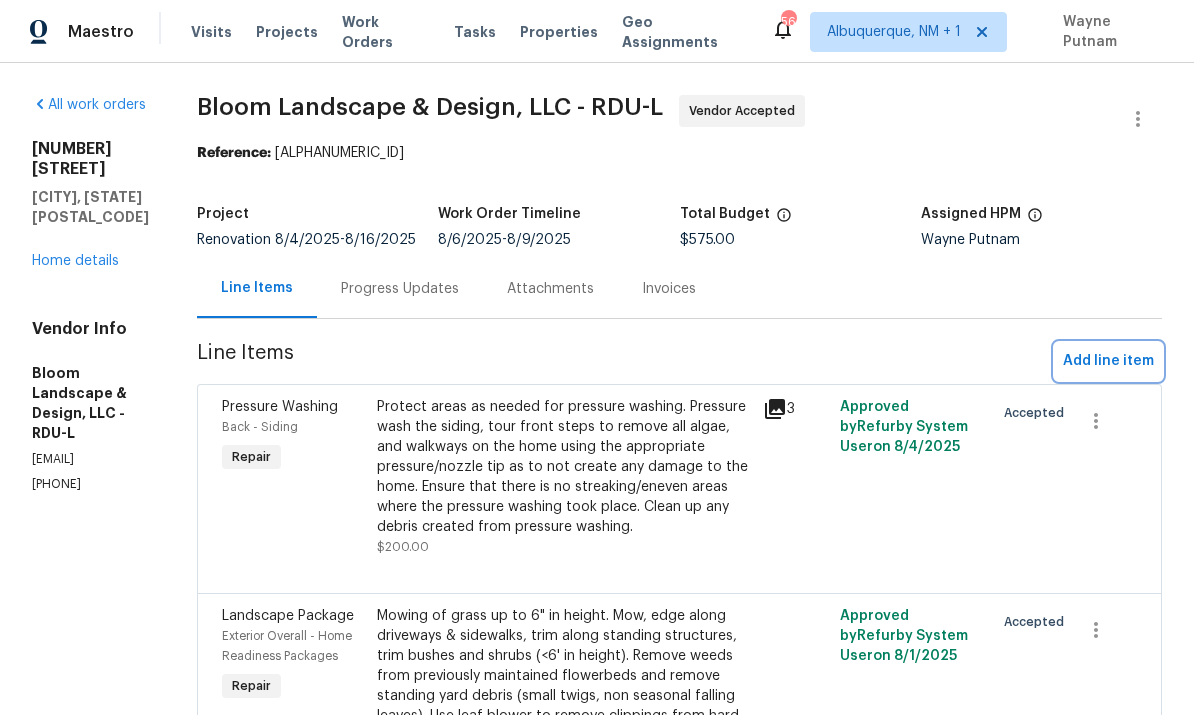 click on "Add line item" at bounding box center (1108, 361) 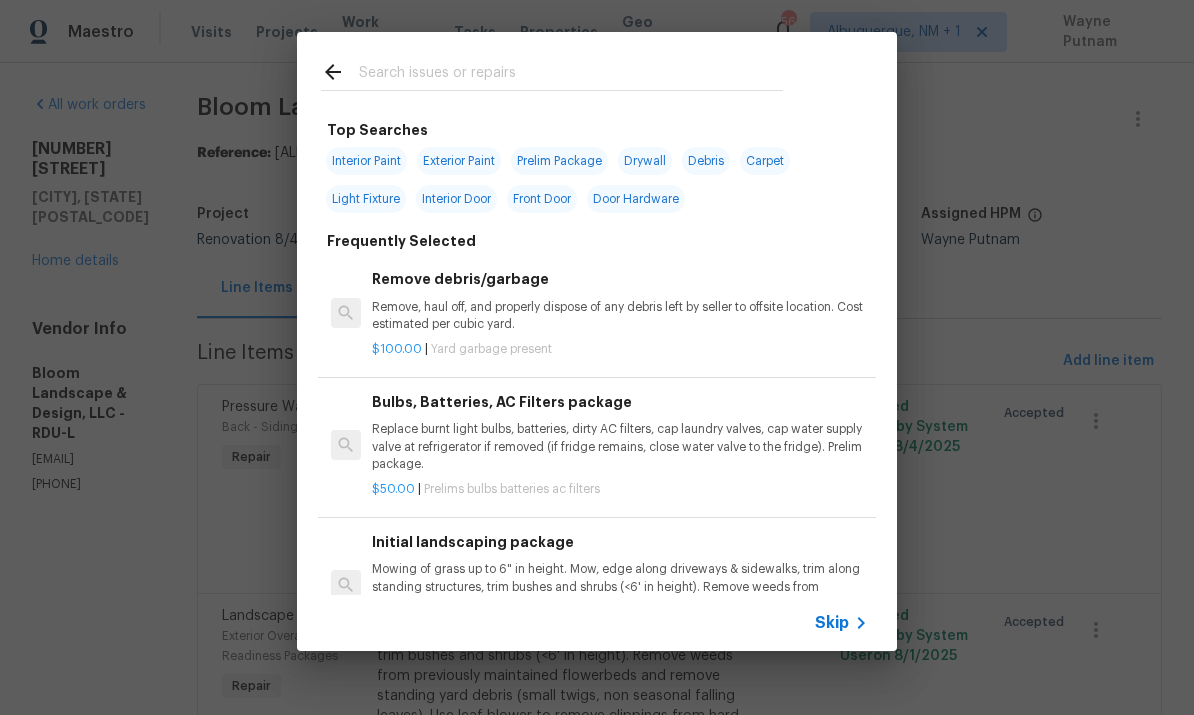 click at bounding box center (571, 75) 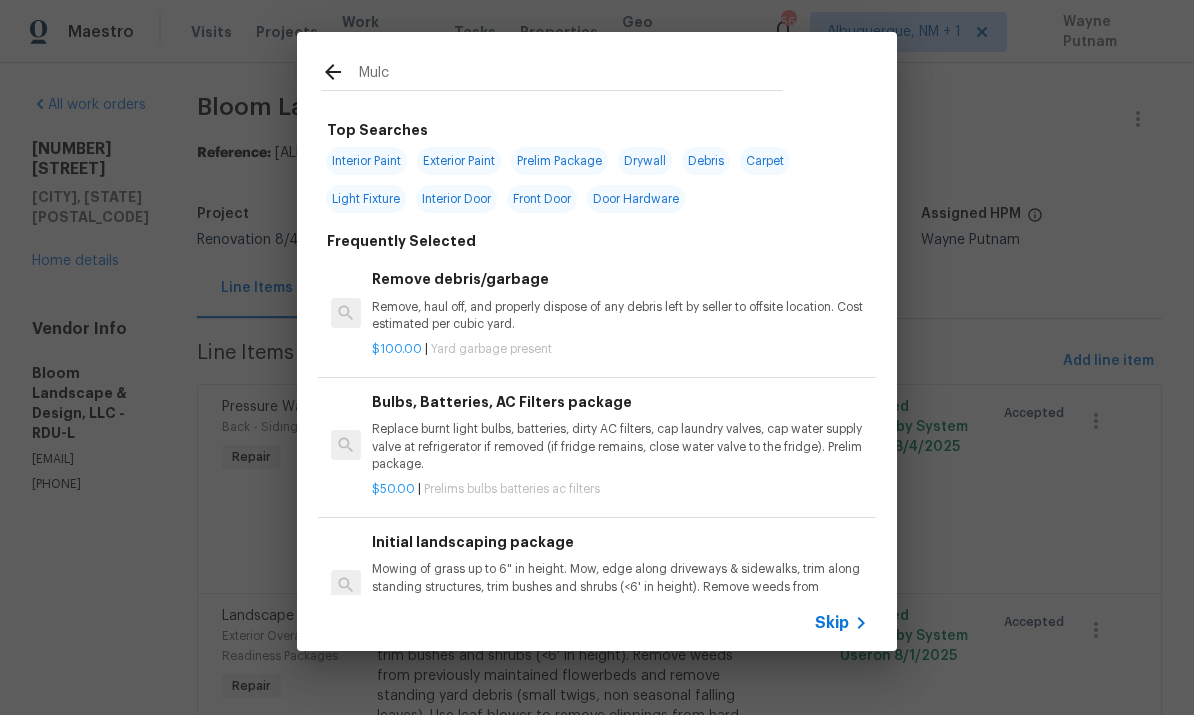 type on "Mulch" 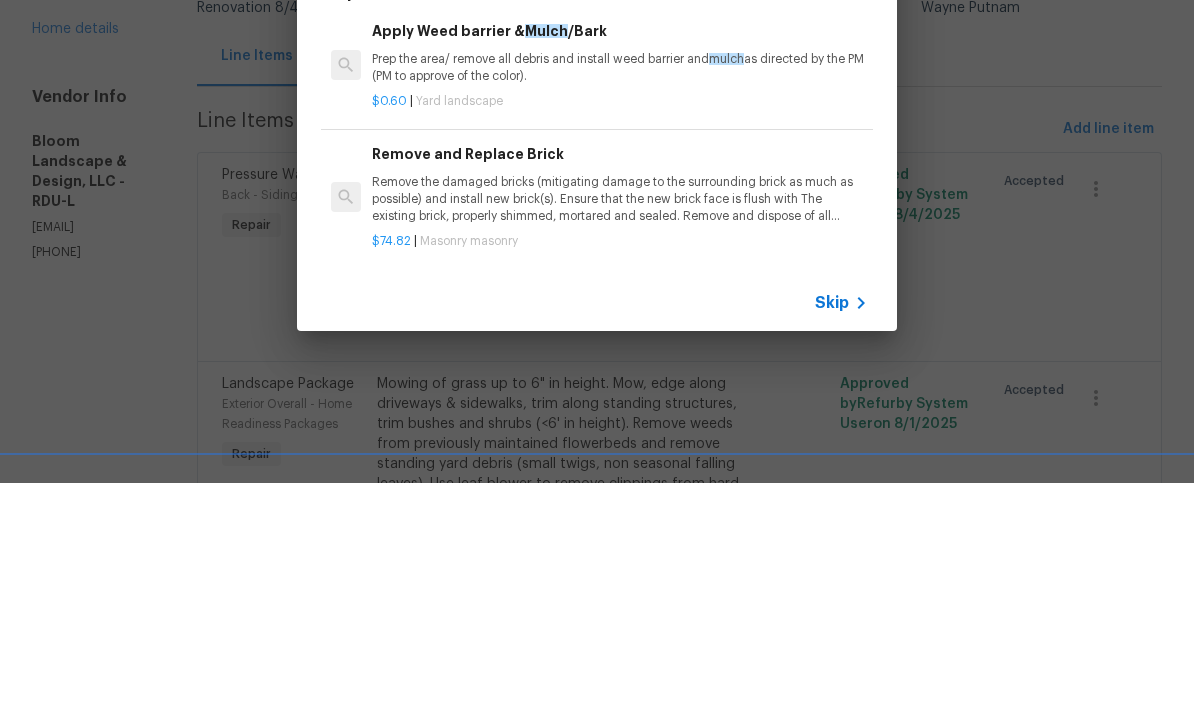 click on "Prep the area/ remove all debris and install weed barrier and  mulch  as directed by the PM (PM to approve of the color)." at bounding box center (620, 300) 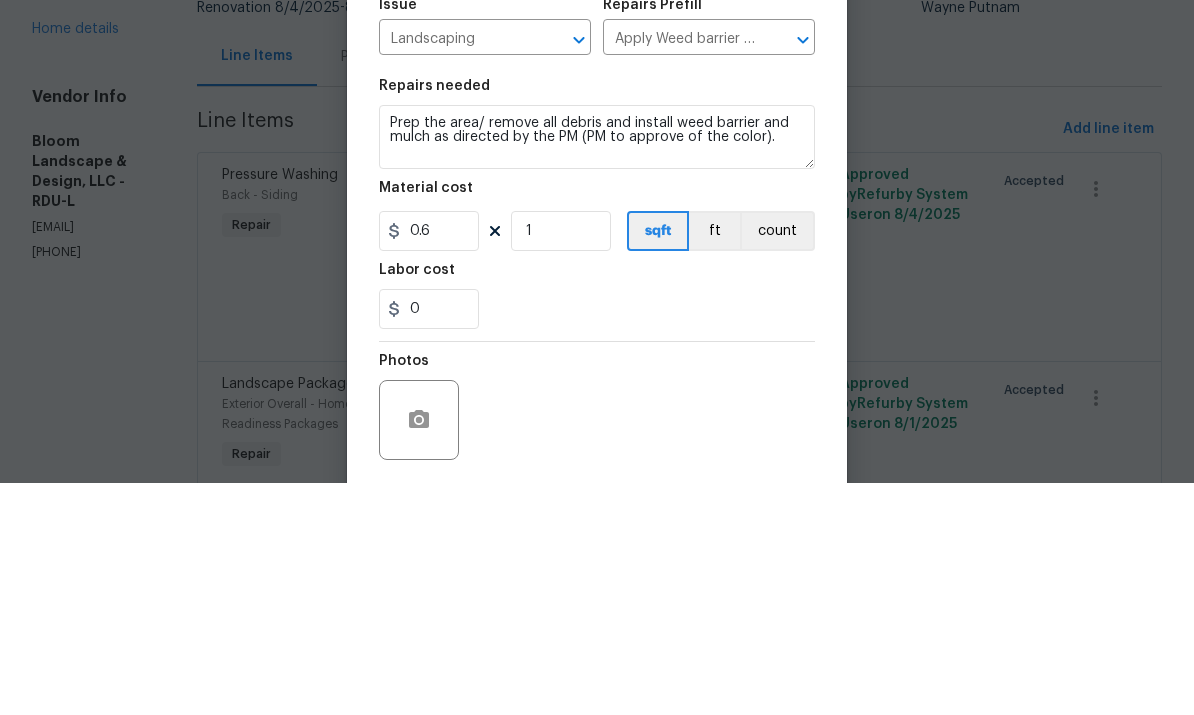 scroll, scrollTop: 75, scrollLeft: 0, axis: vertical 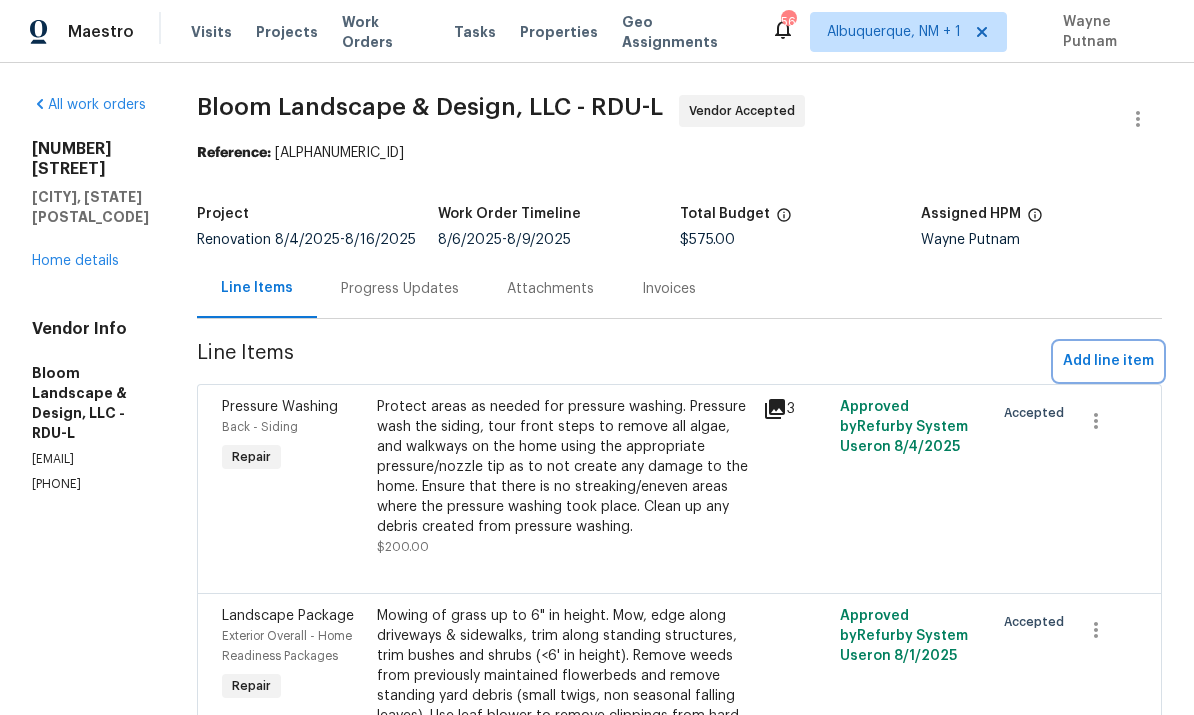 click on "Add line item" at bounding box center [1108, 361] 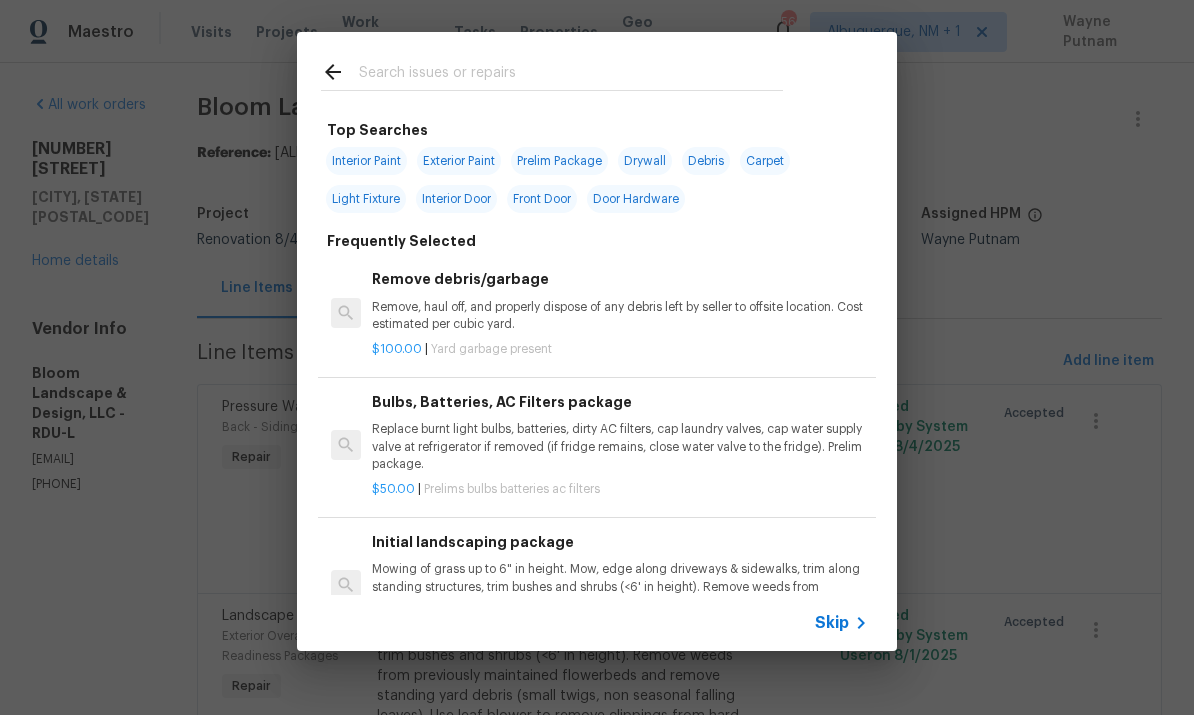 click at bounding box center [571, 75] 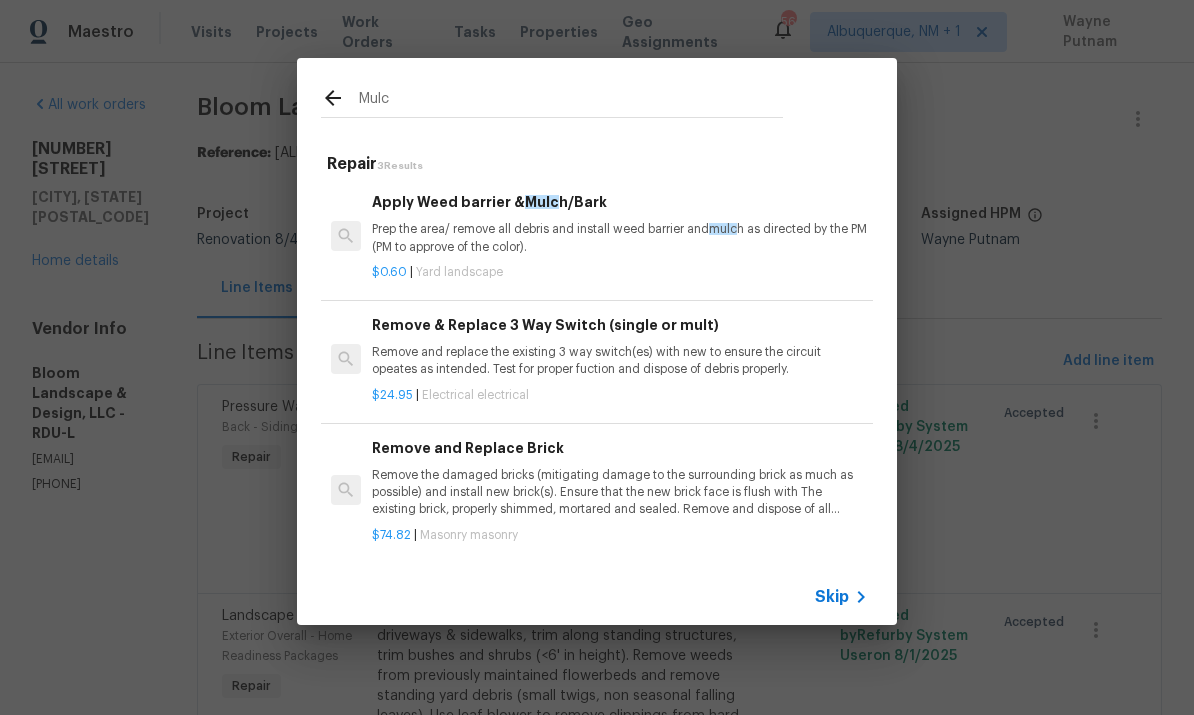 type on "Mulch" 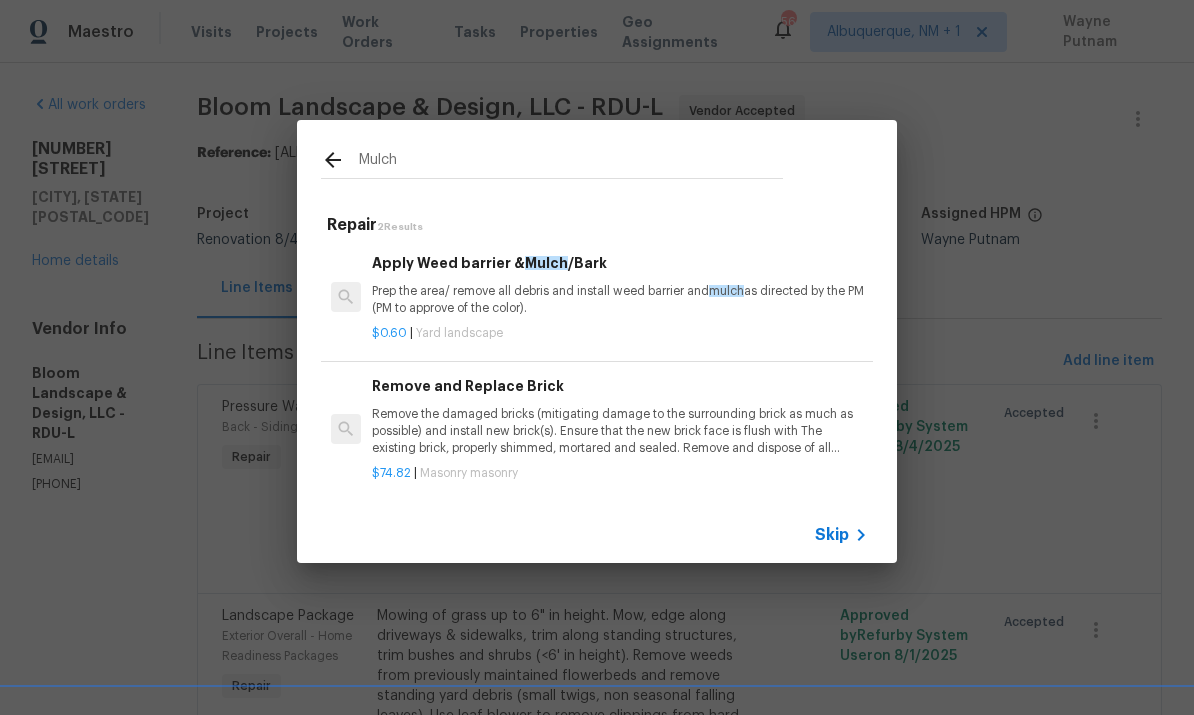 click on "Prep the area/ remove all debris and install weed barrier and  mulch  as directed by the PM (PM to approve of the color)." at bounding box center [620, 300] 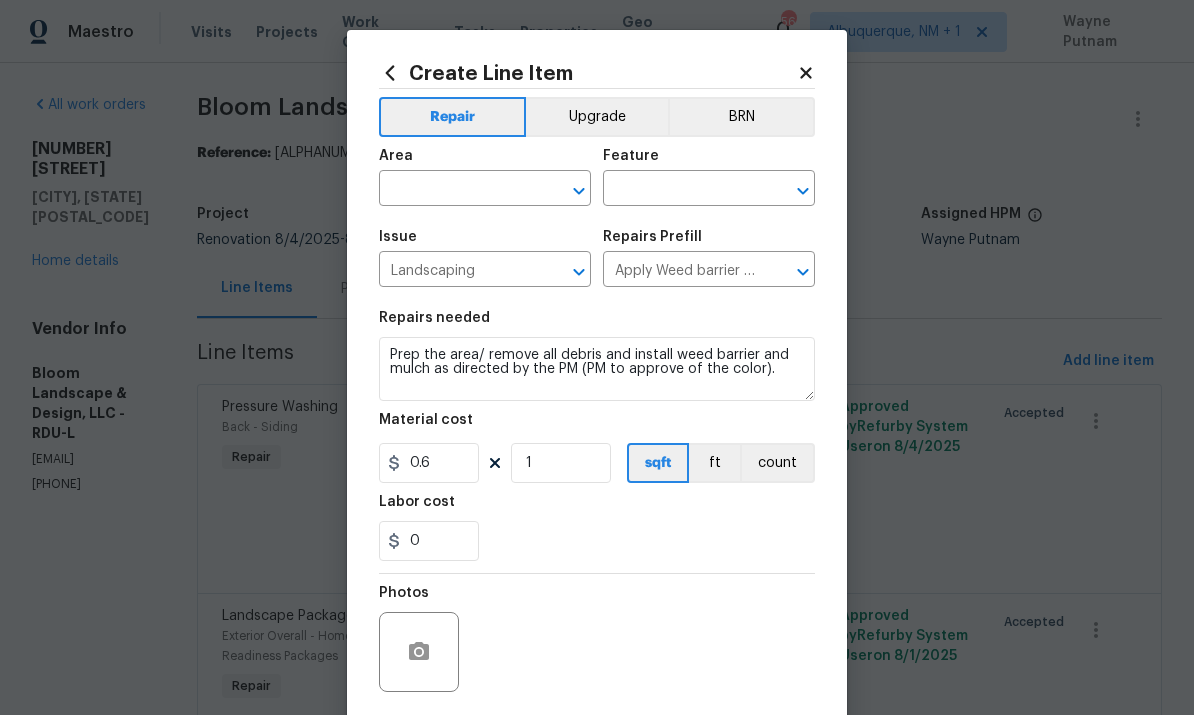 click at bounding box center [457, 190] 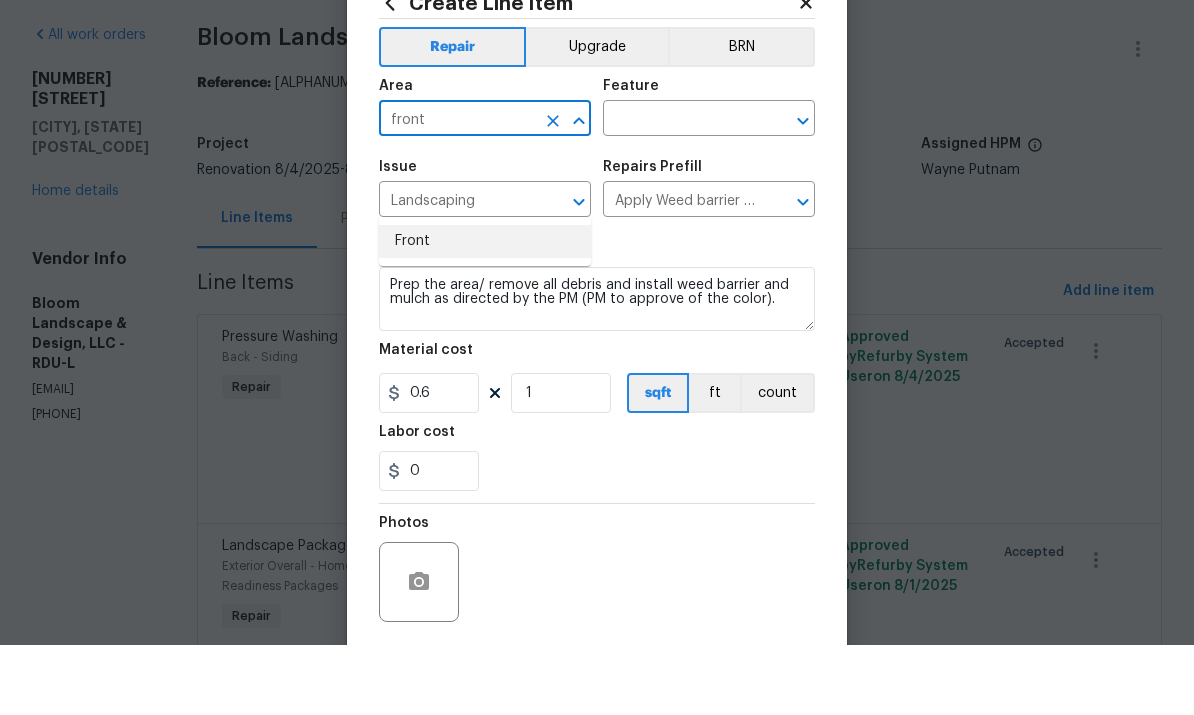 click on "Front" at bounding box center [485, 311] 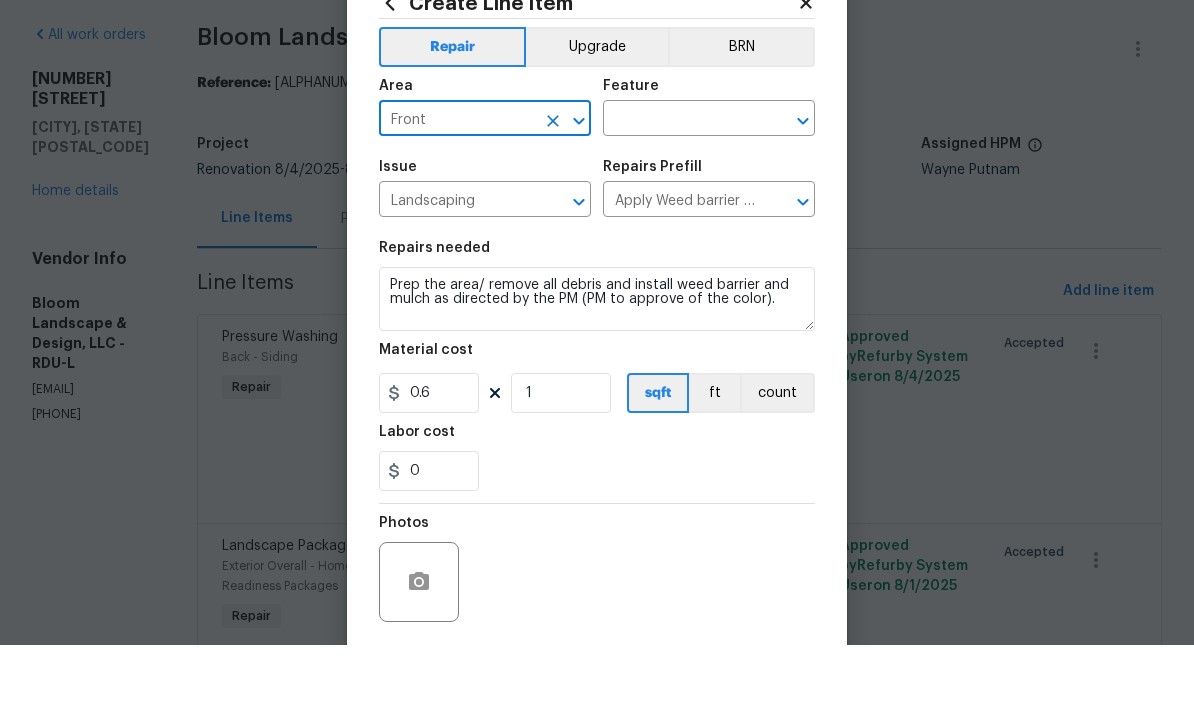 click at bounding box center (681, 190) 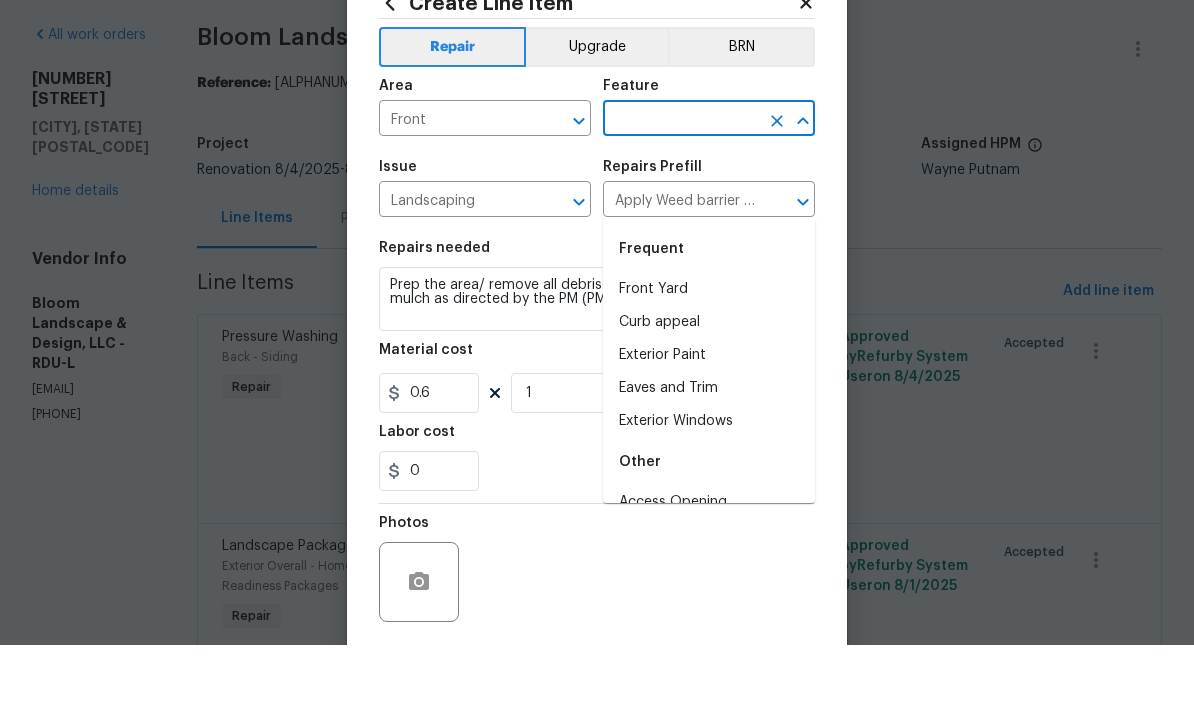 click on "Front Yard" at bounding box center [709, 359] 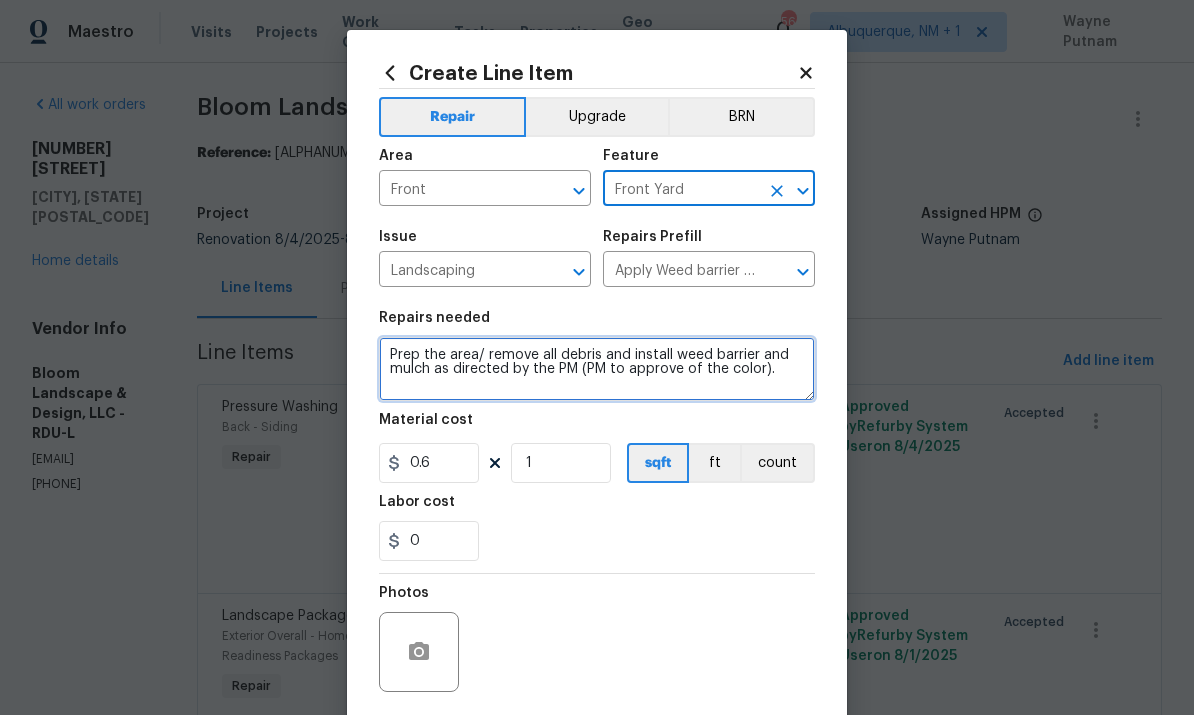 click on "Prep the area/ remove all debris and install weed barrier and mulch as directed by the PM (PM to approve of the color)." at bounding box center (597, 369) 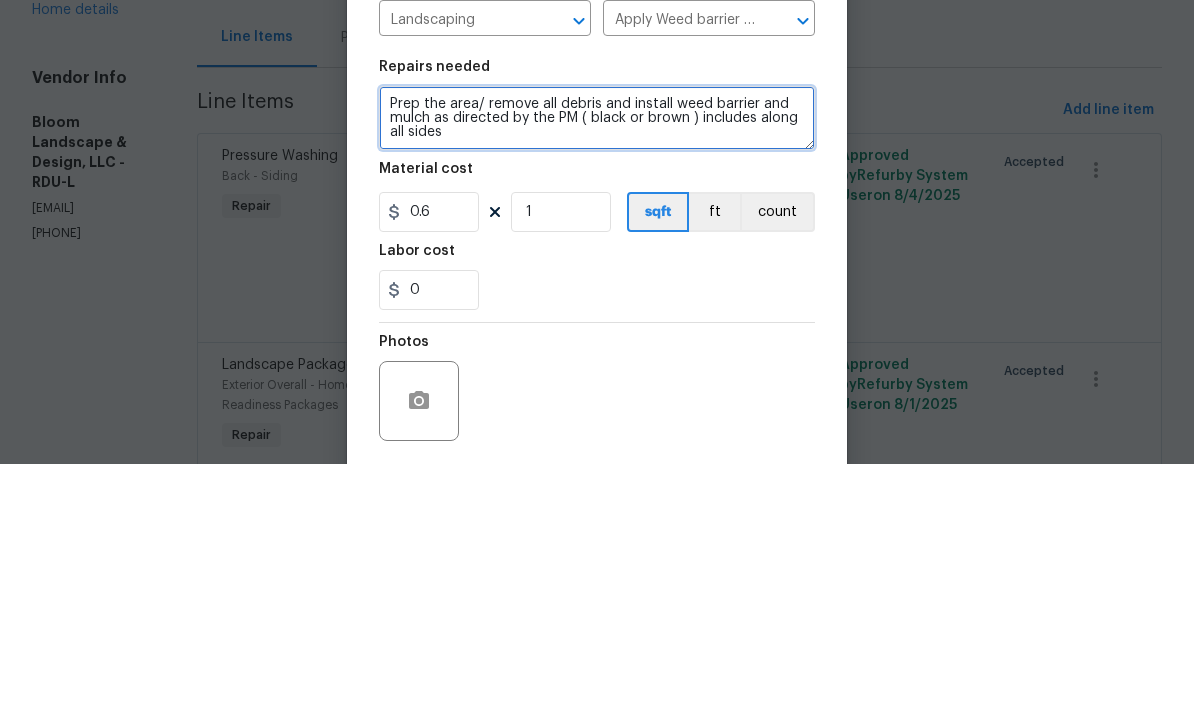 click on "Prep the area/ remove all debris and install weed barrier and mulch as directed by the PM ( black or brown ) includes along all sides" at bounding box center (597, 369) 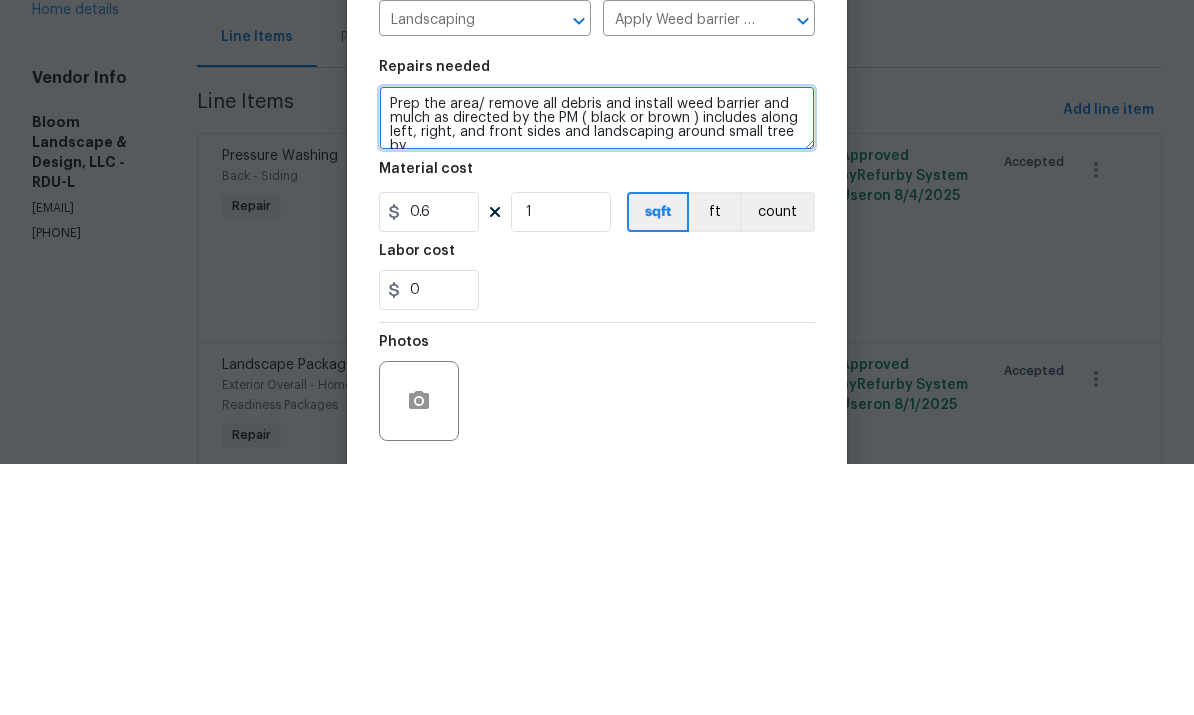 scroll, scrollTop: 4, scrollLeft: 0, axis: vertical 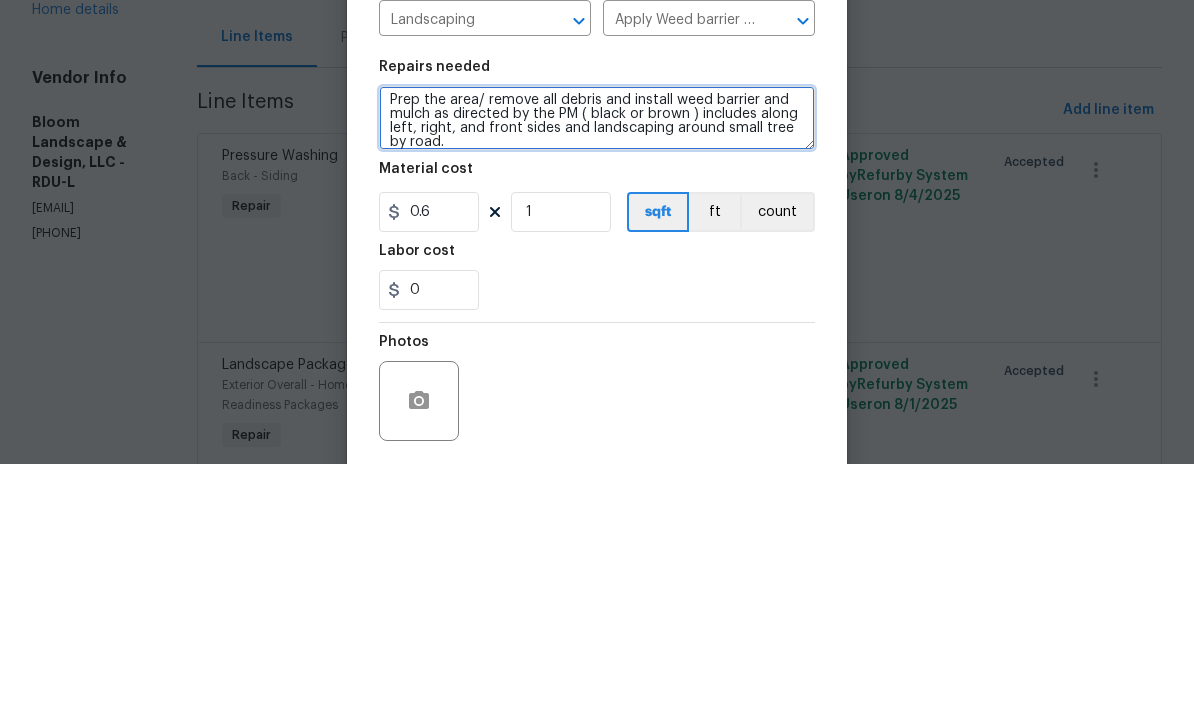 type on "Prep the area/ remove all debris and install weed barrier and mulch as directed by the PM ( black or brown ) includes along left, right, and front sides and landscaping around small tree by road." 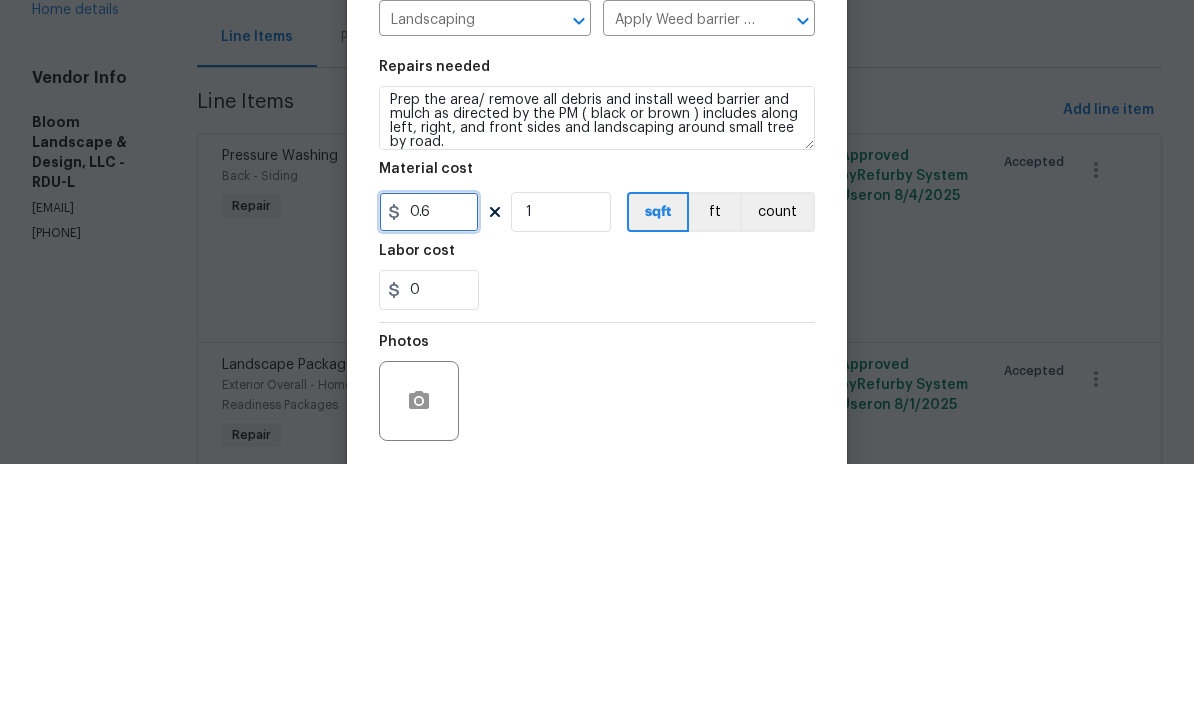 click on "0.6" at bounding box center (429, 463) 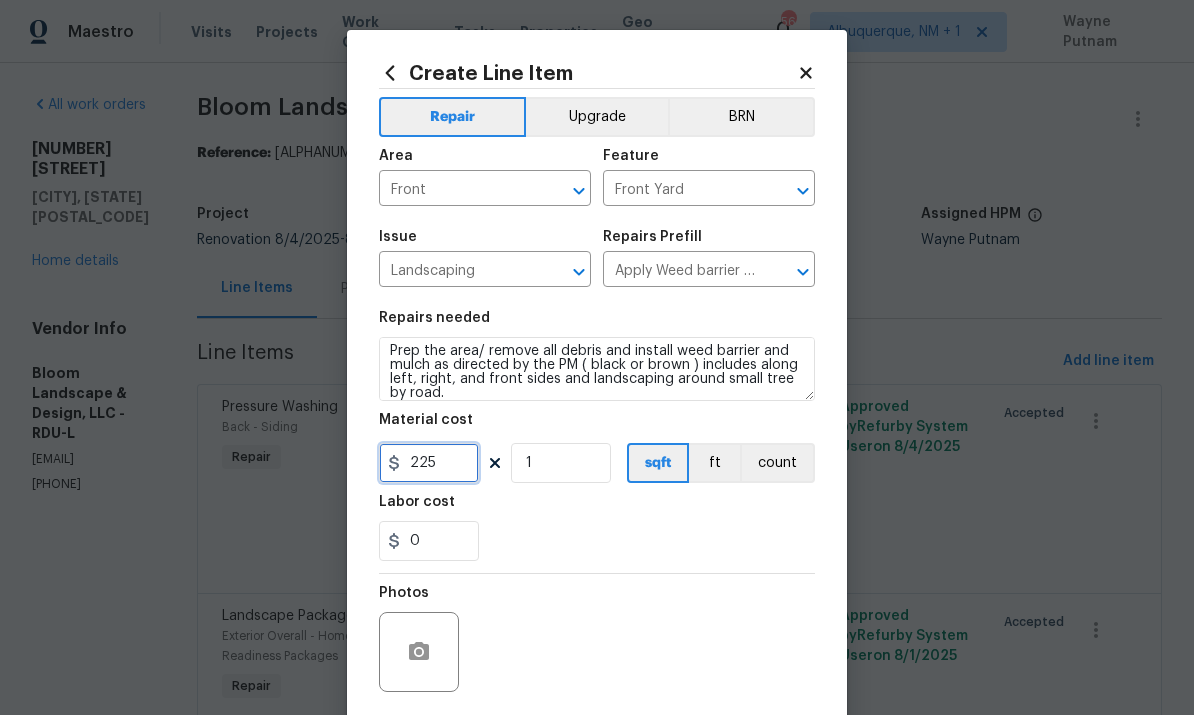 type on "225" 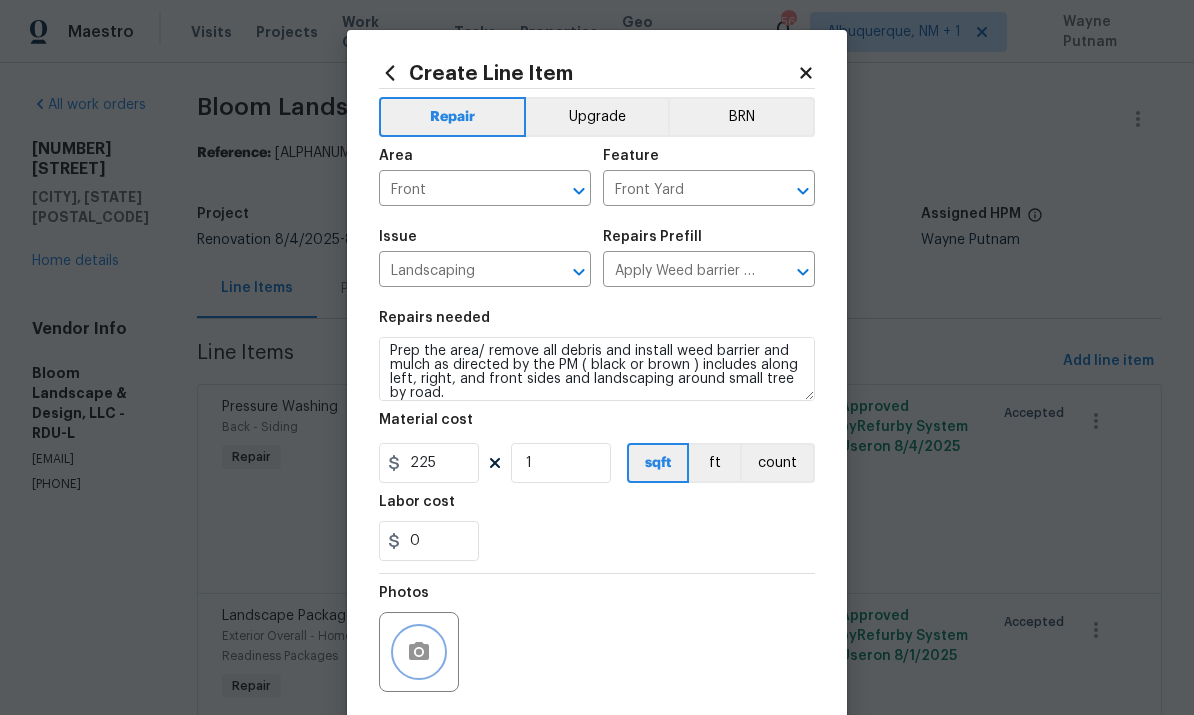 click at bounding box center [419, 652] 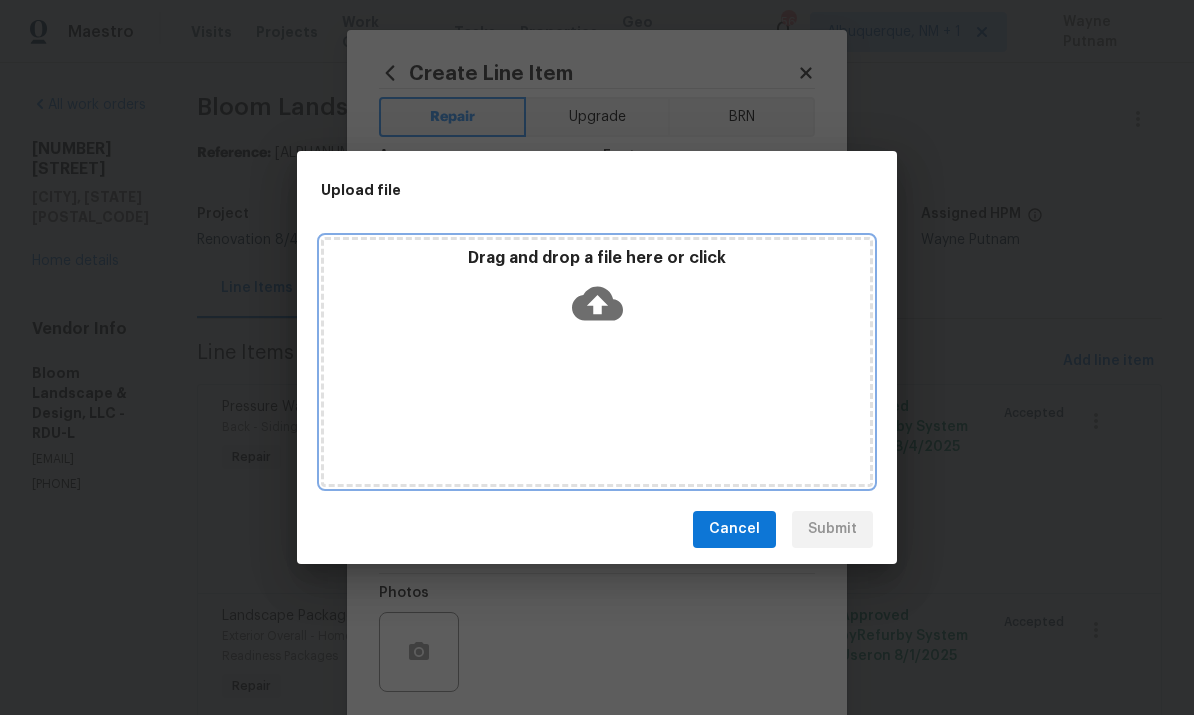 click 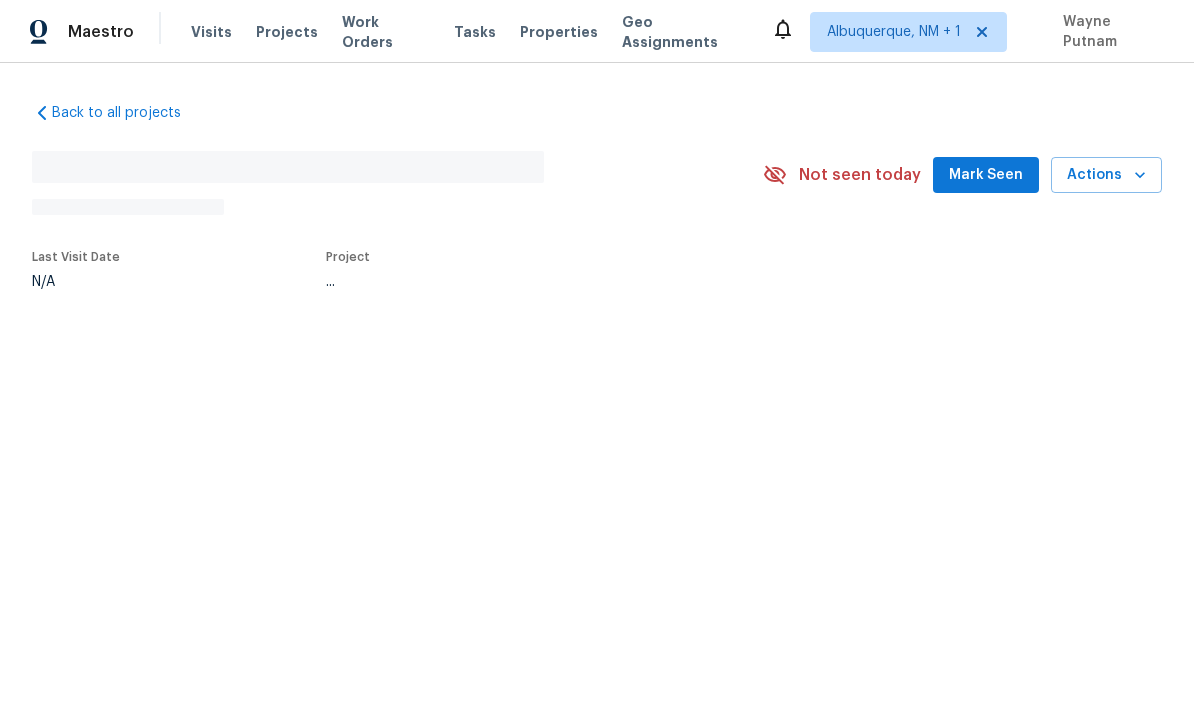 scroll, scrollTop: 0, scrollLeft: 0, axis: both 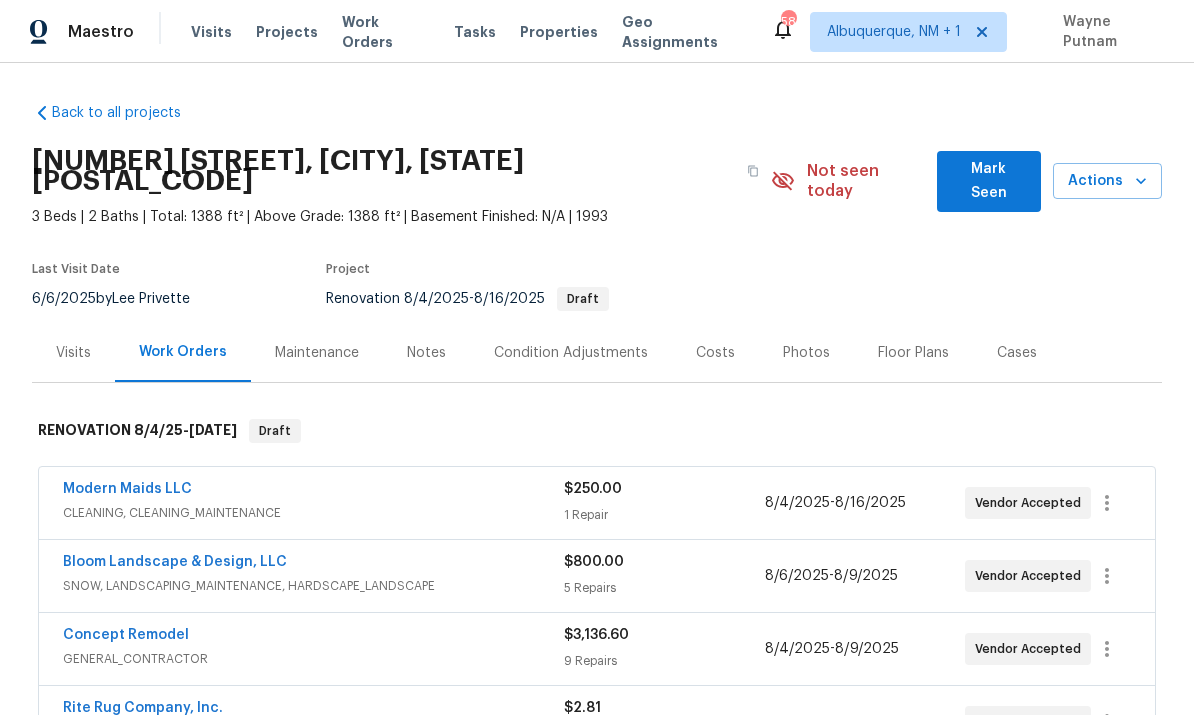 click on "Mark Seen" at bounding box center (989, 181) 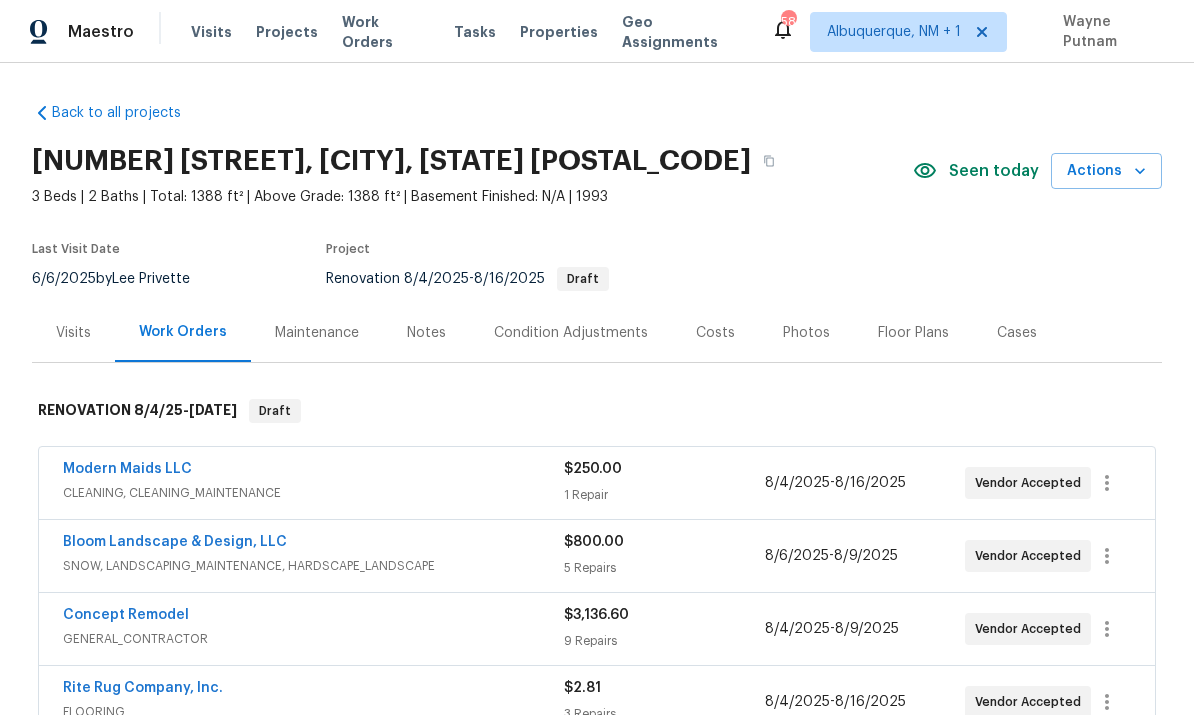 scroll, scrollTop: 0, scrollLeft: 0, axis: both 